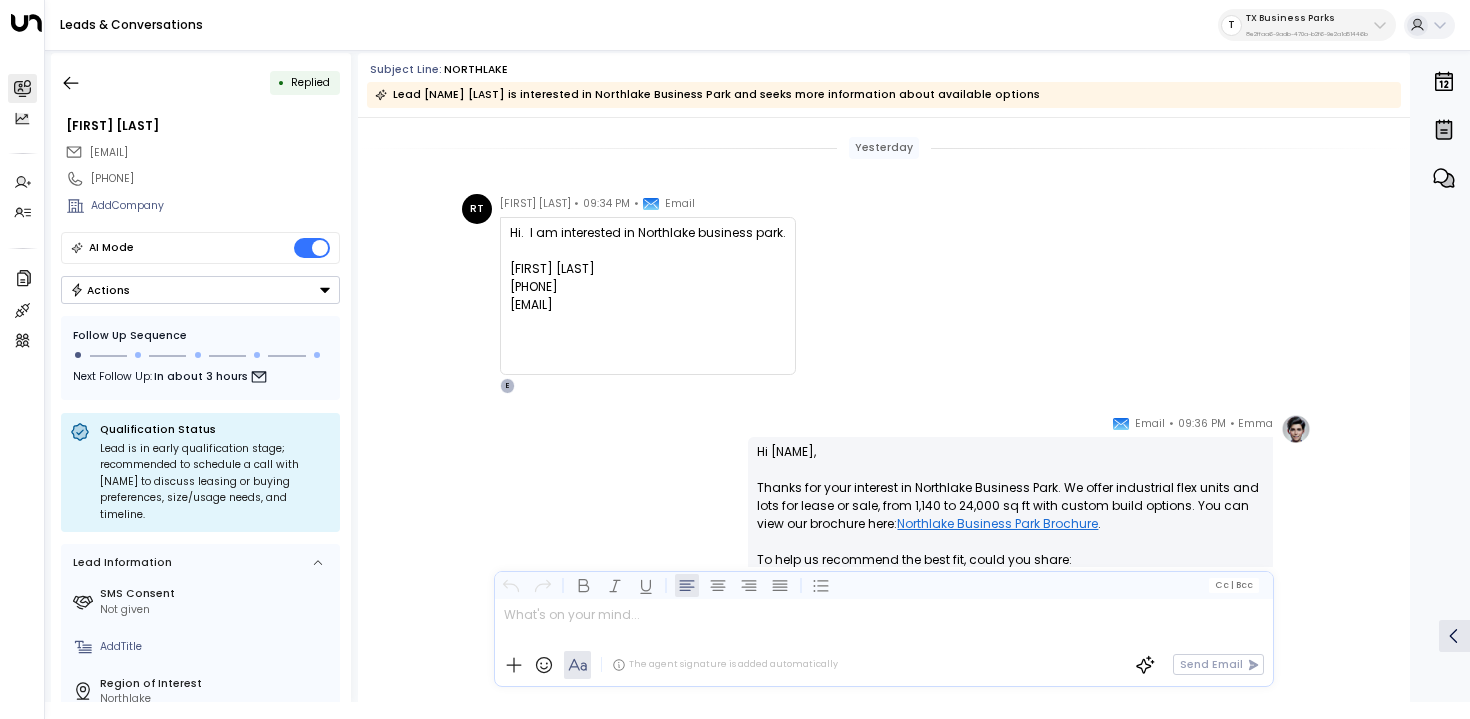 scroll, scrollTop: 0, scrollLeft: 0, axis: both 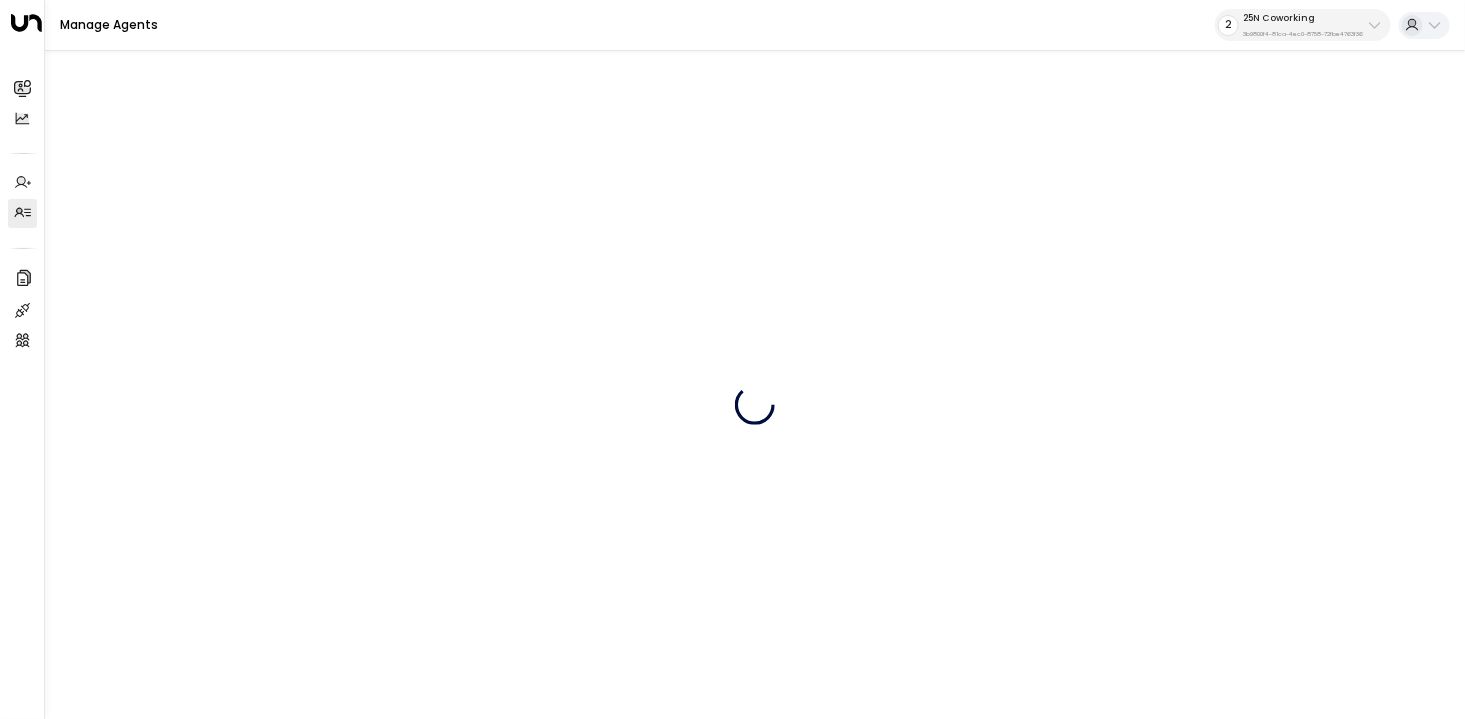 click on "3b9800f4-81ca-4ec0-8758-72fbe4763f36" at bounding box center [1303, 34] 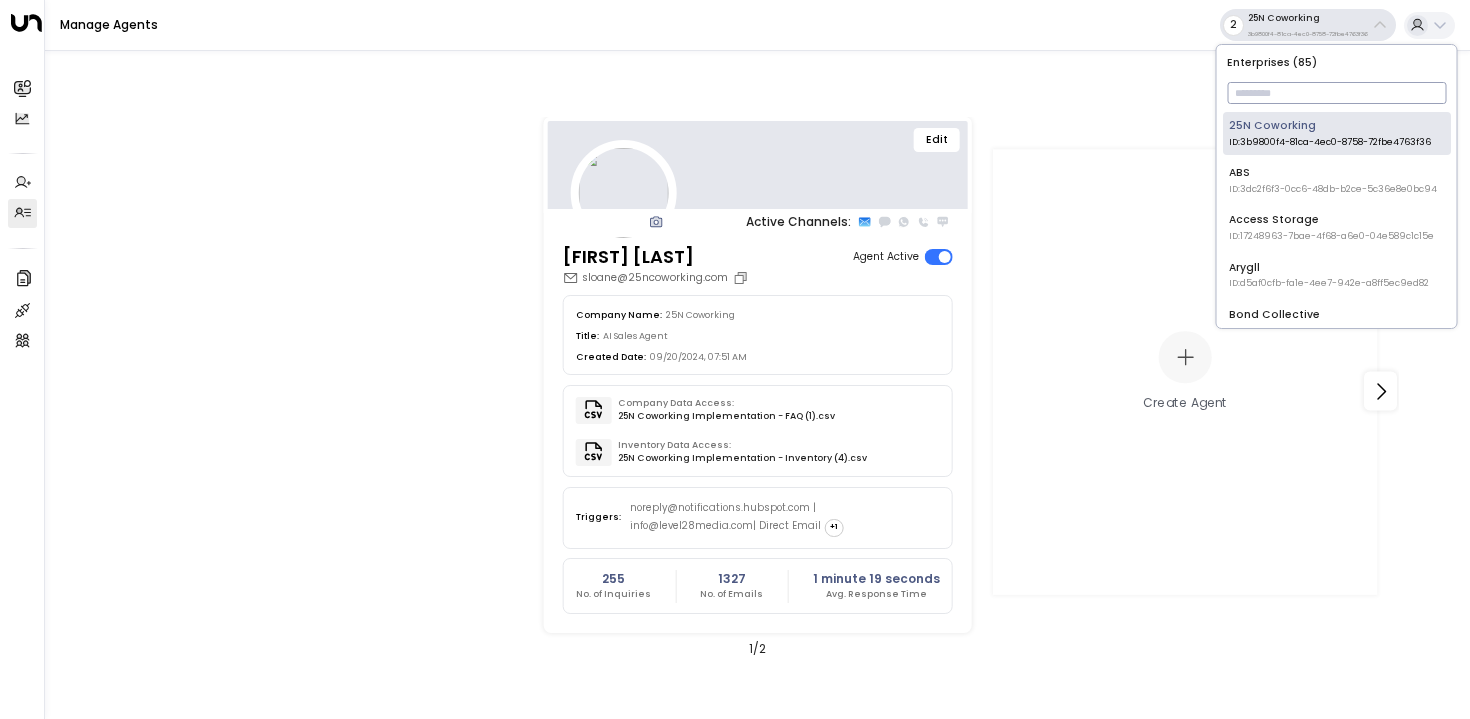 click at bounding box center [1336, 93] 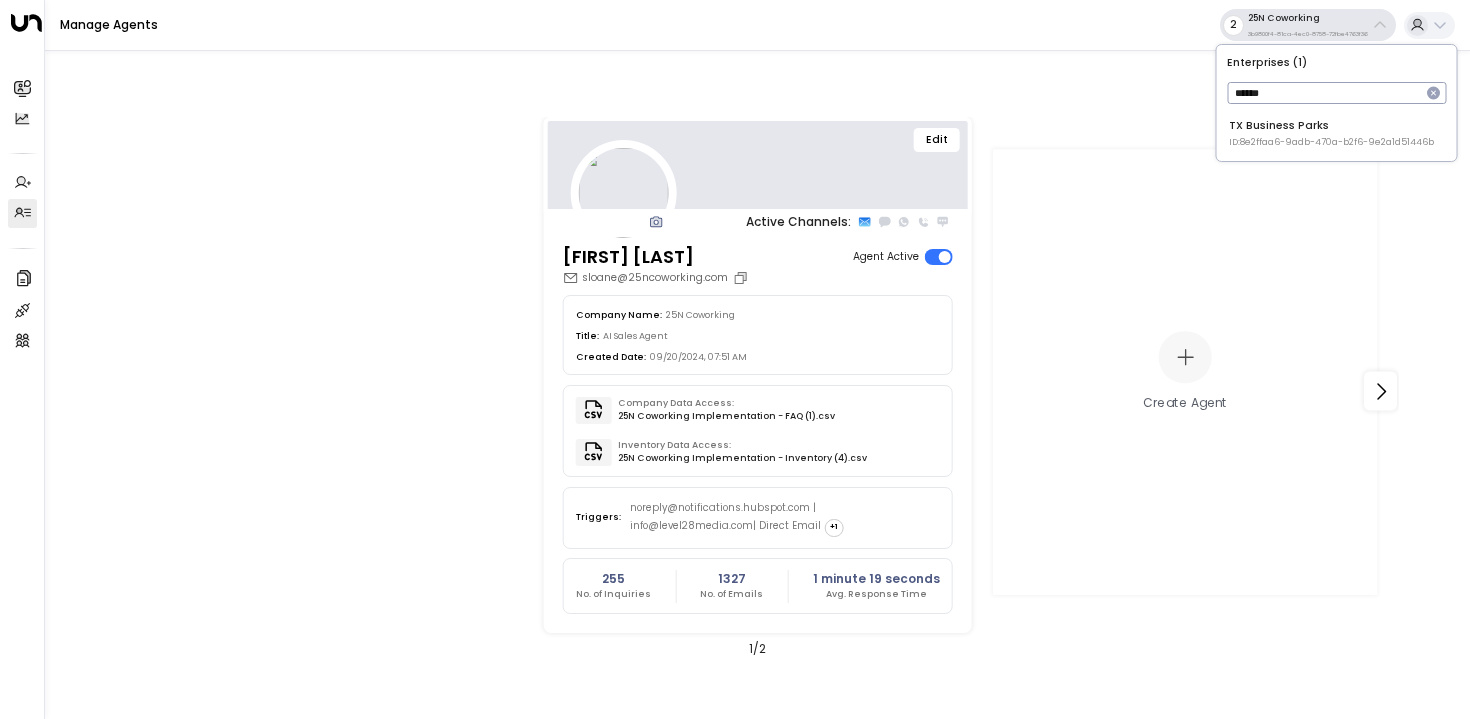 type on "******" 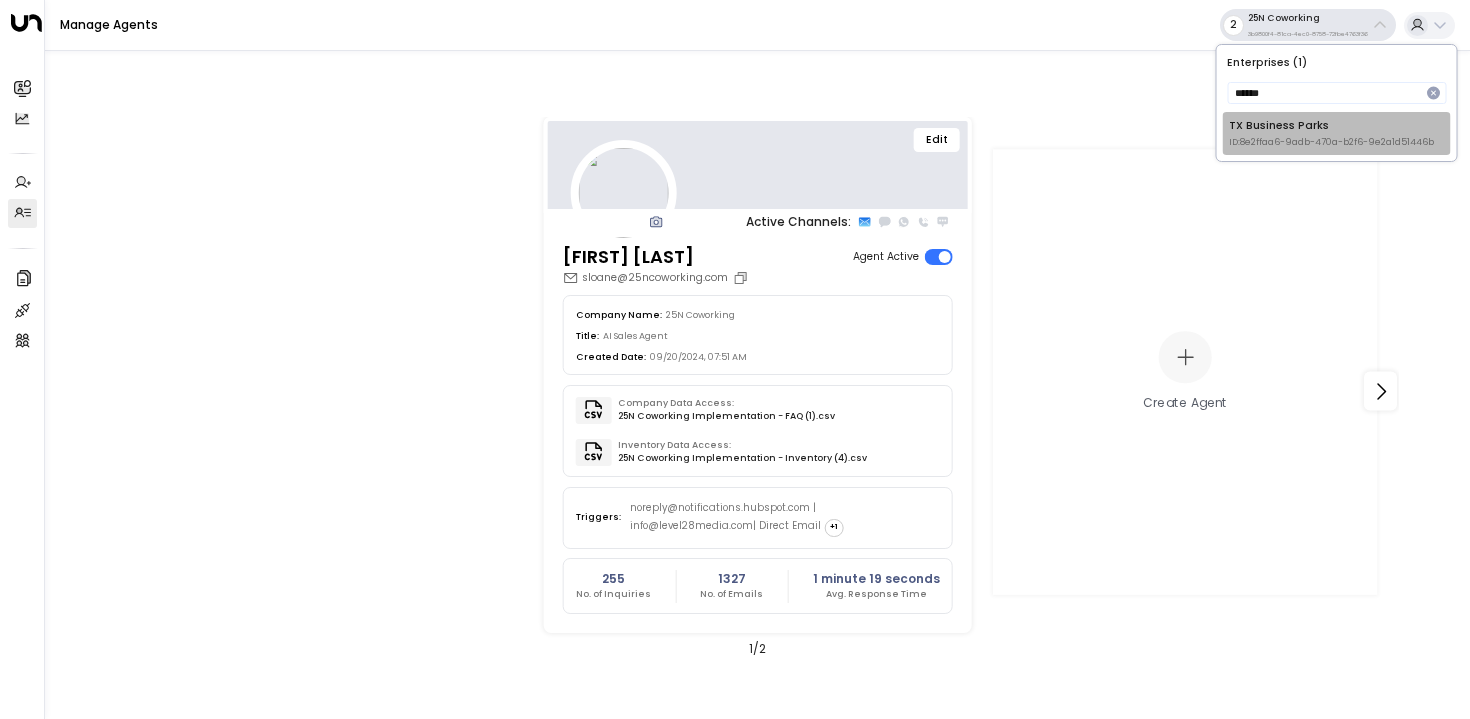 click on "TX Business Parks ID:  8e2ffaa6-9adb-470a-b2f6-9e2a1d51446b" at bounding box center (1337, 133) 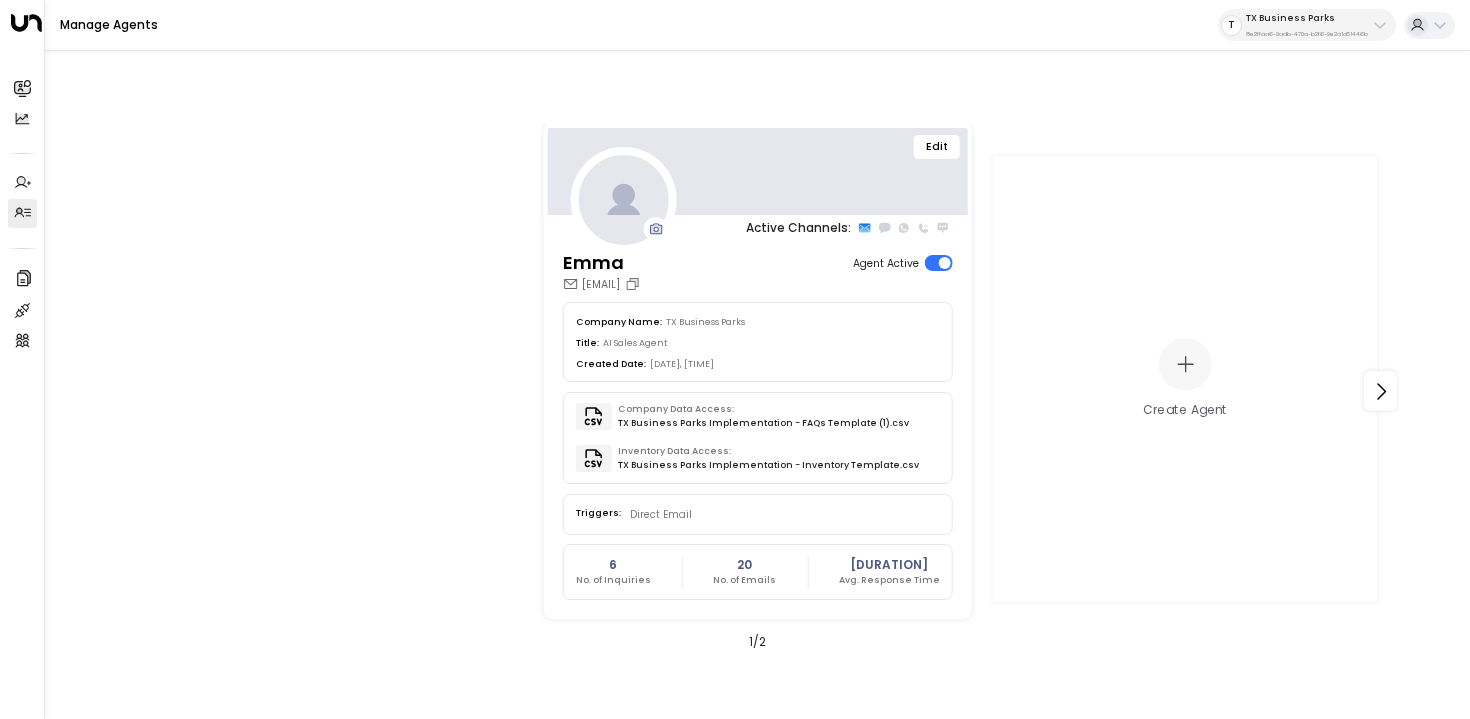click on "Edit" at bounding box center (937, 147) 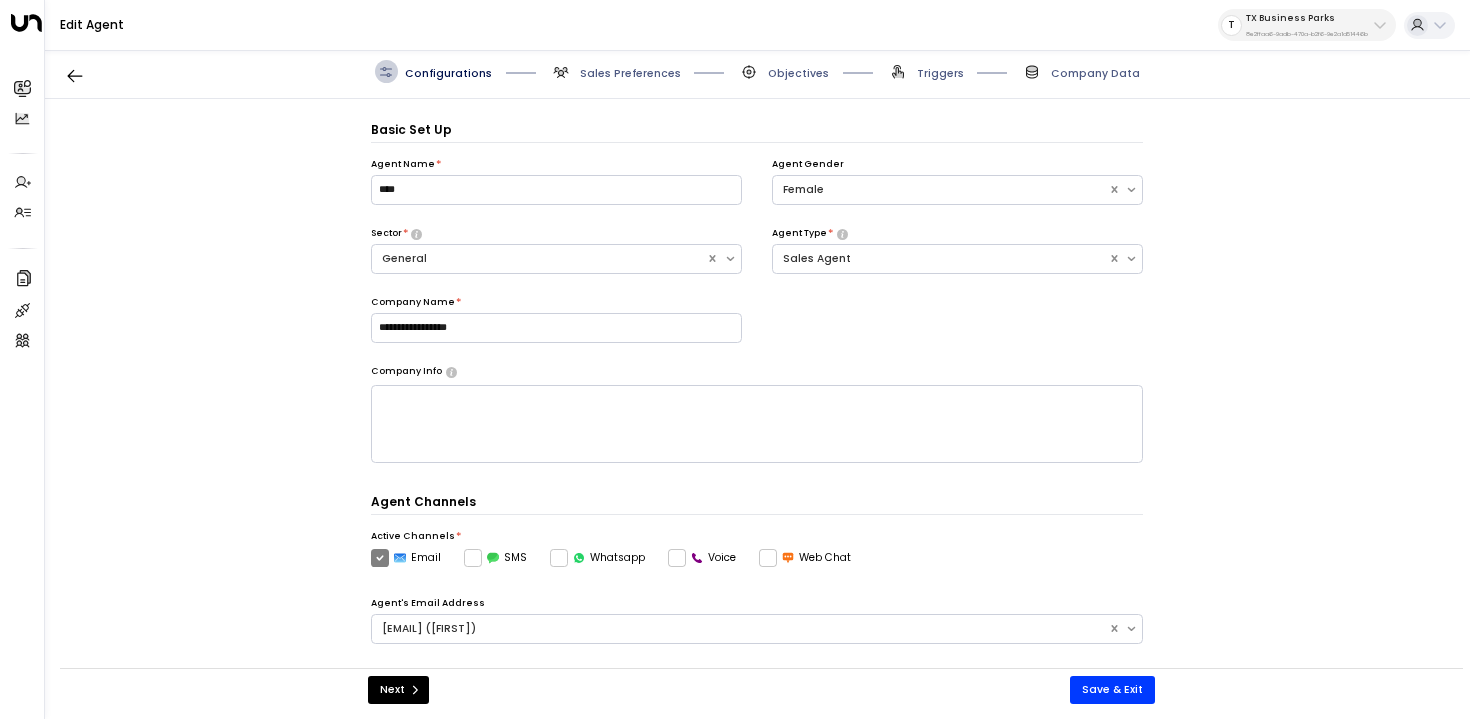 scroll, scrollTop: 22, scrollLeft: 0, axis: vertical 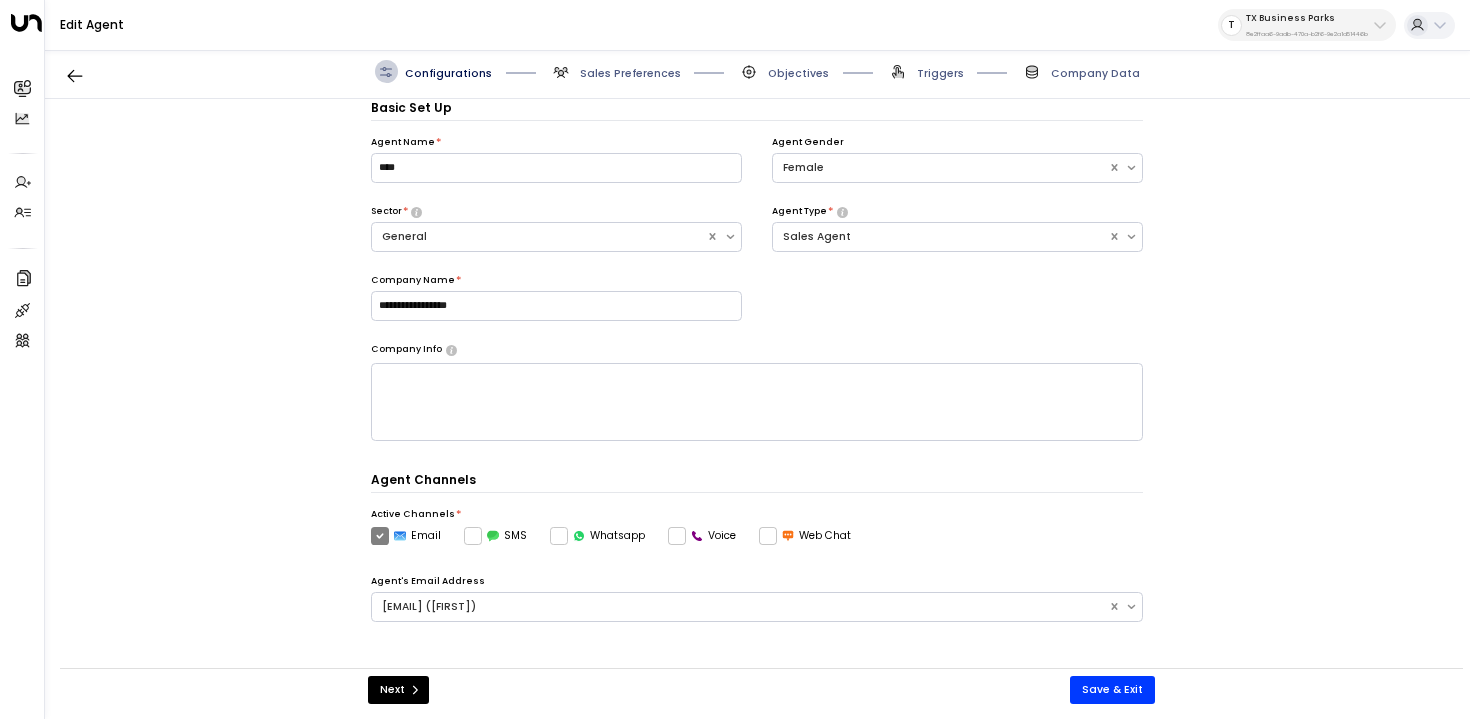 click on "Sales Preferences" at bounding box center (630, 73) 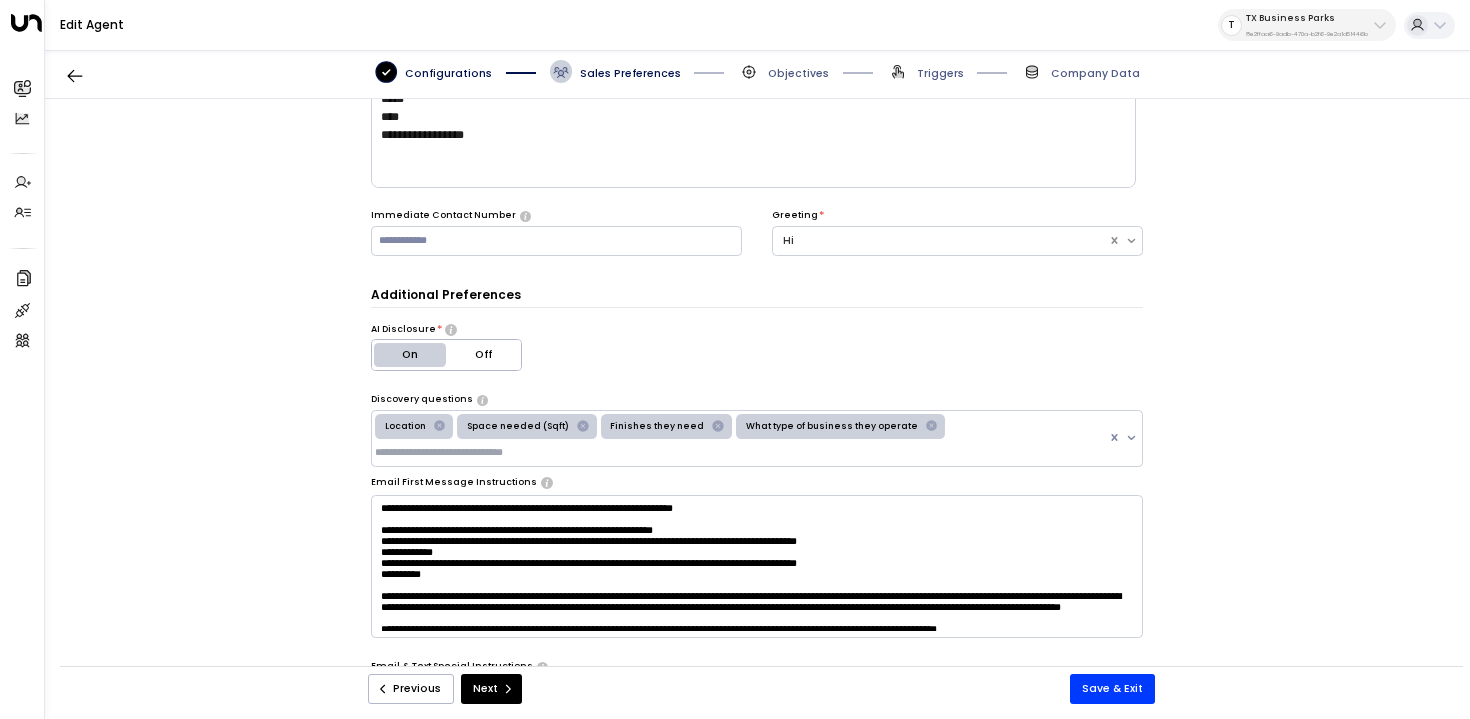scroll, scrollTop: 129, scrollLeft: 0, axis: vertical 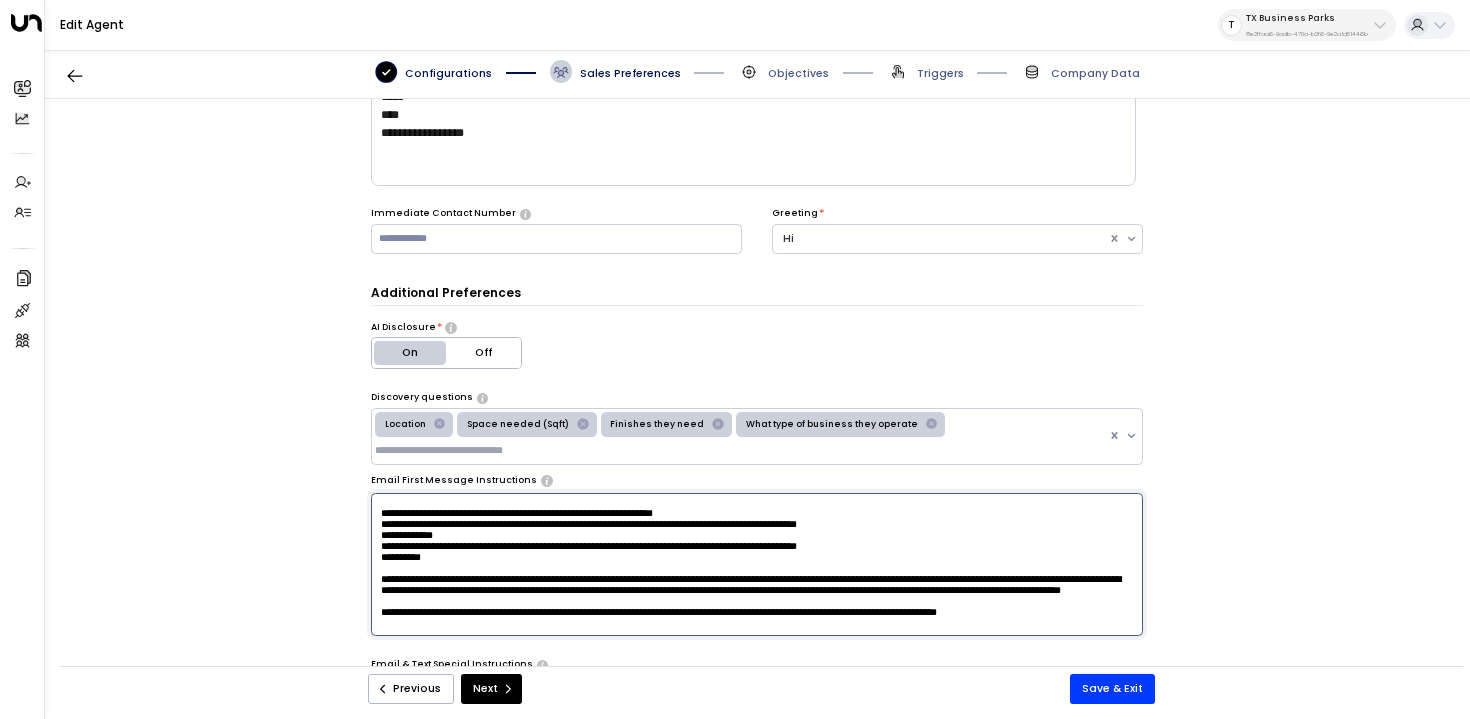 drag, startPoint x: 496, startPoint y: 557, endPoint x: 320, endPoint y: 557, distance: 176 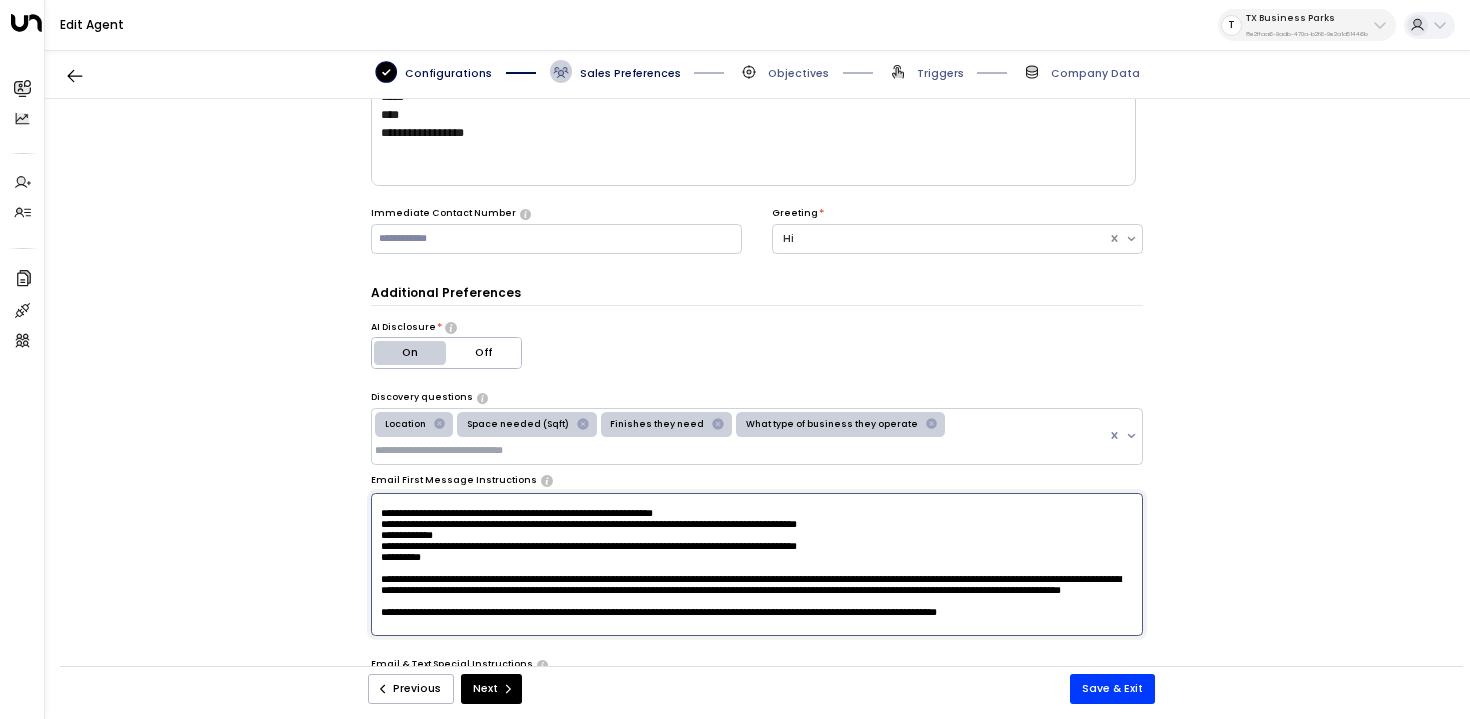 click at bounding box center (757, 565) 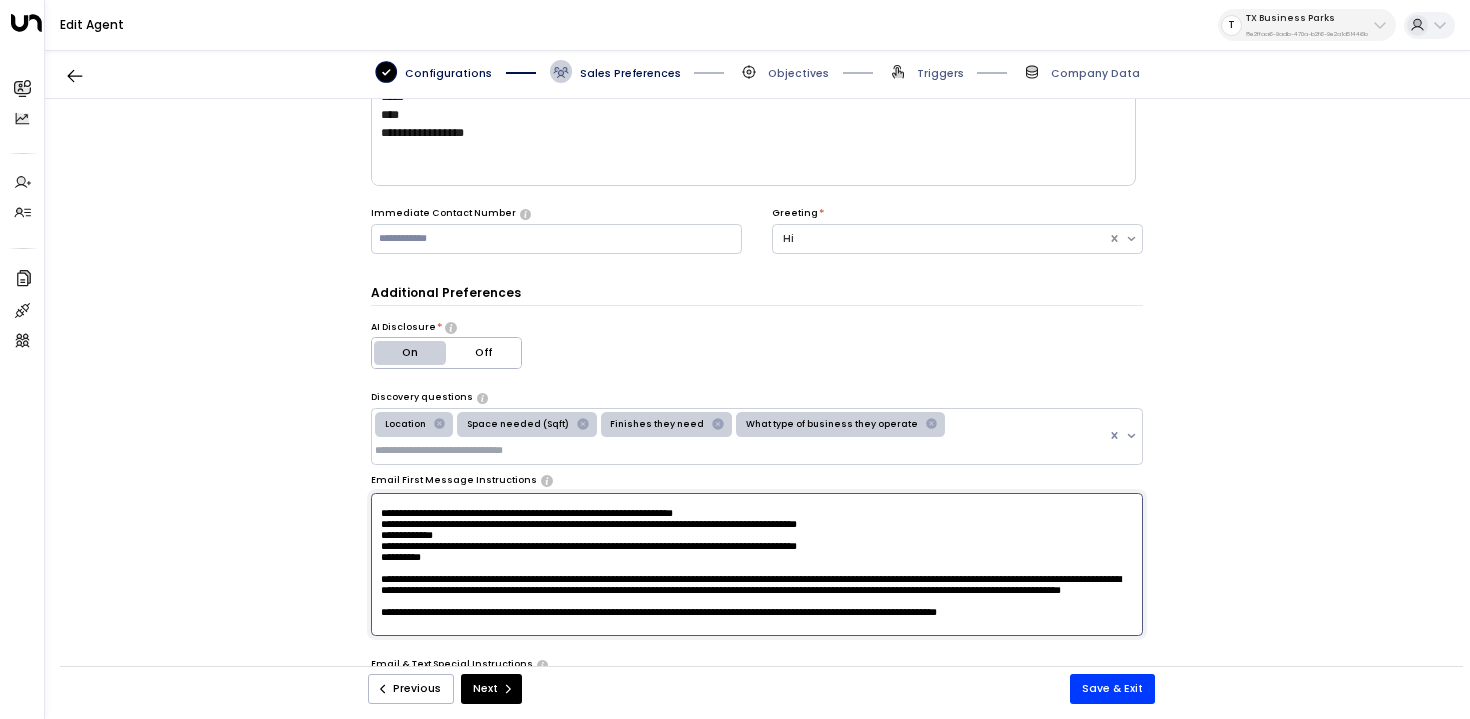 click at bounding box center [757, 565] 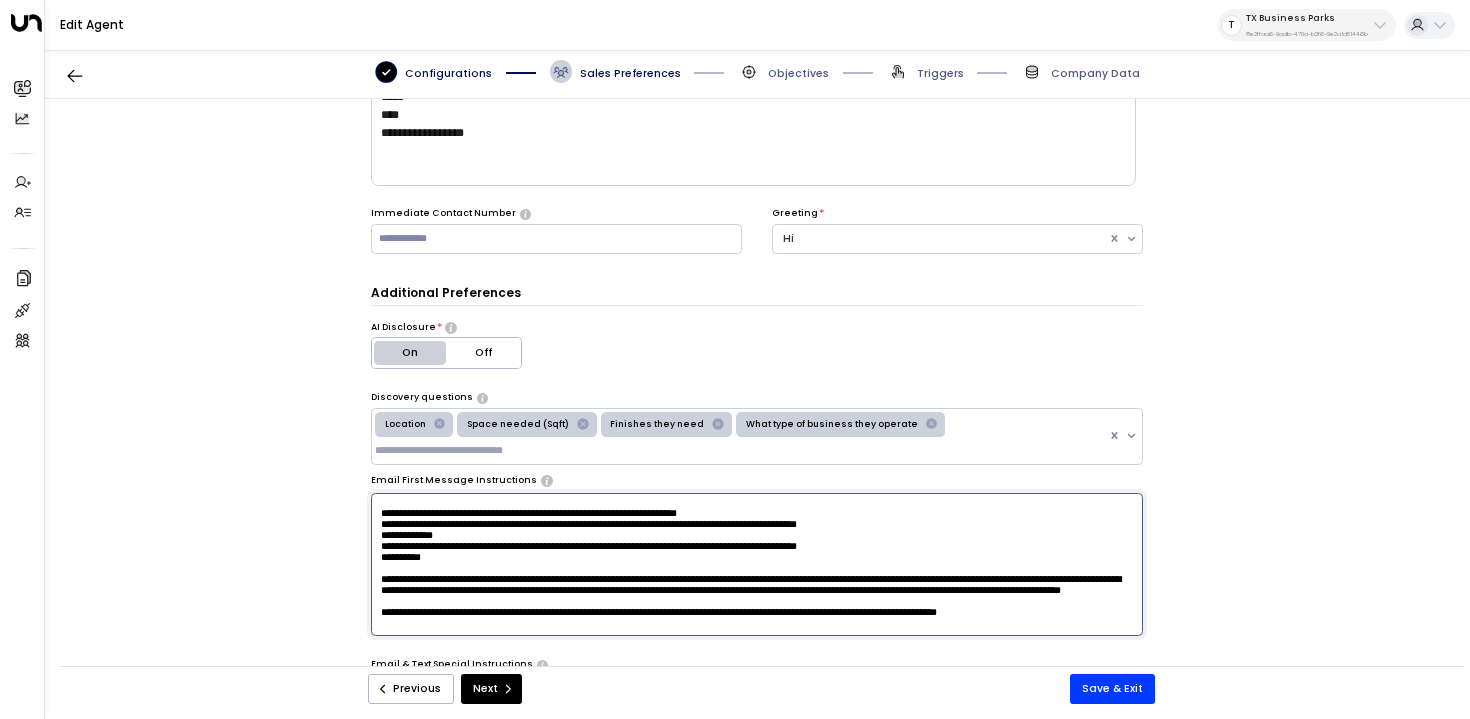 click at bounding box center [757, 565] 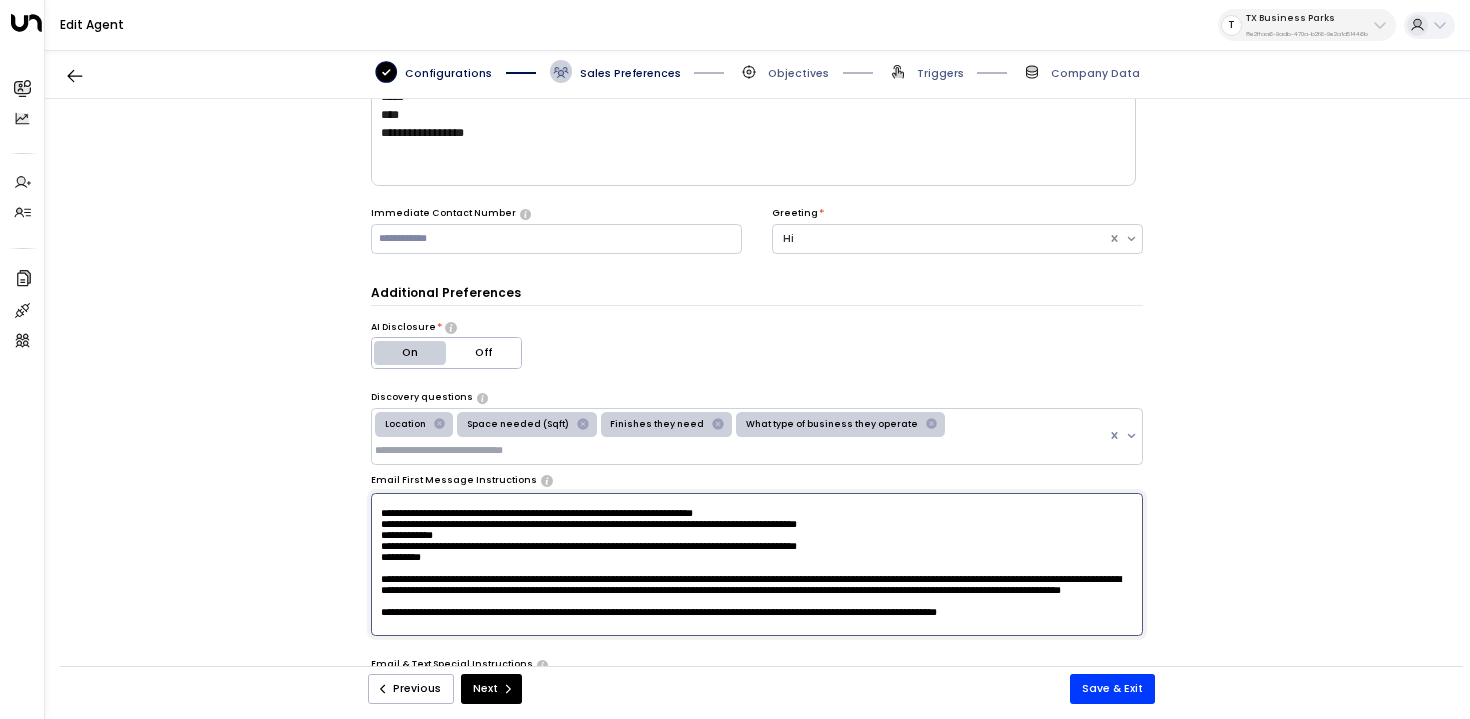 click at bounding box center [757, 565] 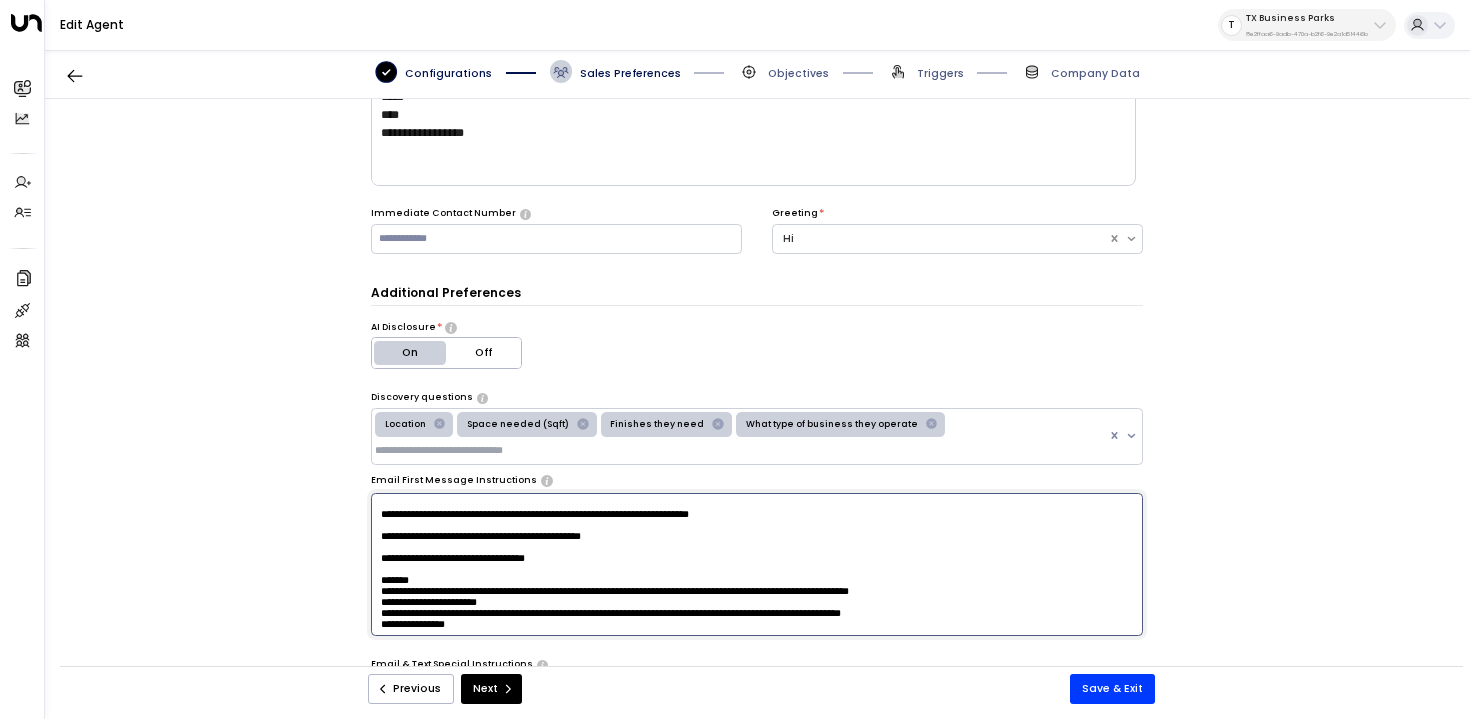 scroll, scrollTop: 1158, scrollLeft: 0, axis: vertical 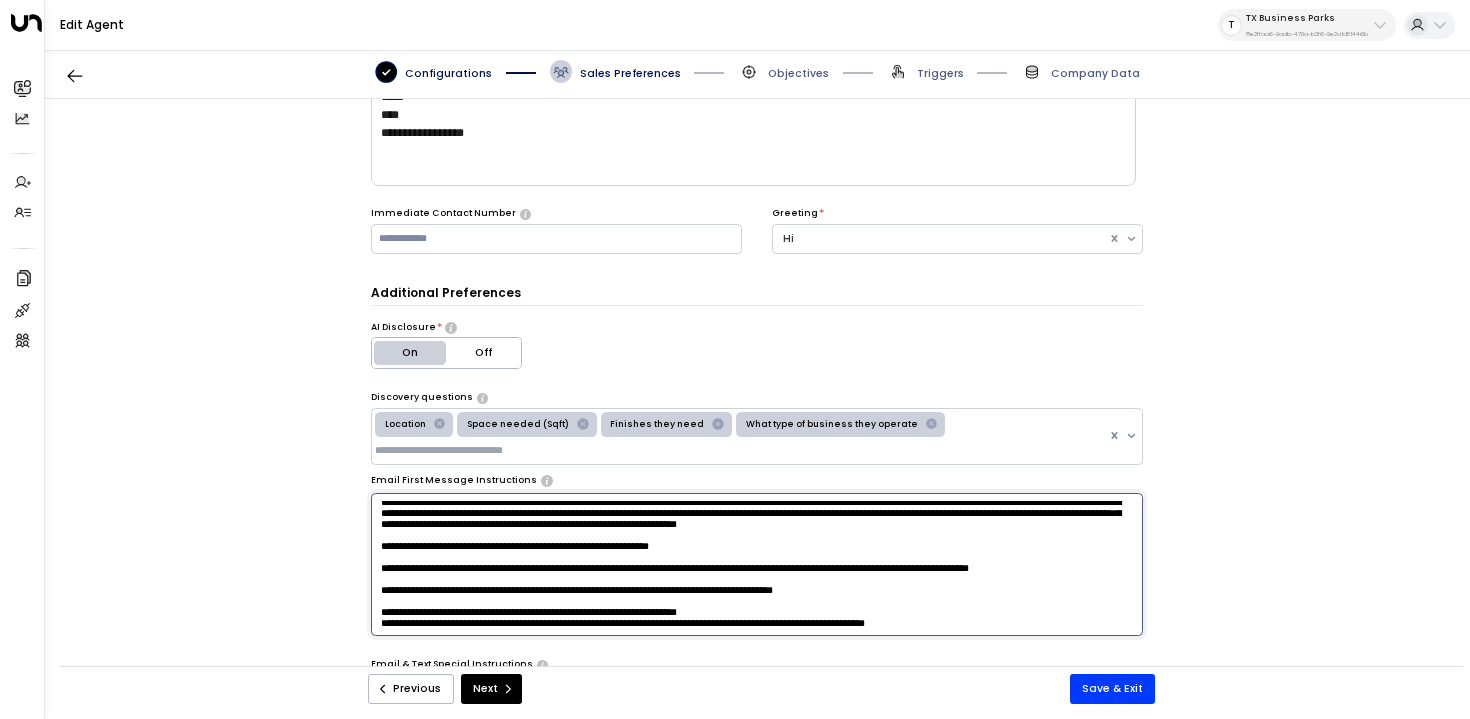 click at bounding box center [757, 565] 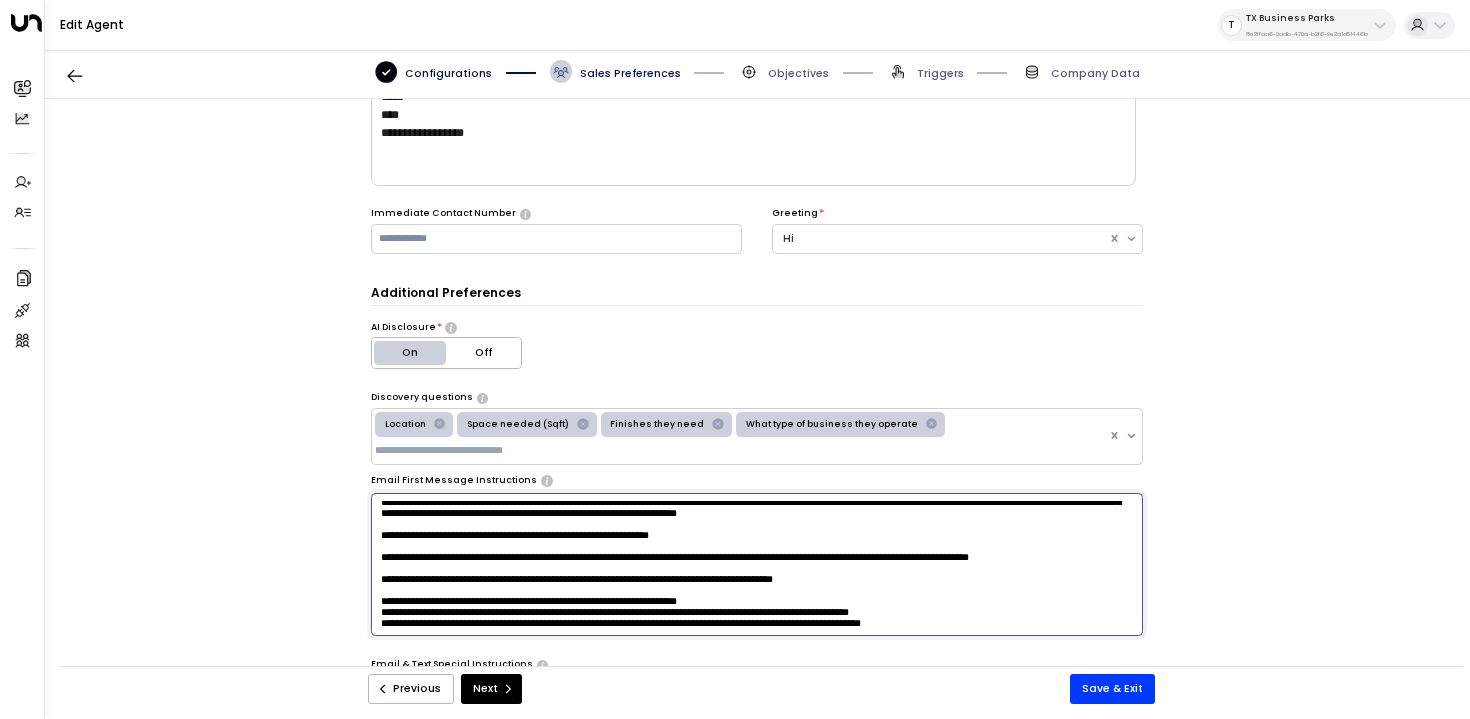 scroll, scrollTop: 877, scrollLeft: 0, axis: vertical 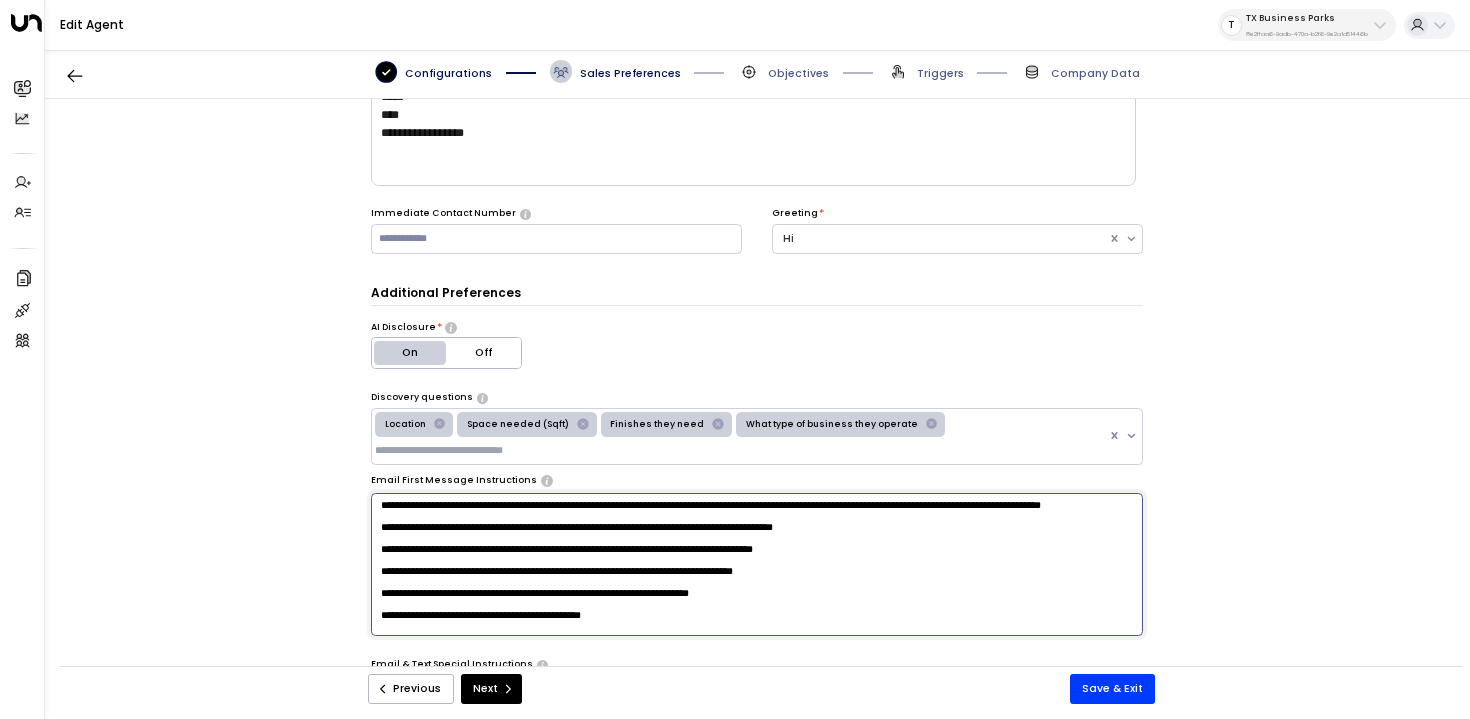 drag, startPoint x: 516, startPoint y: 563, endPoint x: 336, endPoint y: 562, distance: 180.00278 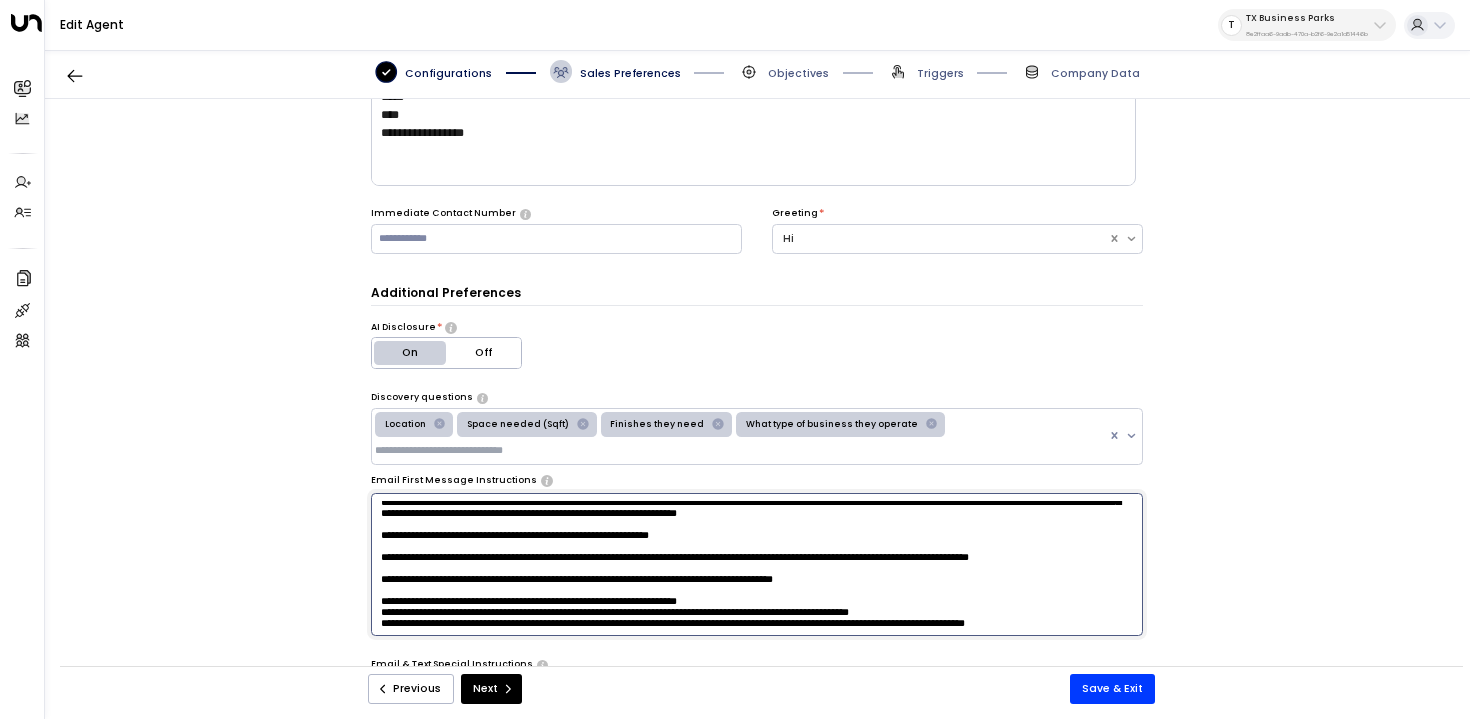 scroll, scrollTop: 1174, scrollLeft: 0, axis: vertical 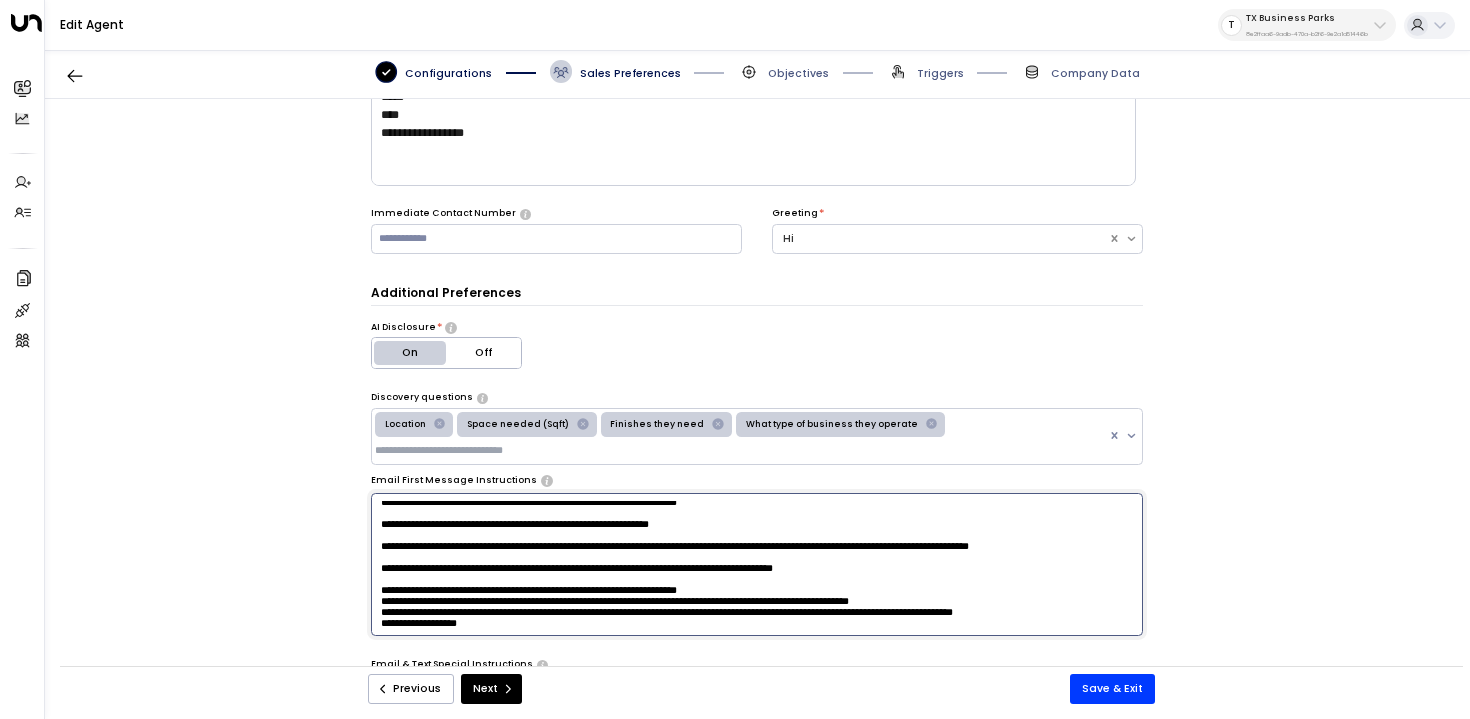 click at bounding box center [757, 565] 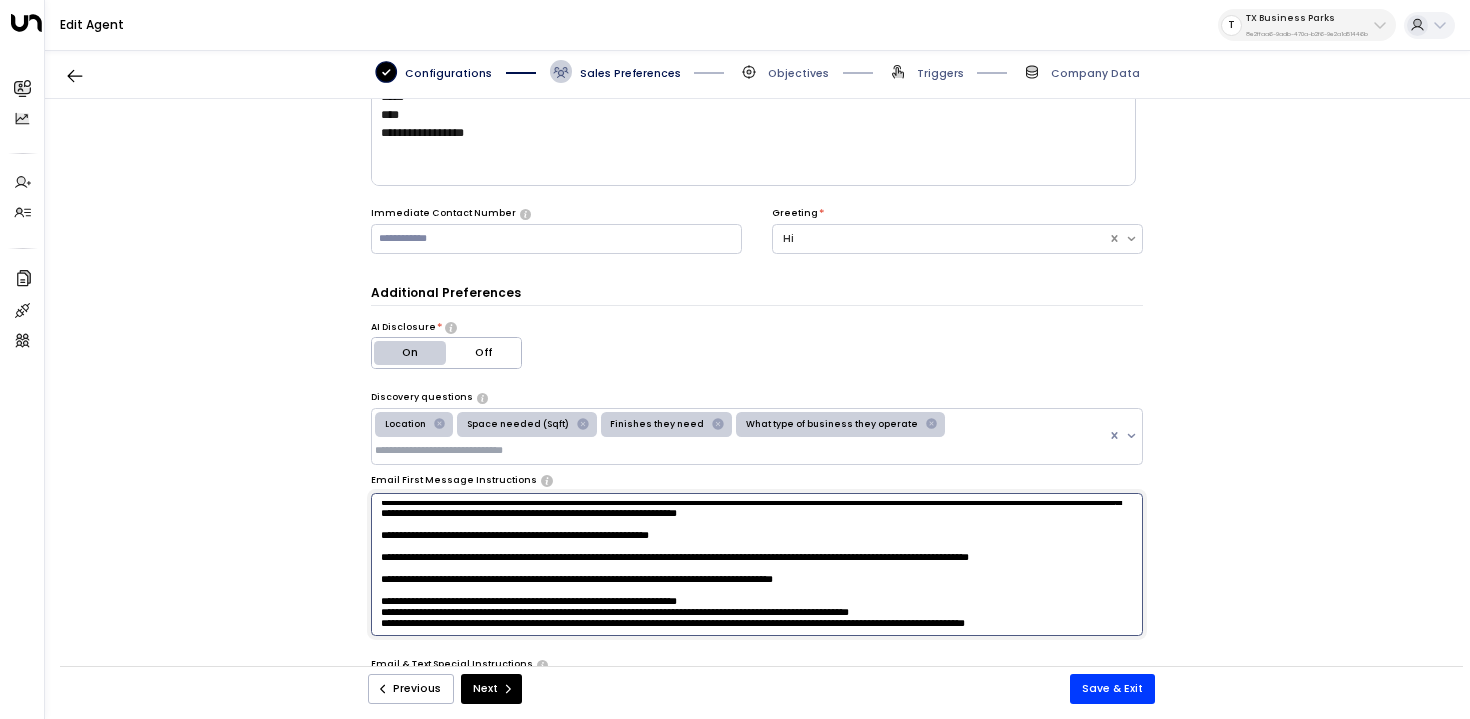 click at bounding box center (757, 565) 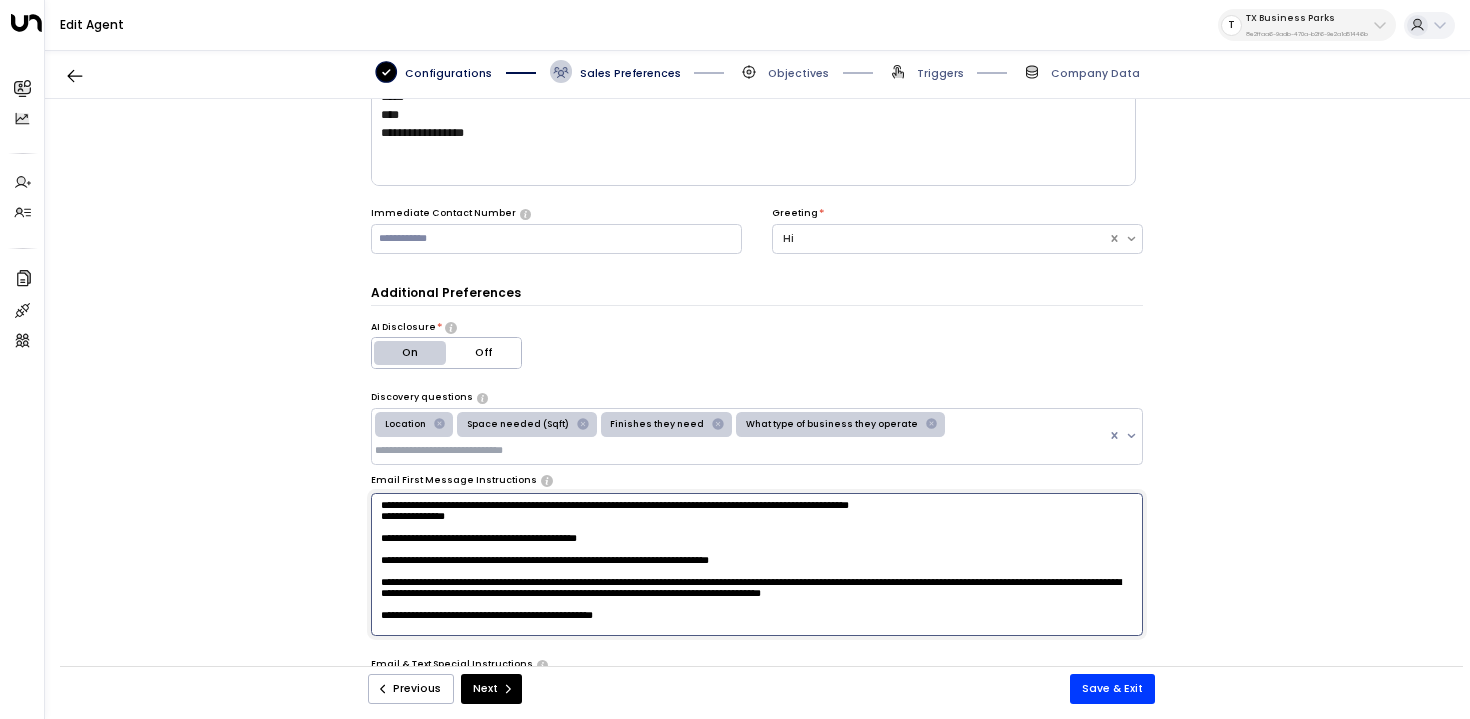 scroll, scrollTop: 192, scrollLeft: 0, axis: vertical 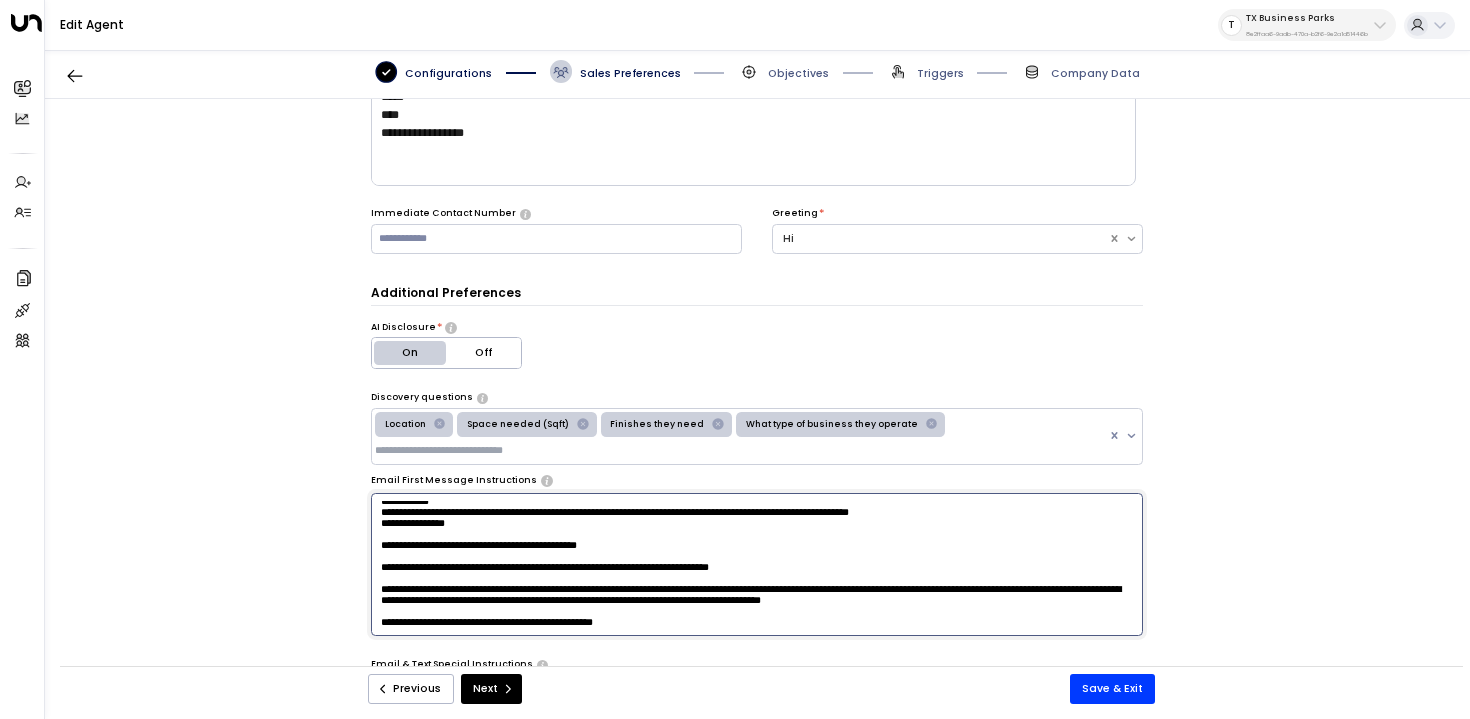 drag, startPoint x: 465, startPoint y: 592, endPoint x: 300, endPoint y: 589, distance: 165.02727 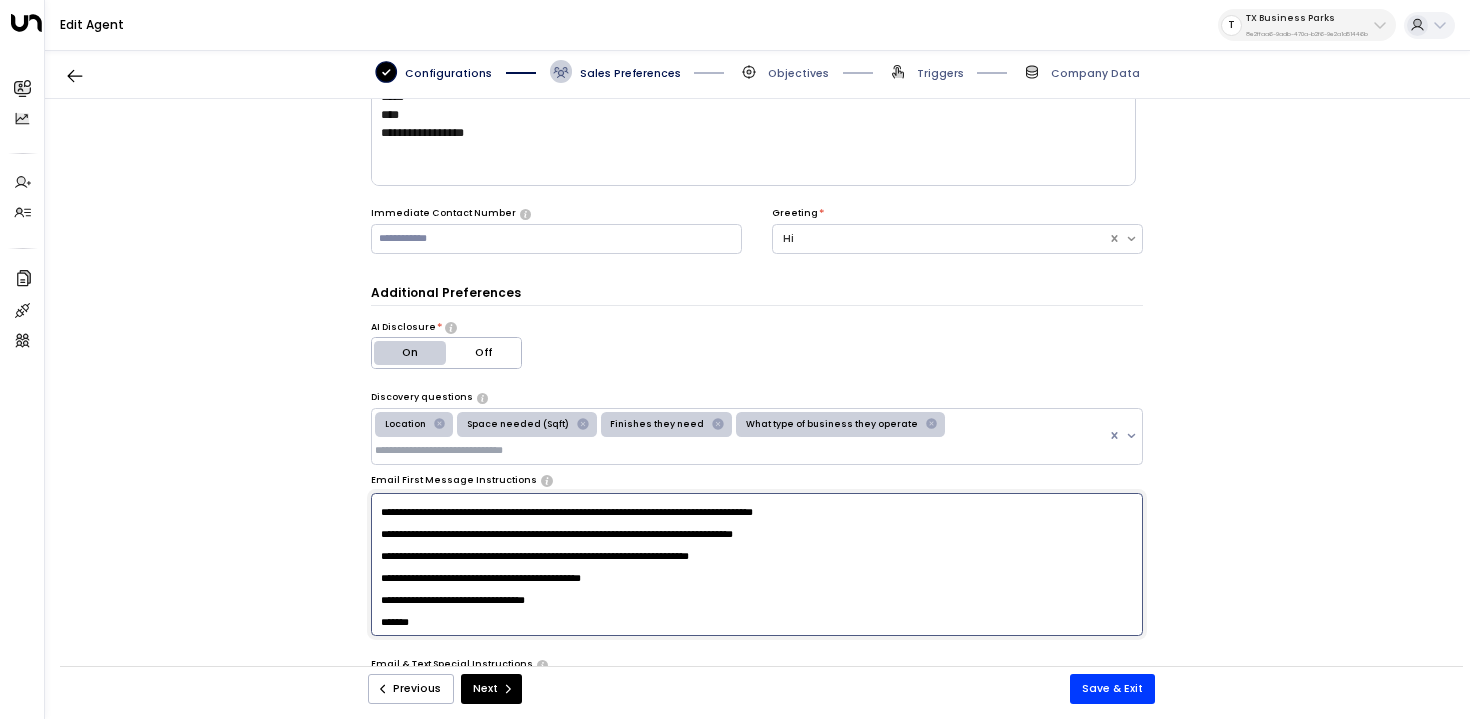scroll, scrollTop: 1174, scrollLeft: 0, axis: vertical 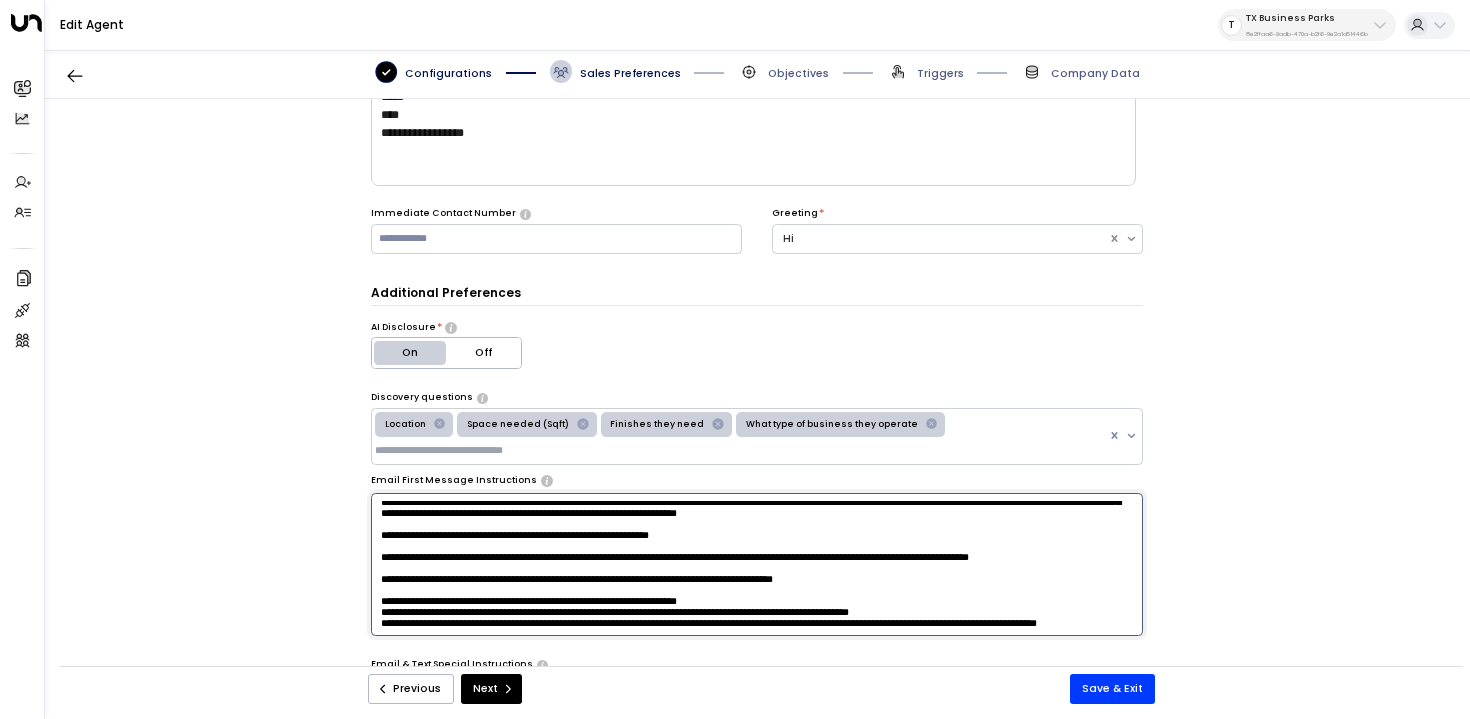 click at bounding box center [757, 565] 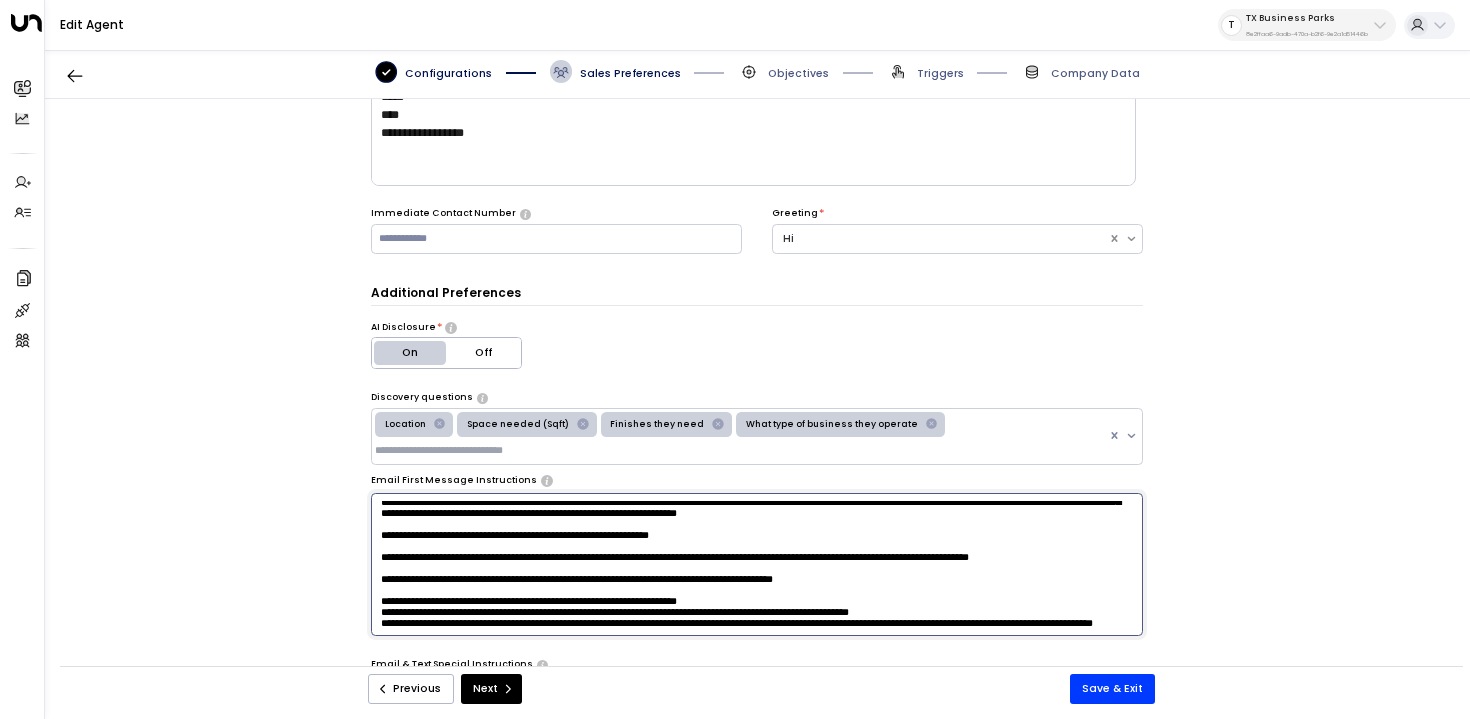 paste on "**********" 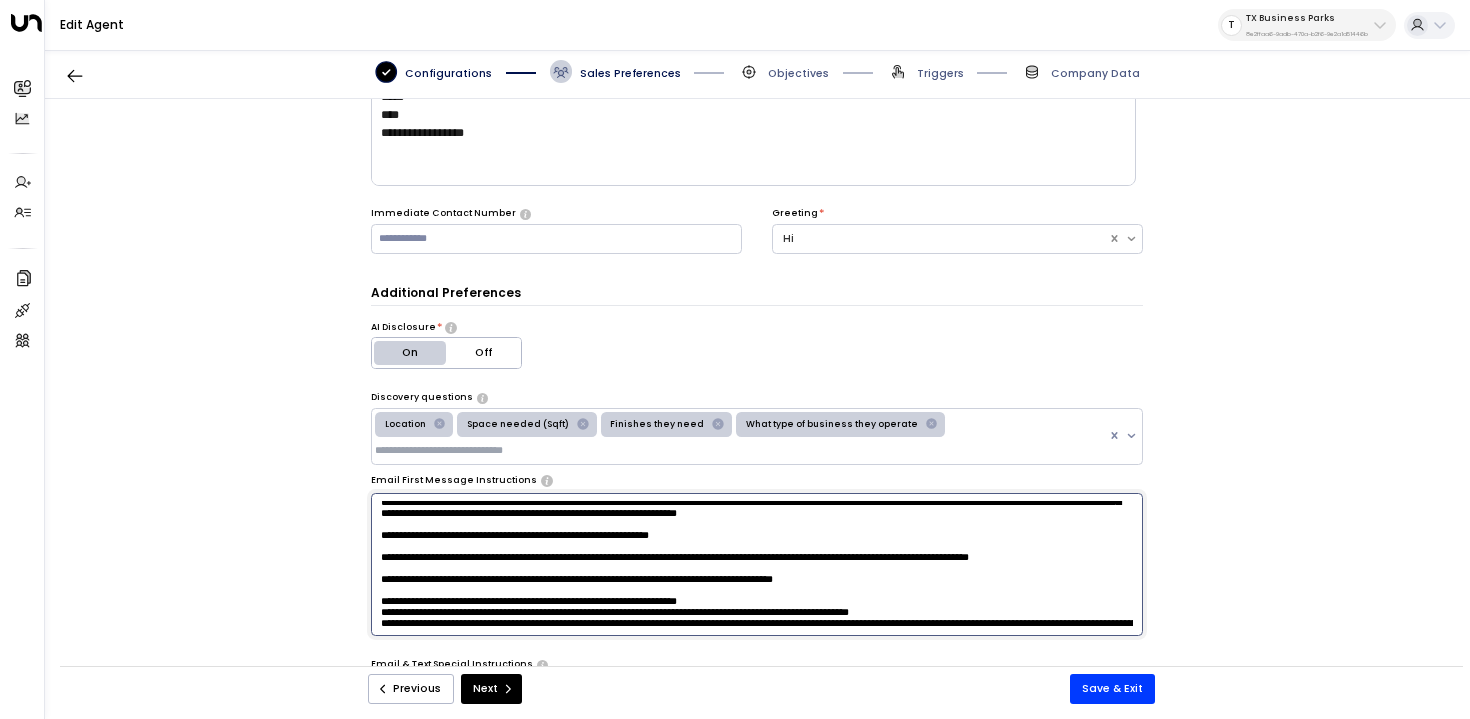 click at bounding box center (757, 565) 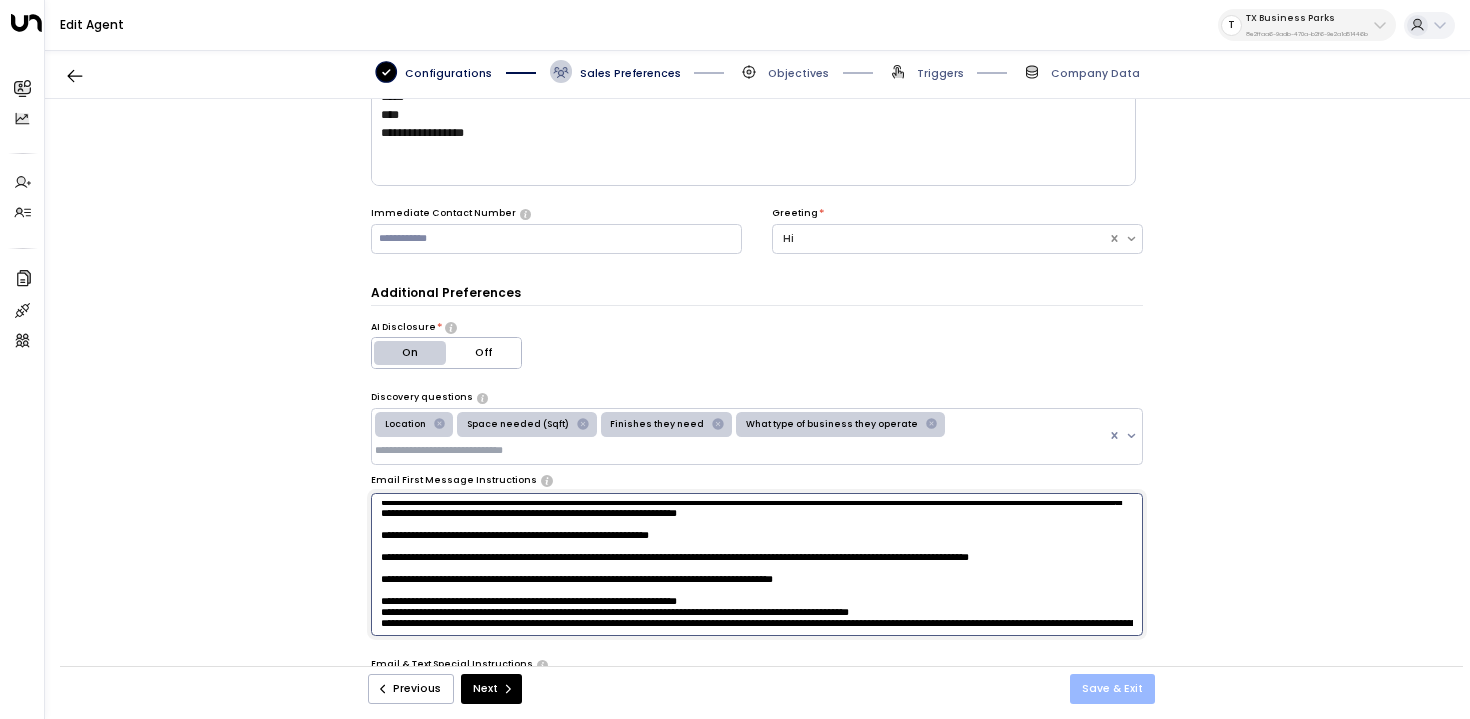 type on "**********" 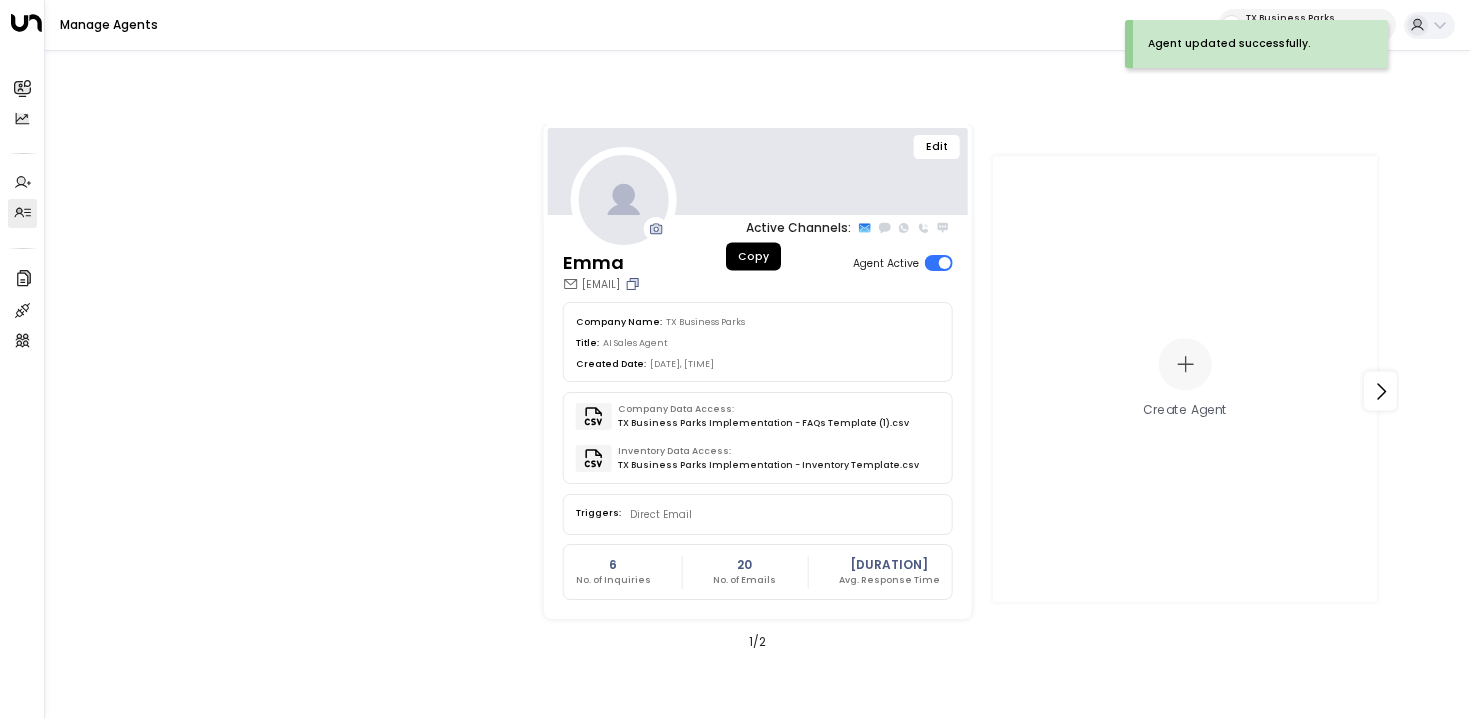 click at bounding box center (632, 284) 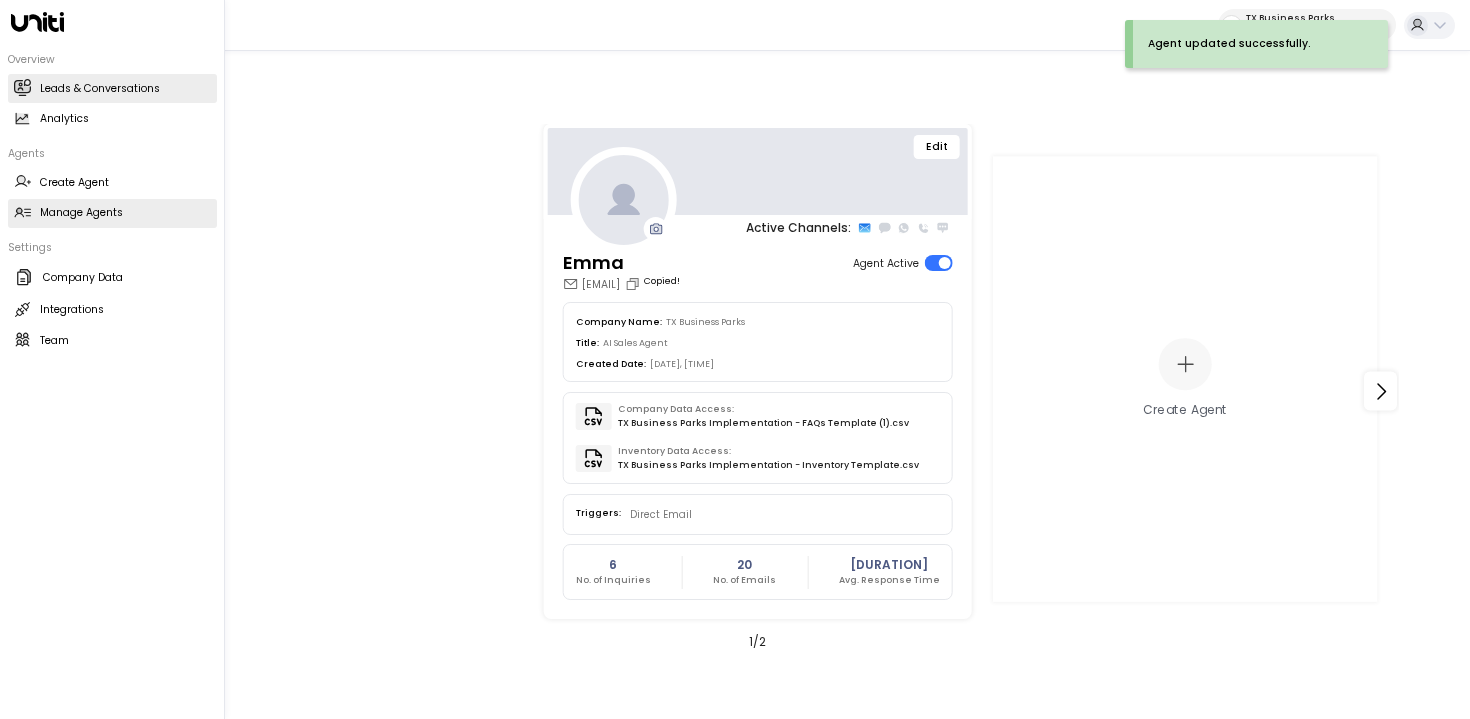 click on "Leads & Conversations" at bounding box center (100, 89) 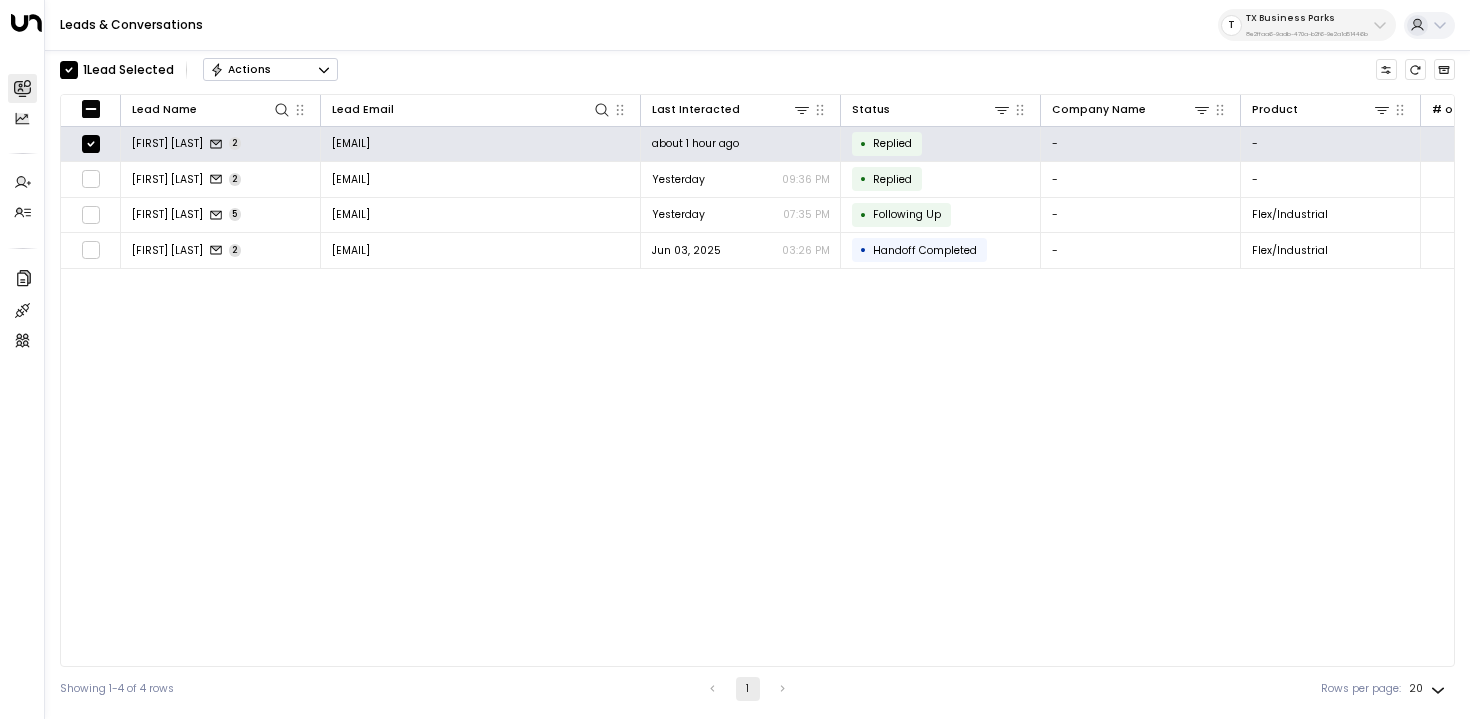 click at bounding box center (324, 70) 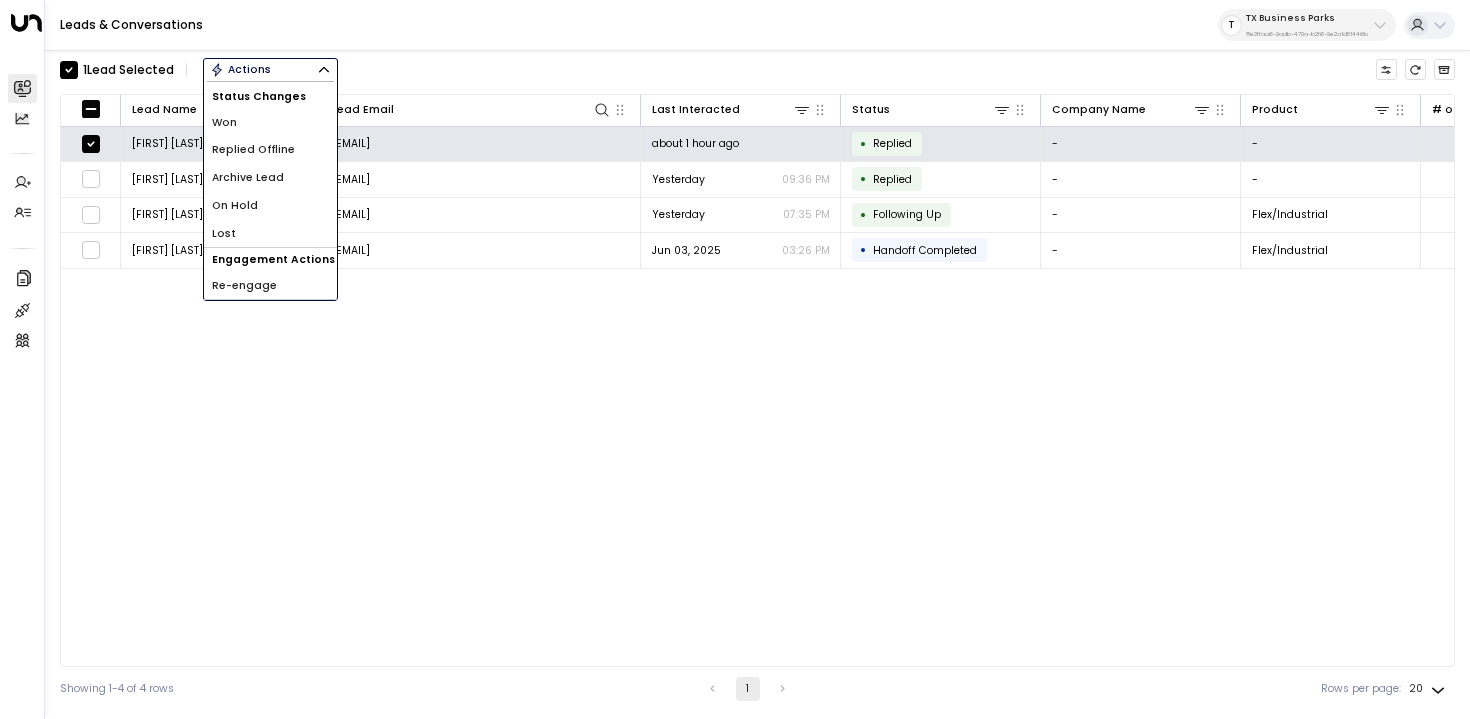 click on "Archive Lead" at bounding box center [270, 178] 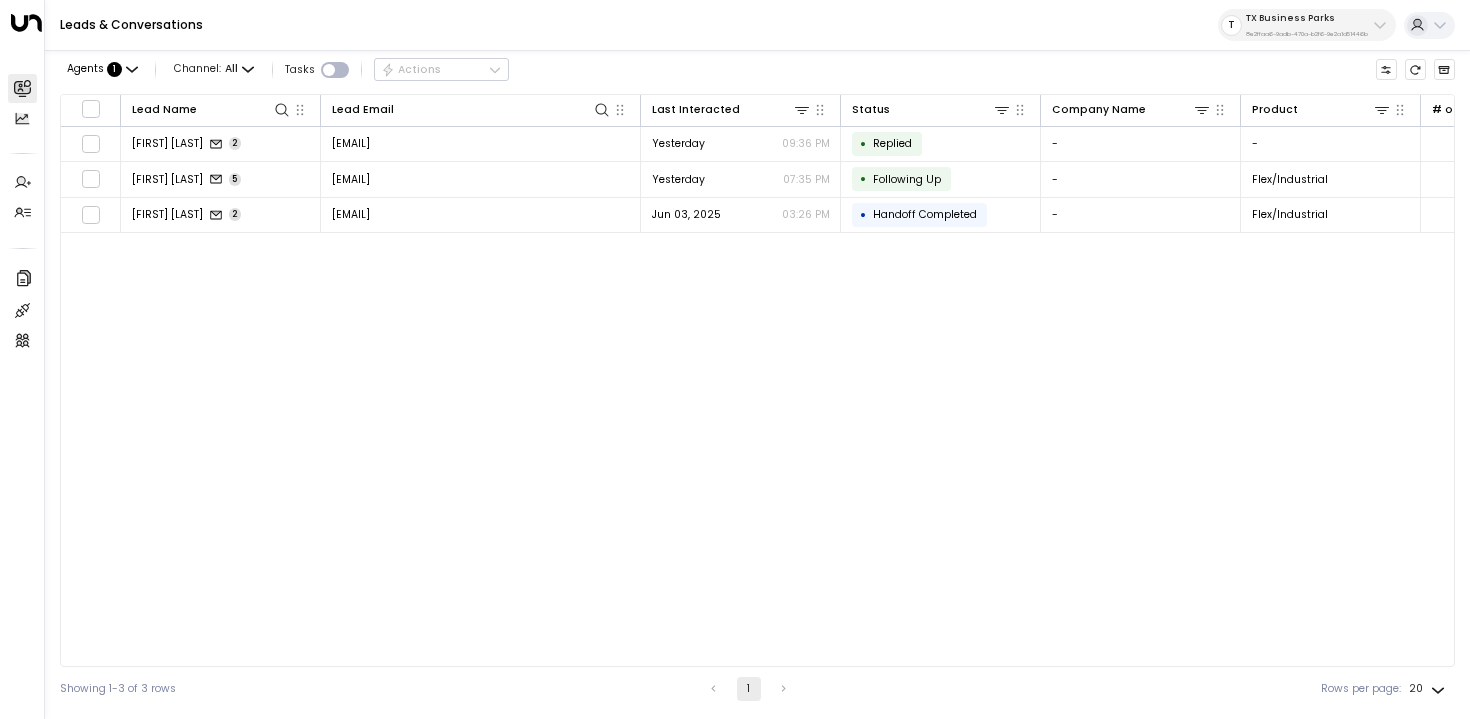 click on "Lead Name Lead Email Last Interacted Status Company Name Product # of people AI mode Trigger Phone Location Inquired At [FIRST] [LAST] 2 [EMAIL] Yesterday 09:36 PM • Replied - - - [EMAIL] +[PHONE] [LOCATION] Yesterday 09:34 PM [FIRST] [LAST] 5 [EMAIL] Yesterday 07:35 PM • Following Up - Flex/Industrial - [EMAIL] +[PHONE] [LOCATION] Jul 01, 2025 10:01 PM [FIRST] [LAST] 2 [EMAIL] Jun 03, 2025 03:26 PM • Handoff Completed - Flex/Industrial - [EMAIL] +[PHONE] [LOCATION] - Celina Jun 03, 2025 03:25 PM" at bounding box center [757, 380] 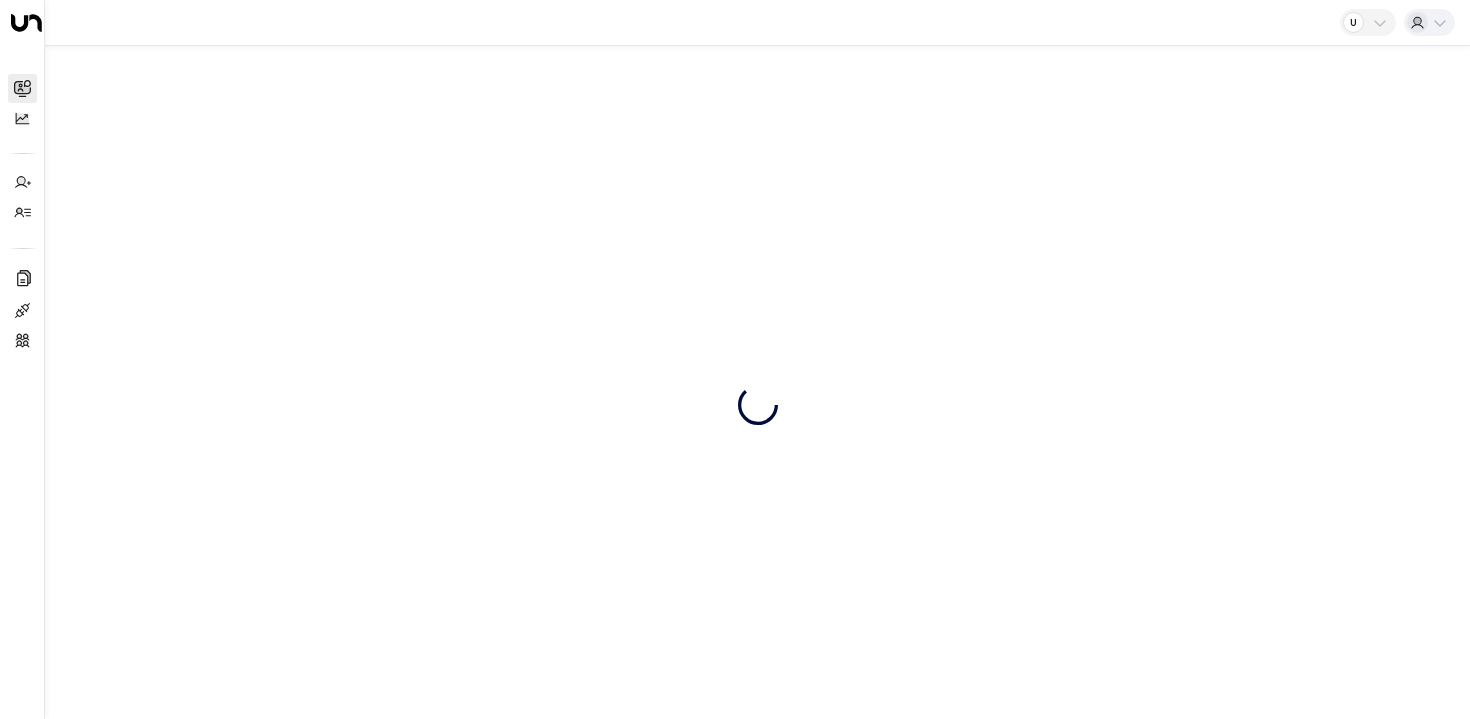 scroll, scrollTop: 0, scrollLeft: 0, axis: both 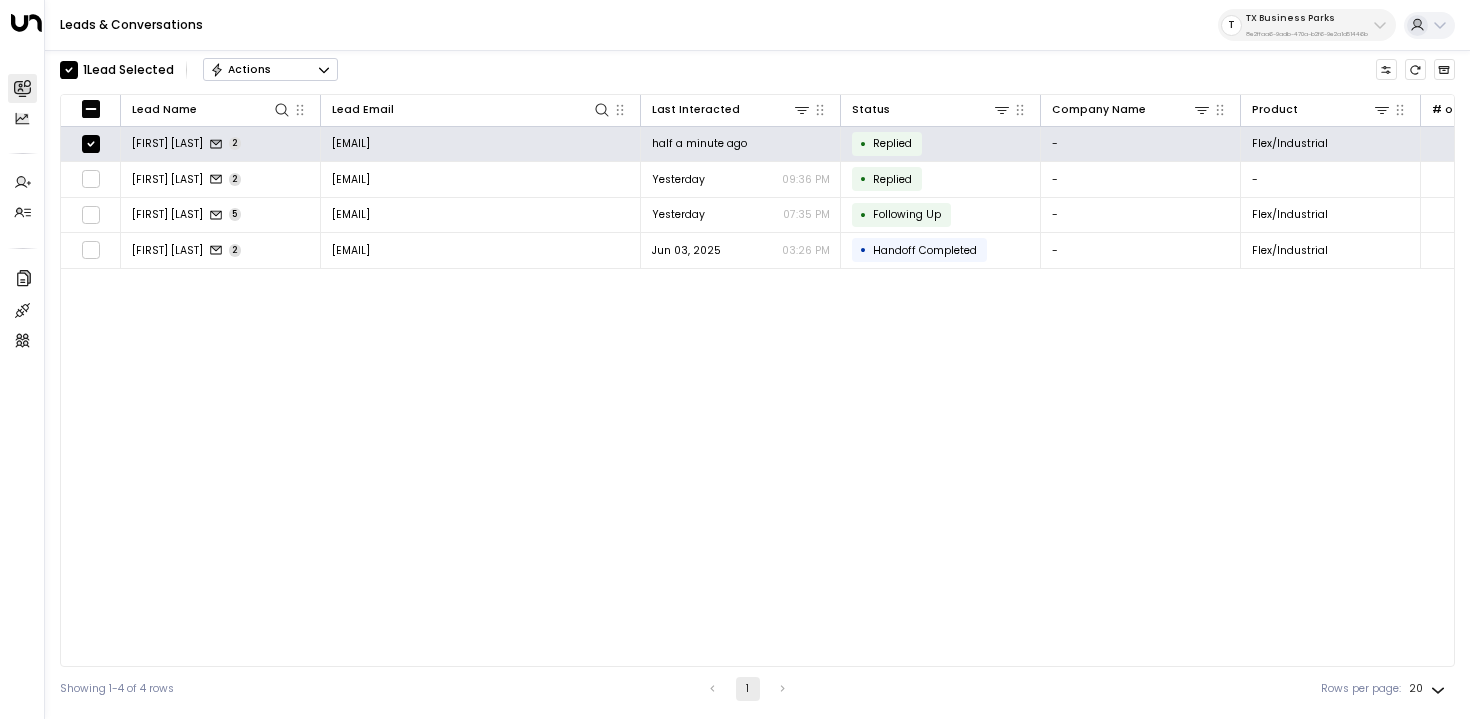 click at bounding box center [324, 70] 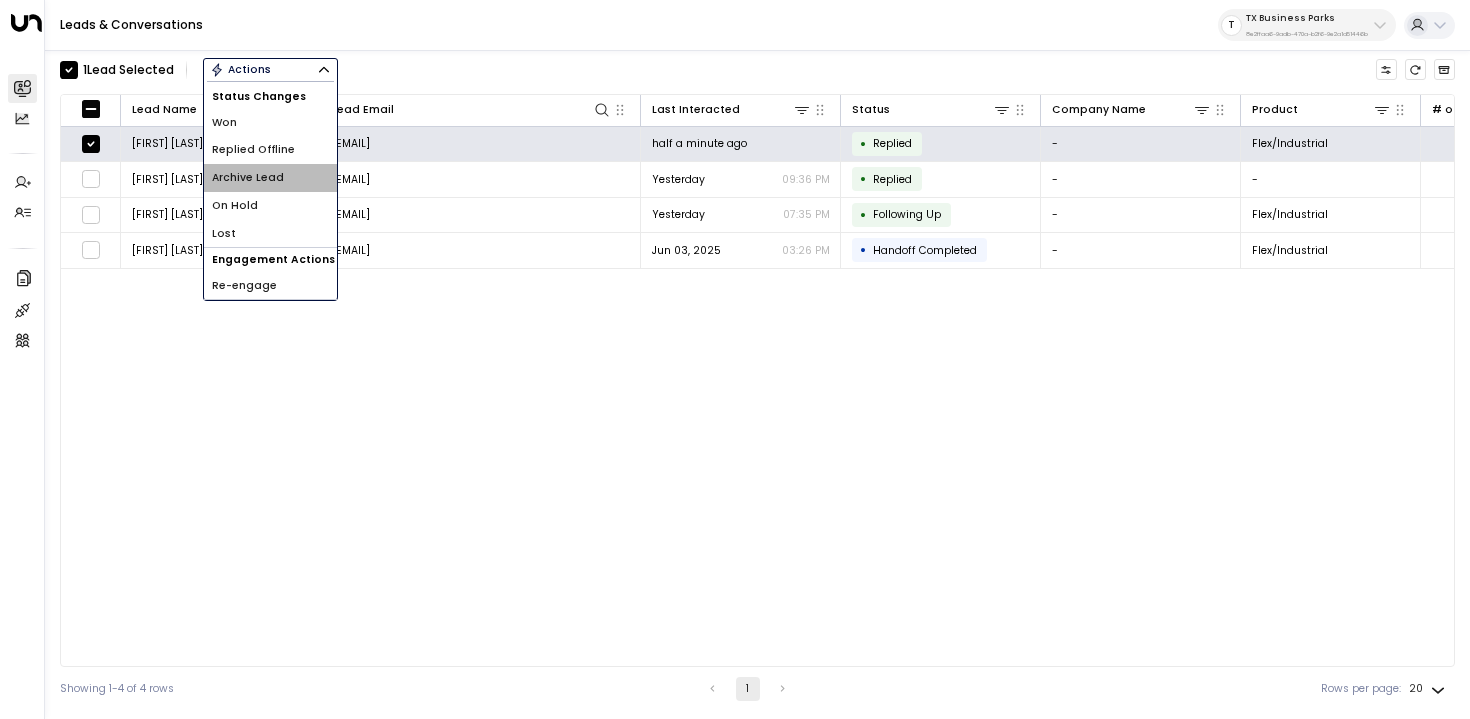 click on "Archive Lead" at bounding box center (270, 178) 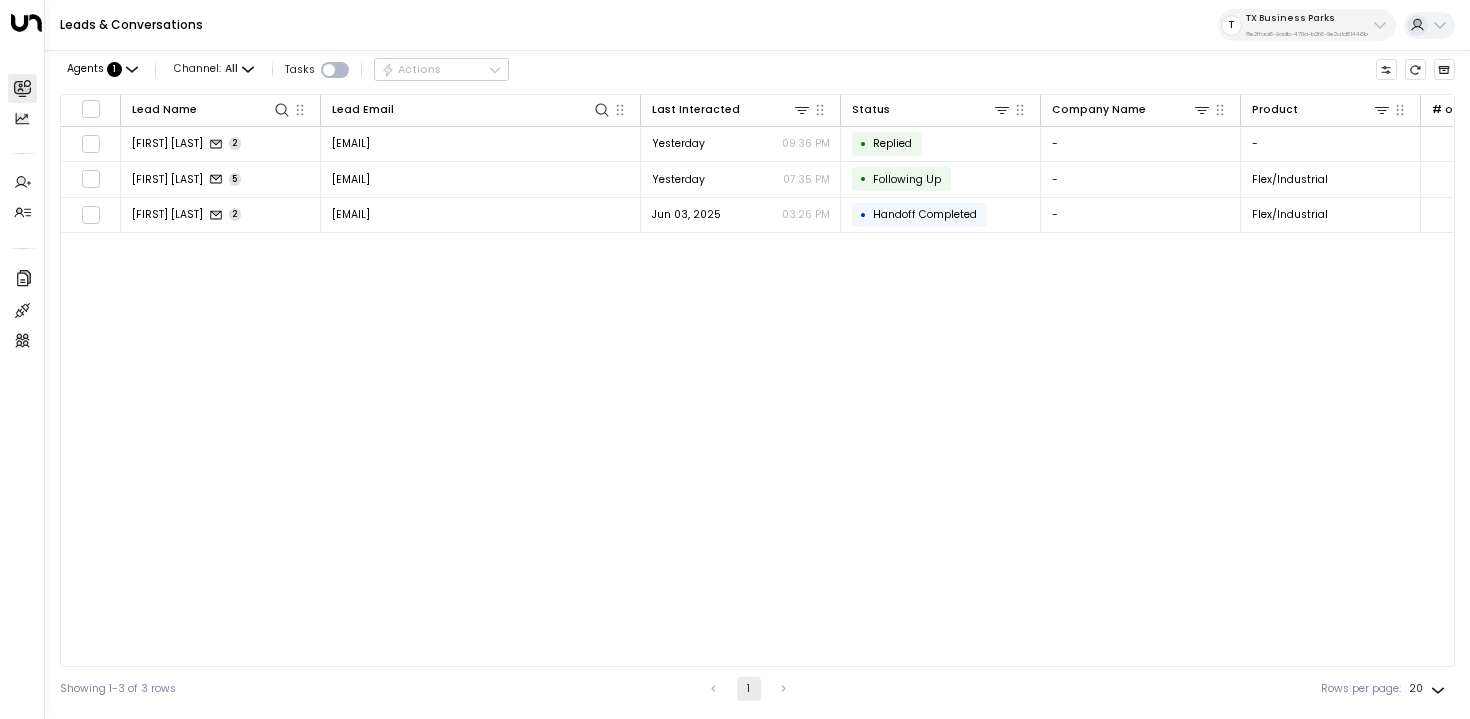 click on "Lead Name Lead Email Last Interacted Status Company Name Product # of people AI mode Trigger Phone Location Inquired At [FIRST] [LAST] 2 [EMAIL] Yesterday 09:36 PM • Replied - - - [EMAIL] +[PHONE] [LOCATION] Yesterday 09:34 PM [FIRST] [LAST] 5 [EMAIL] Yesterday 07:35 PM • Following Up - Flex/Industrial - [EMAIL] +[PHONE] [LOCATION] Jul 01, 2025 10:01 PM [FIRST] [LAST] 2 [EMAIL] Jun 03, 2025 03:26 PM • Handoff Completed - Flex/Industrial - [EMAIL] +[PHONE] [LOCATION] - Celina Jun 03, 2025 03:25 PM" at bounding box center [757, 380] 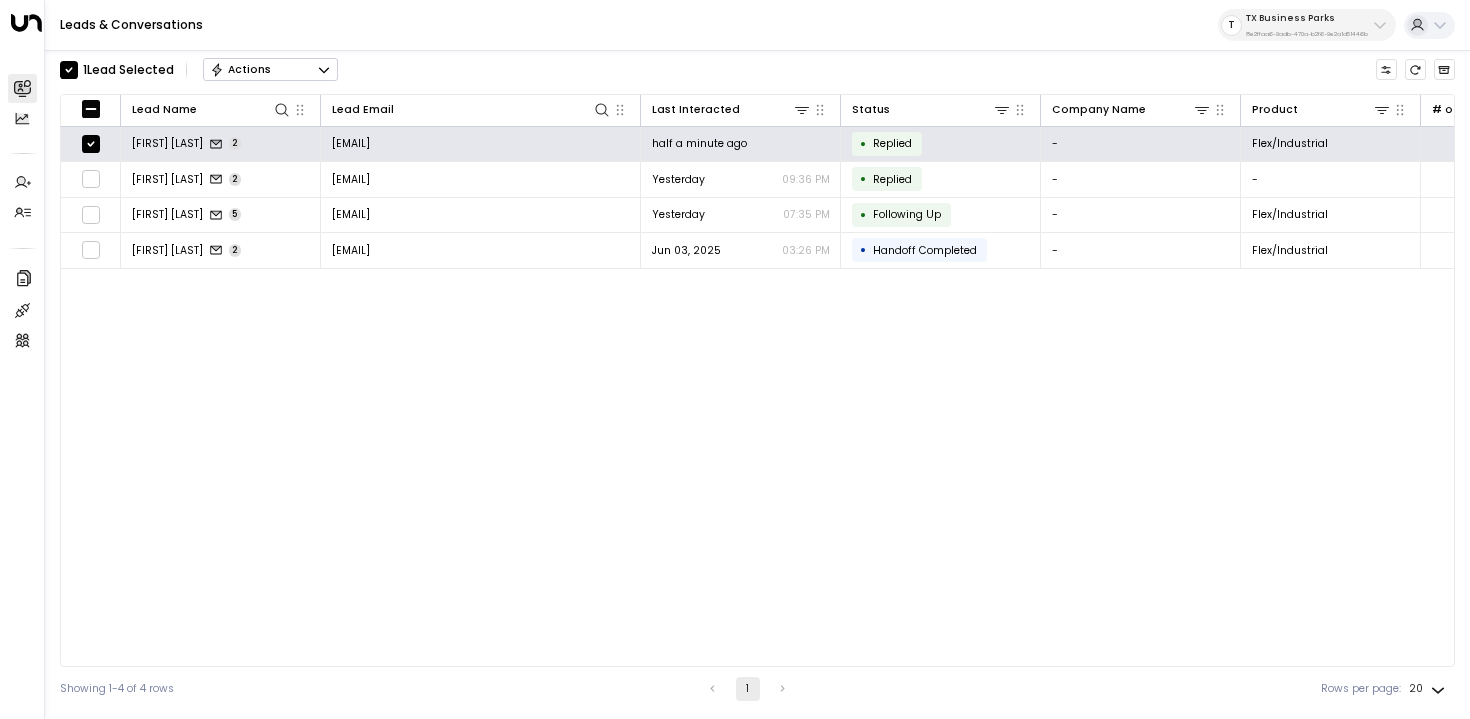 click on "Actions" at bounding box center [270, 70] 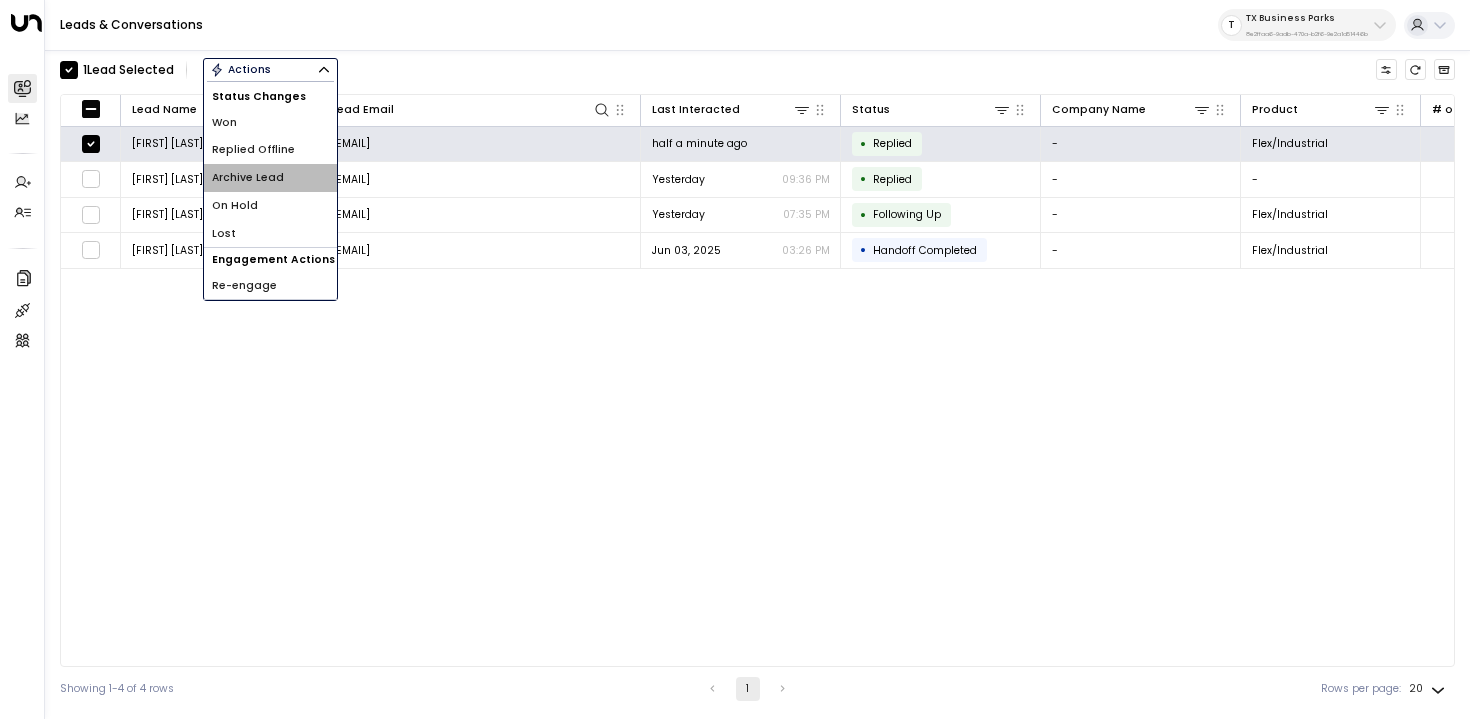 click on "Archive Lead" at bounding box center (270, 178) 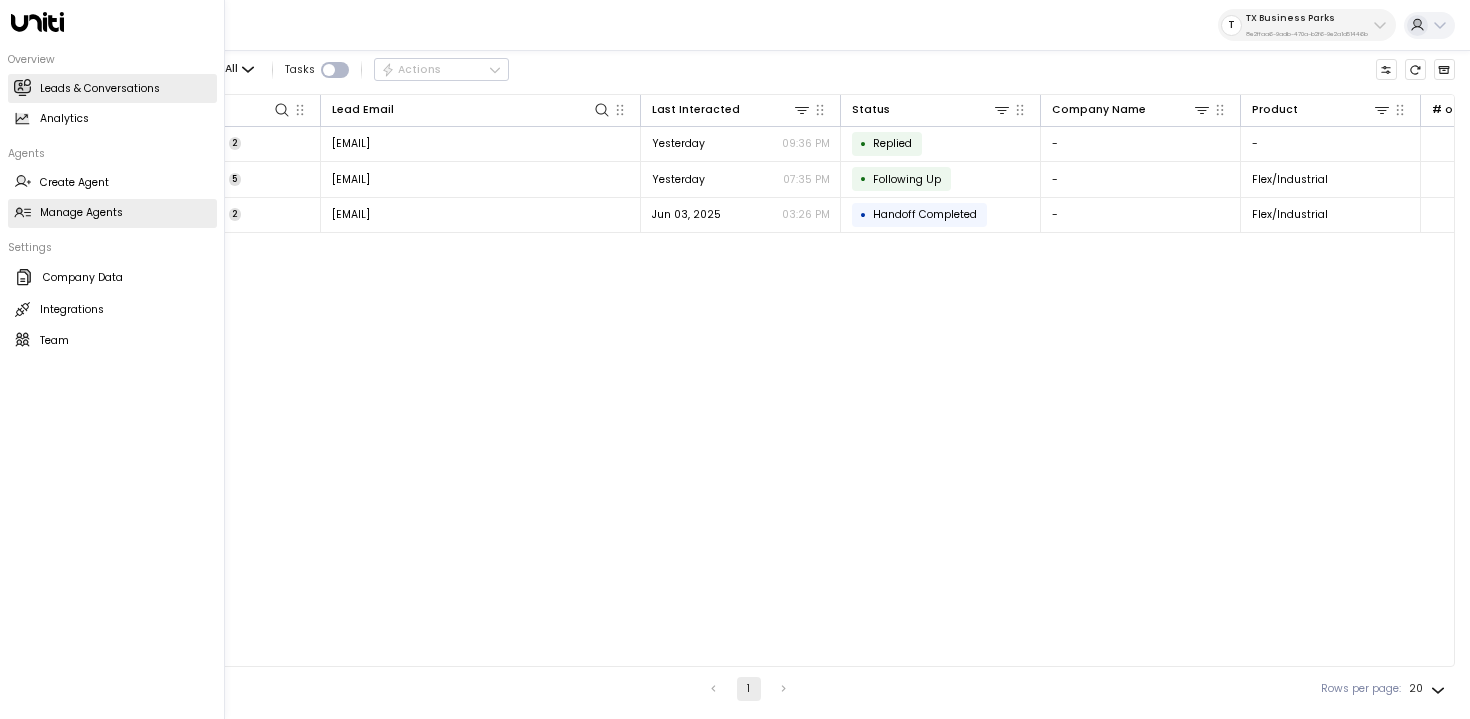 click on "Manage Agents Manage Agents" at bounding box center (112, 213) 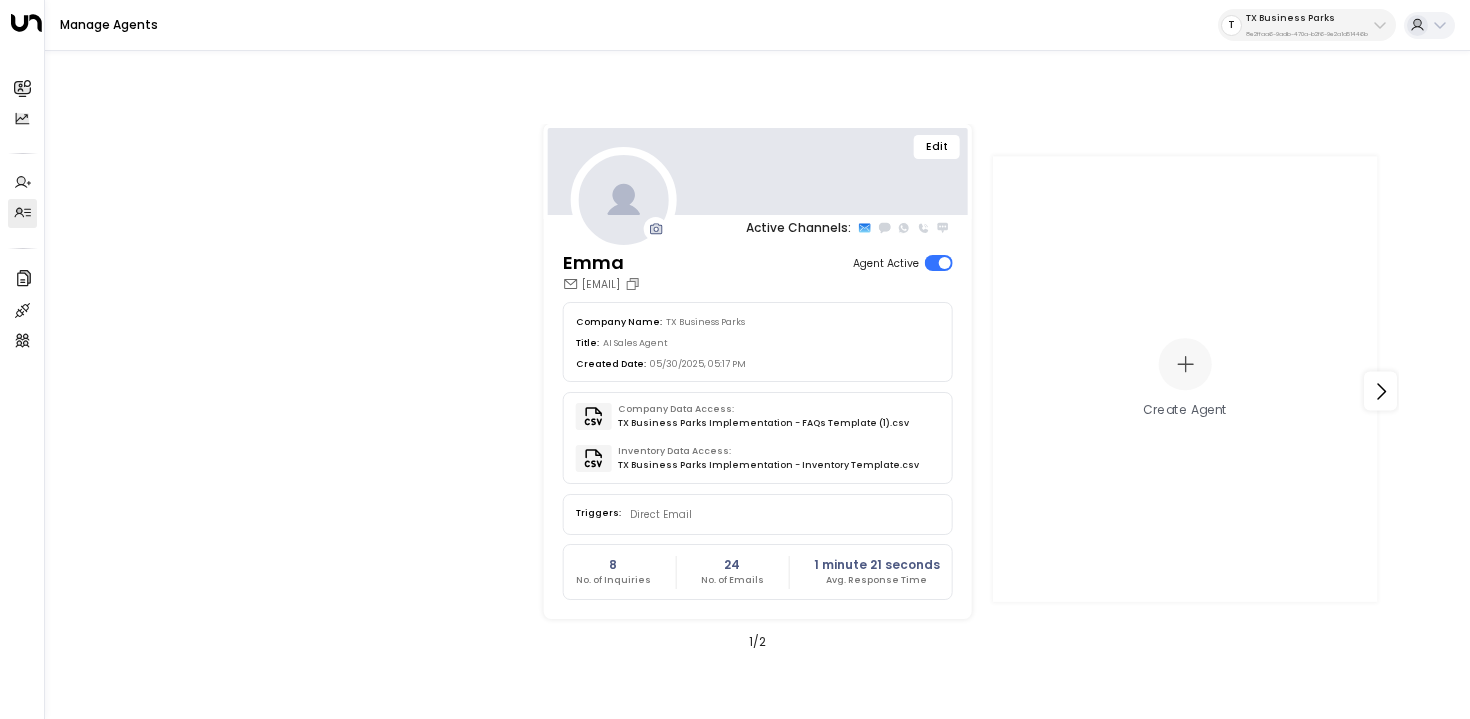 click on "Edit" at bounding box center [937, 147] 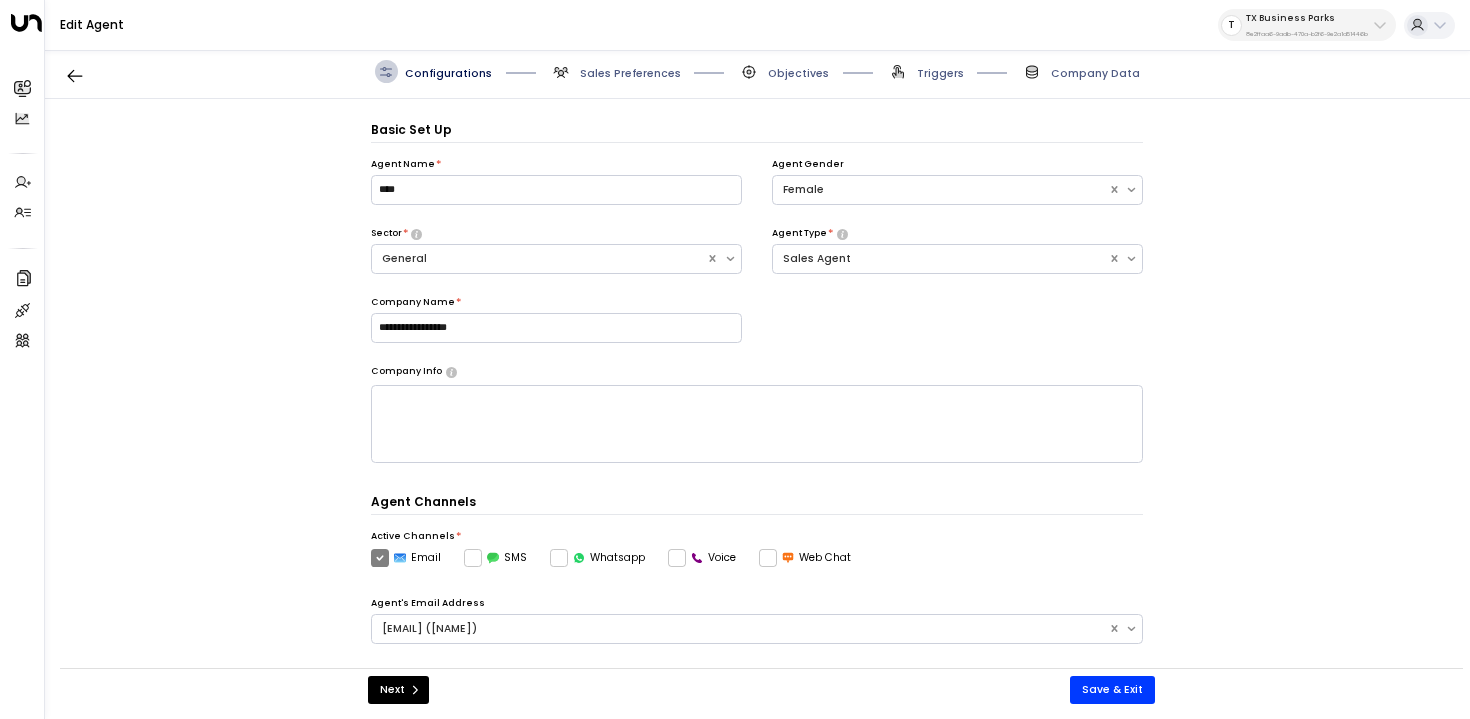 scroll, scrollTop: 22, scrollLeft: 0, axis: vertical 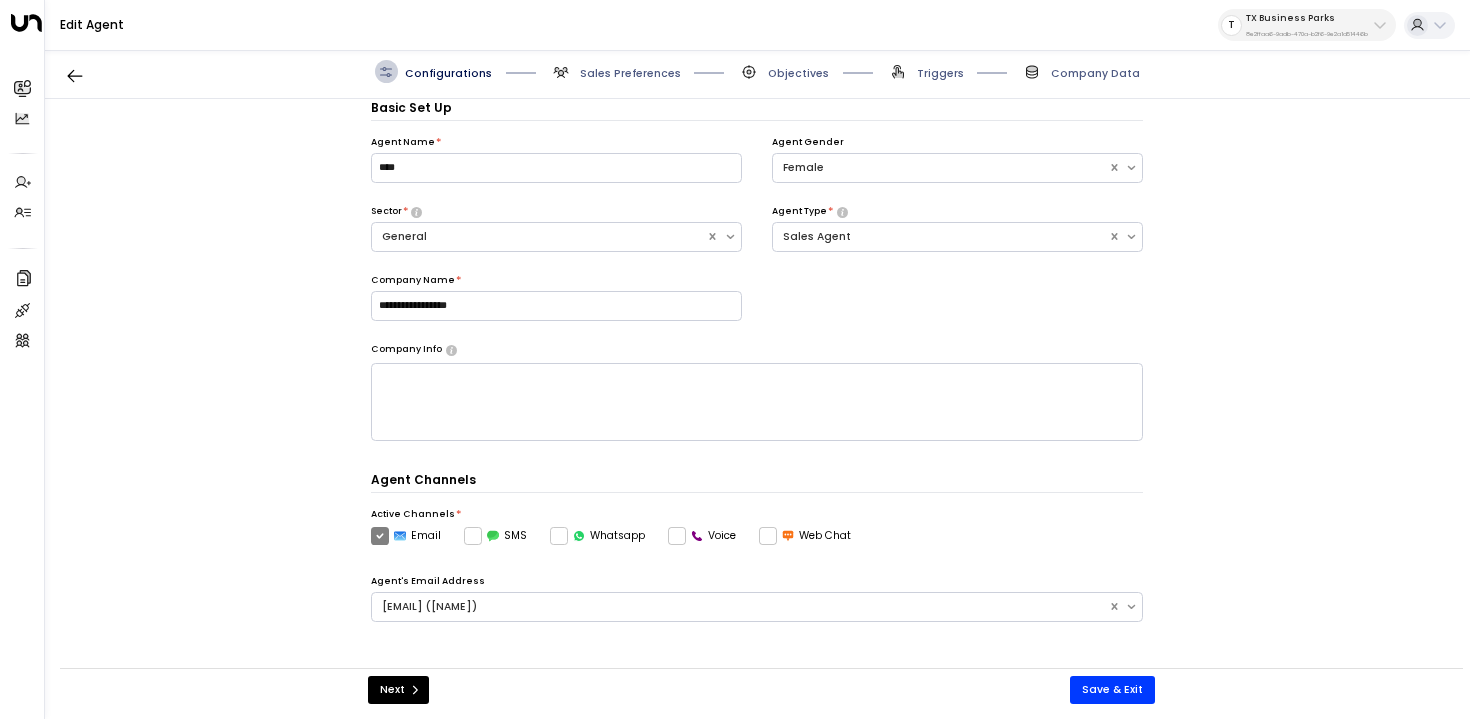 click on "Configurations Sales Preferences Objectives Triggers Company Data" at bounding box center (757, 72) 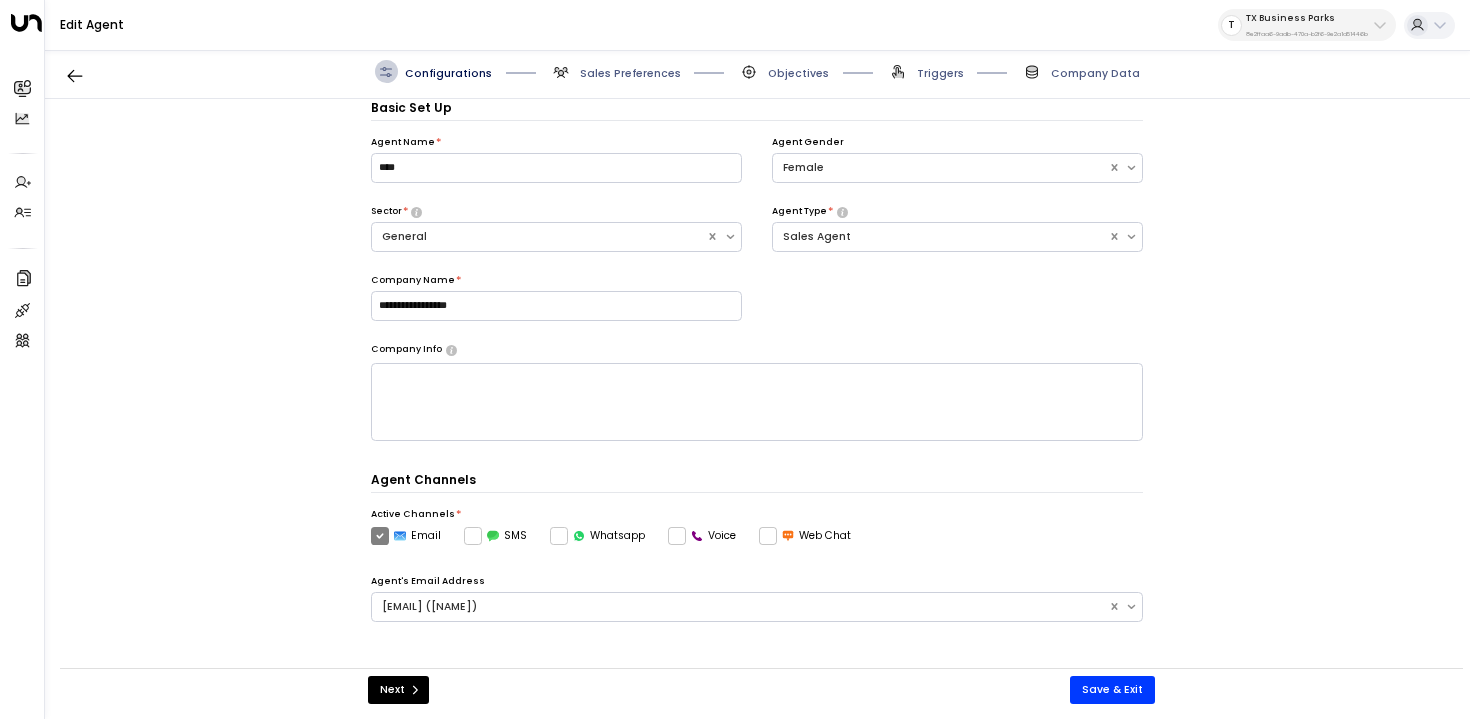 click on "Sales Preferences" at bounding box center [630, 73] 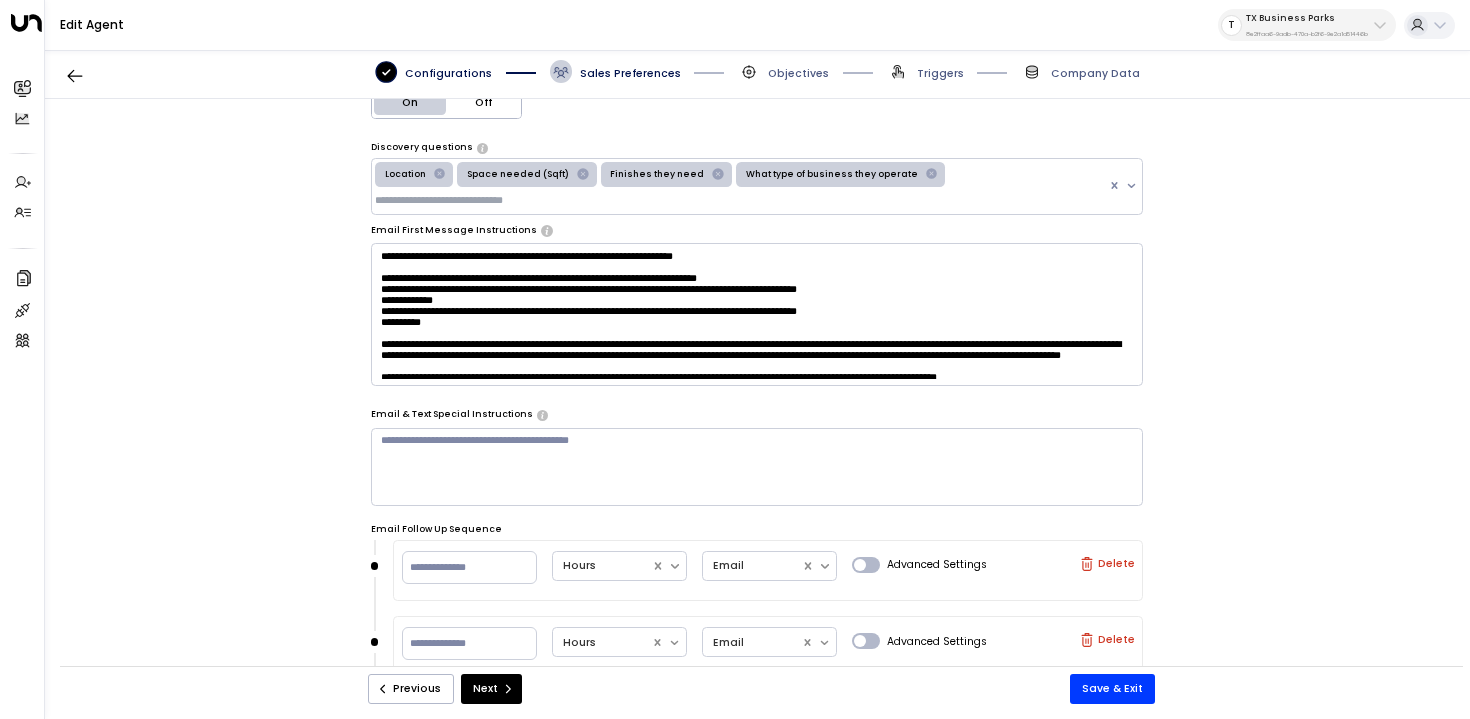 scroll, scrollTop: 446, scrollLeft: 0, axis: vertical 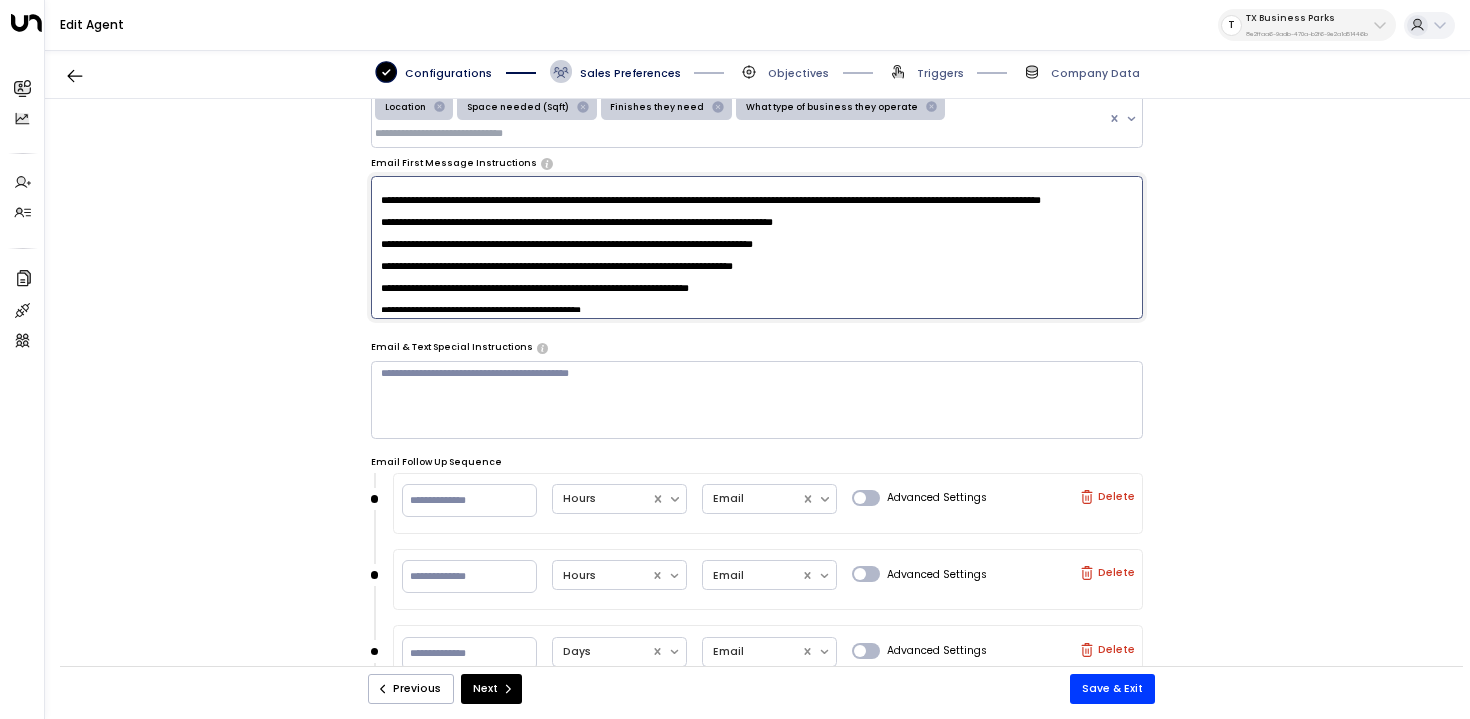 drag, startPoint x: 478, startPoint y: 267, endPoint x: 305, endPoint y: 261, distance: 173.10402 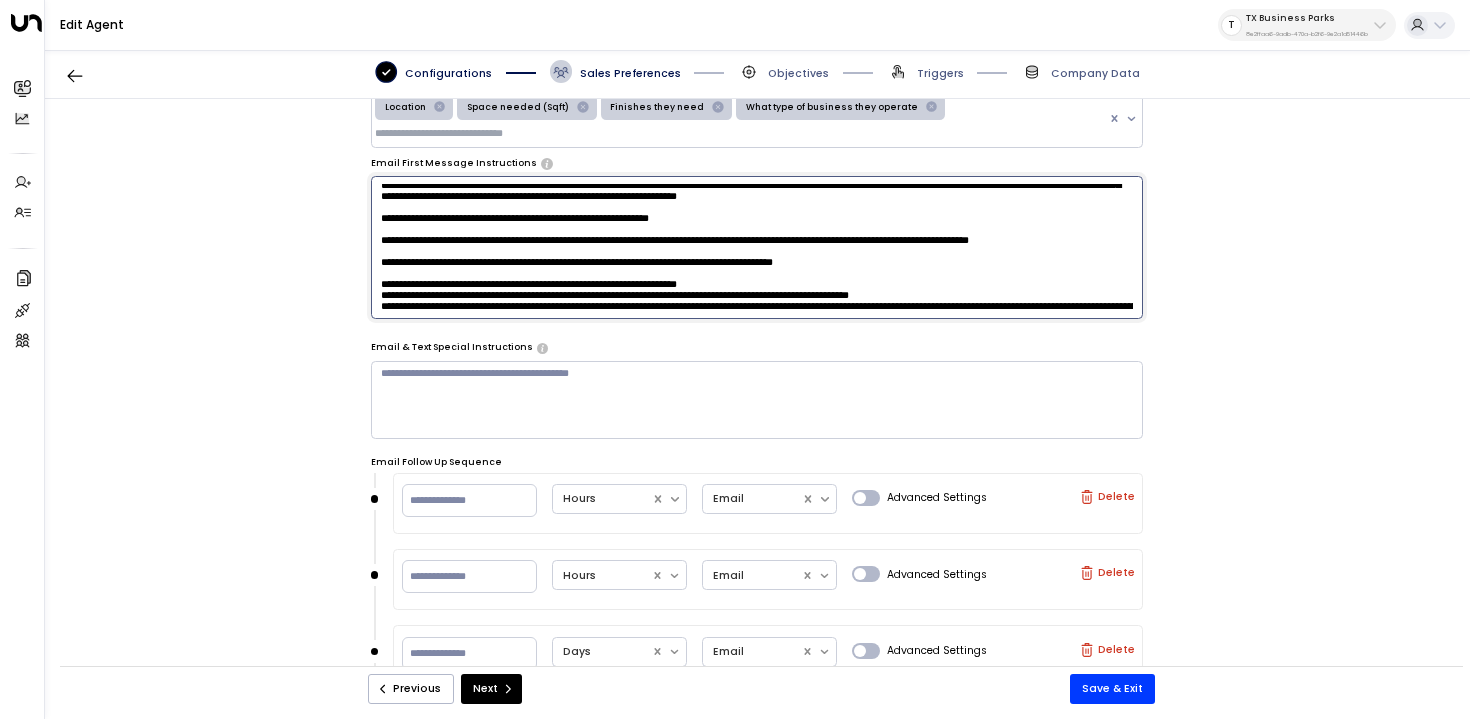 click at bounding box center [757, 248] 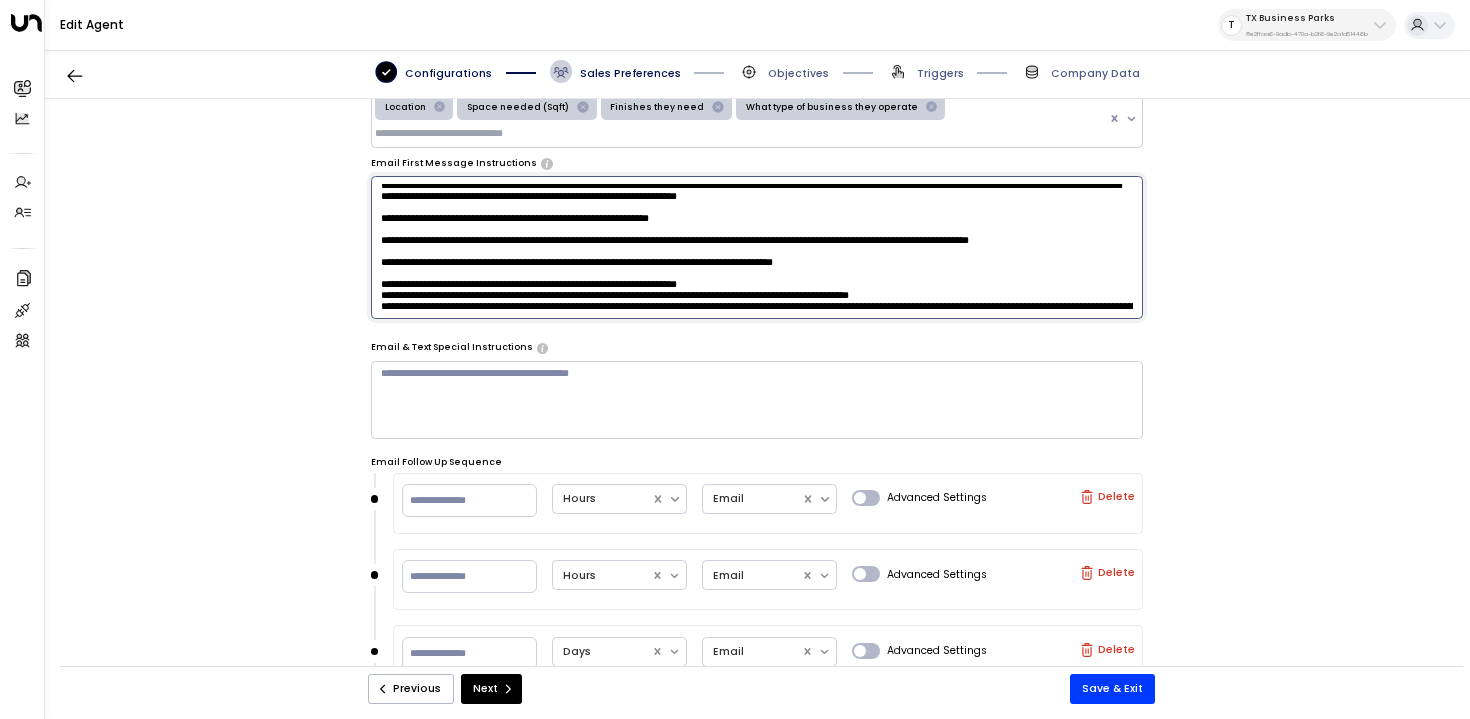 scroll, scrollTop: 1205, scrollLeft: 0, axis: vertical 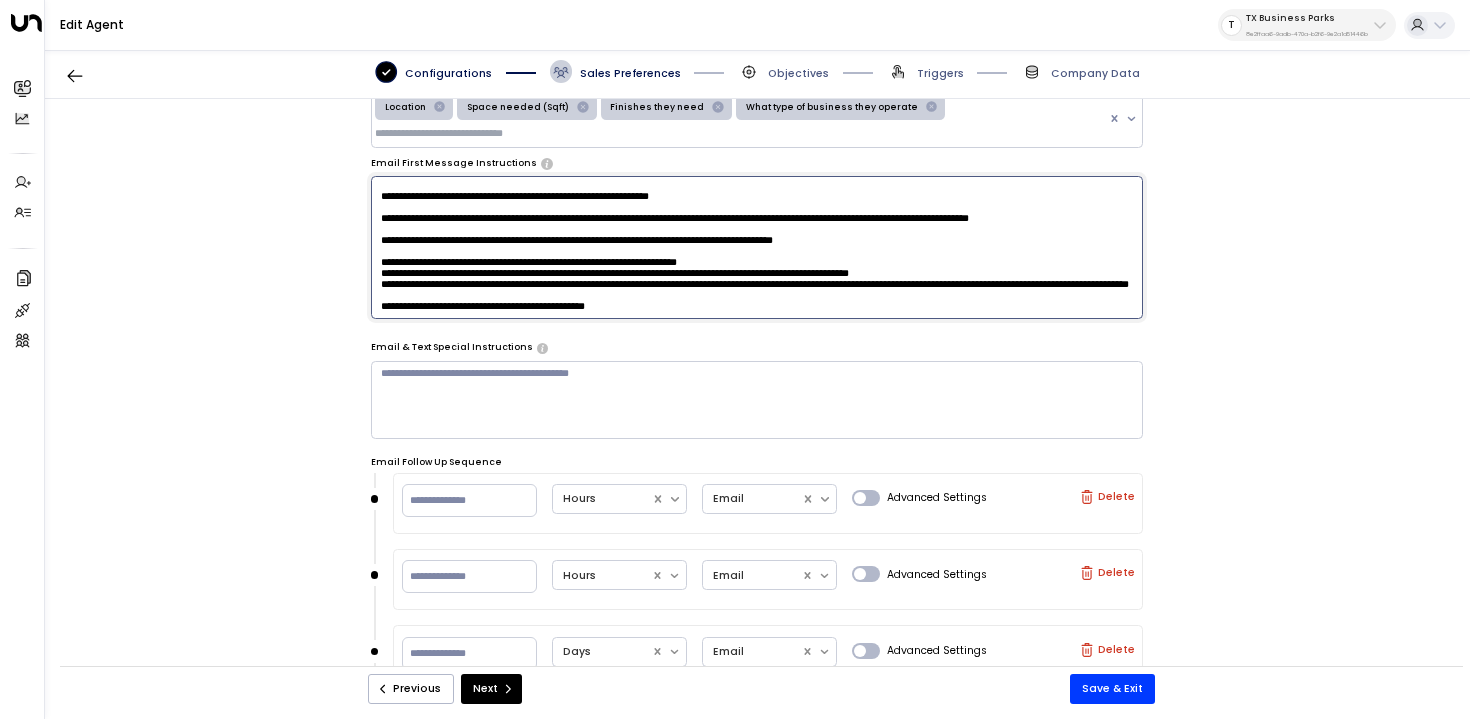type on "**********" 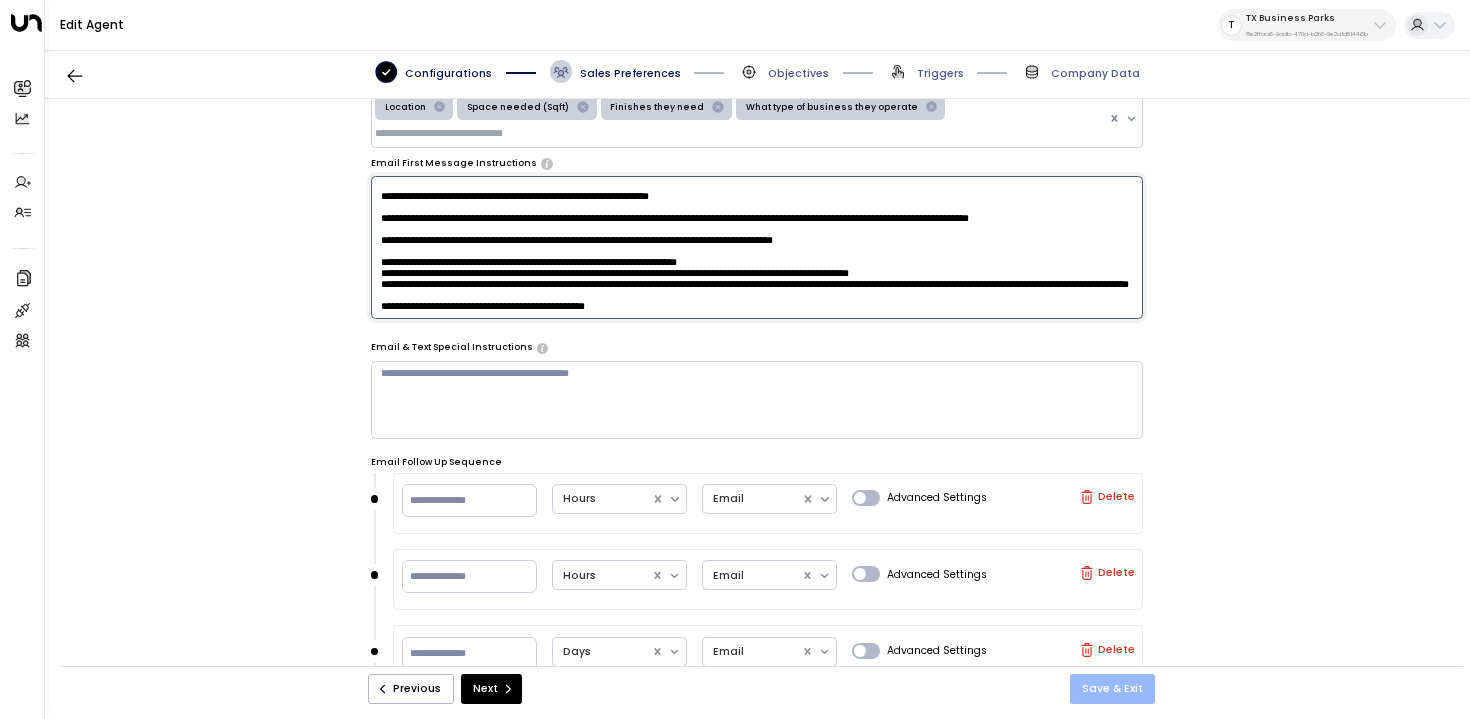 click on "Save & Exit" at bounding box center (1112, 689) 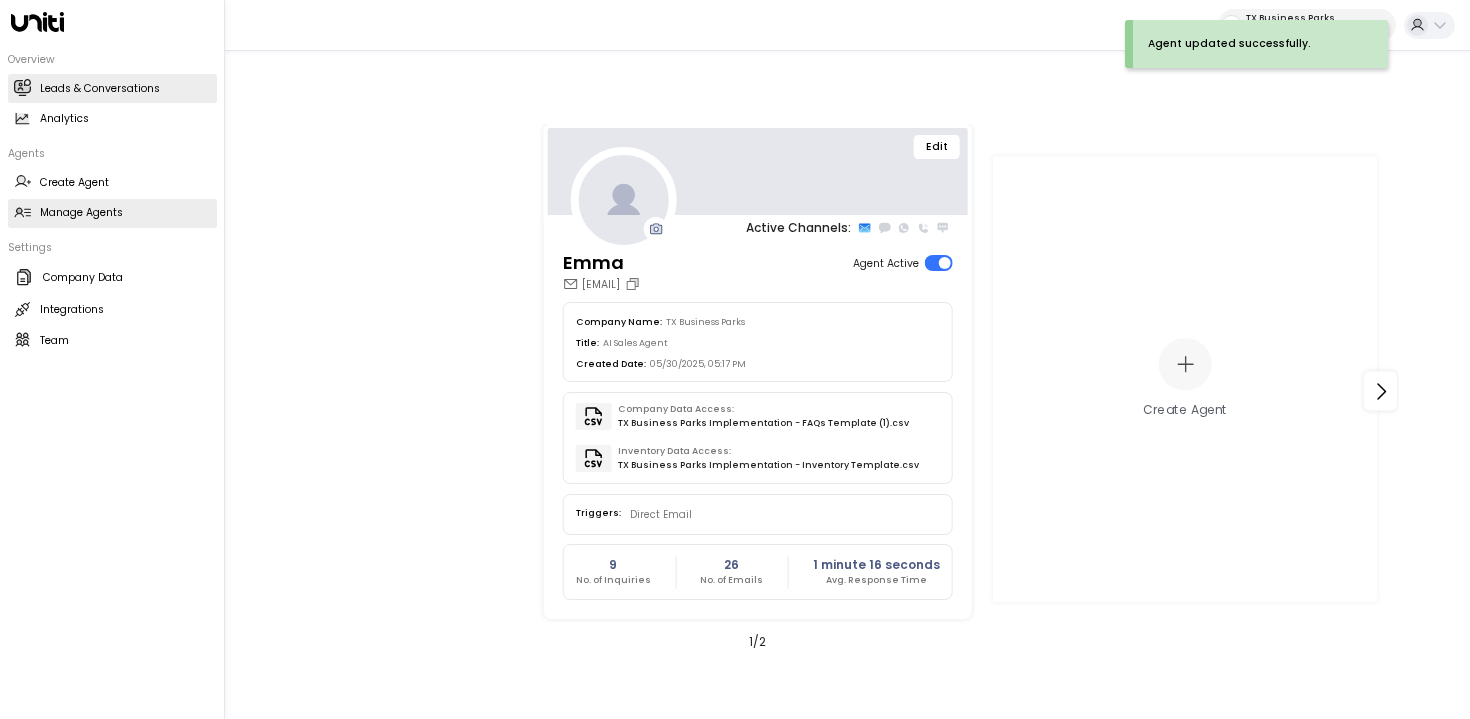 click on "Leads & Conversations Leads & Conversations" at bounding box center (112, 88) 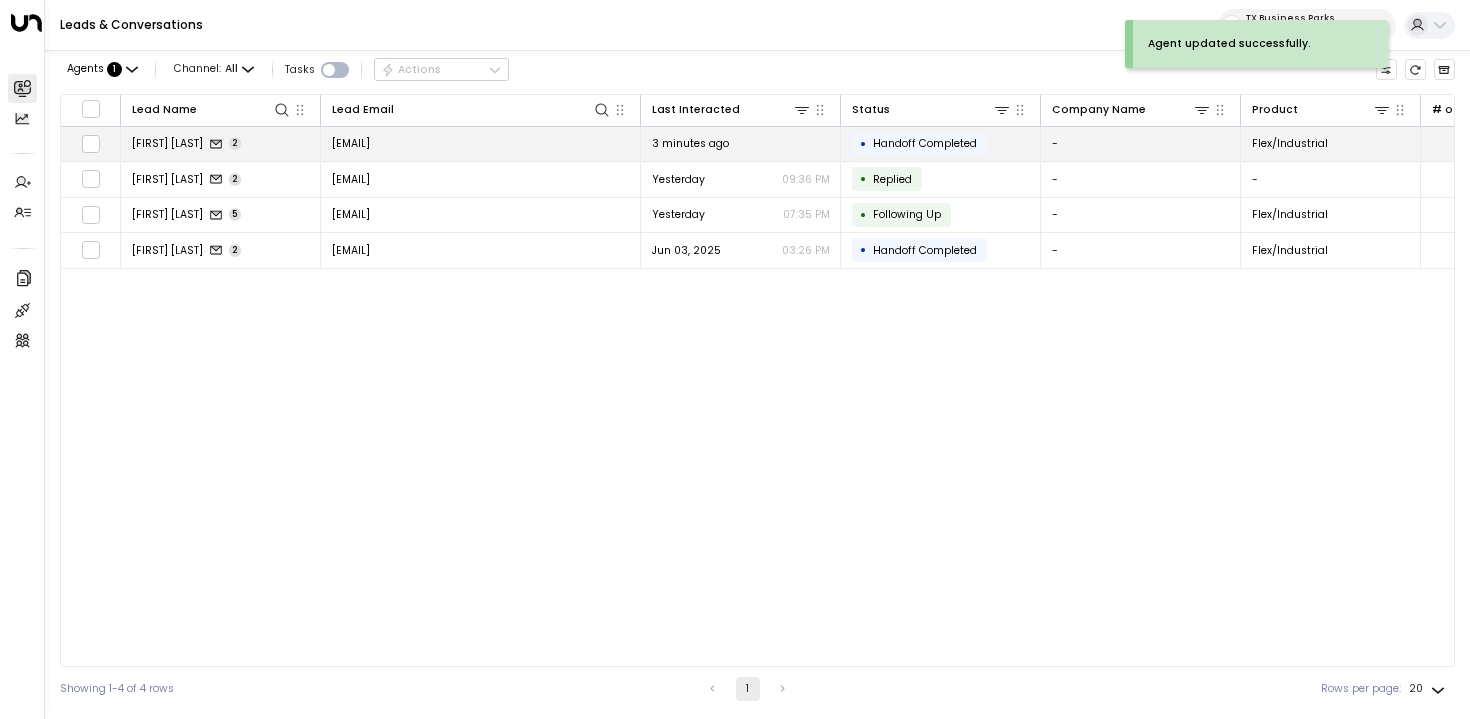 click on "[FIRST] [LAST] 2" at bounding box center [221, 144] 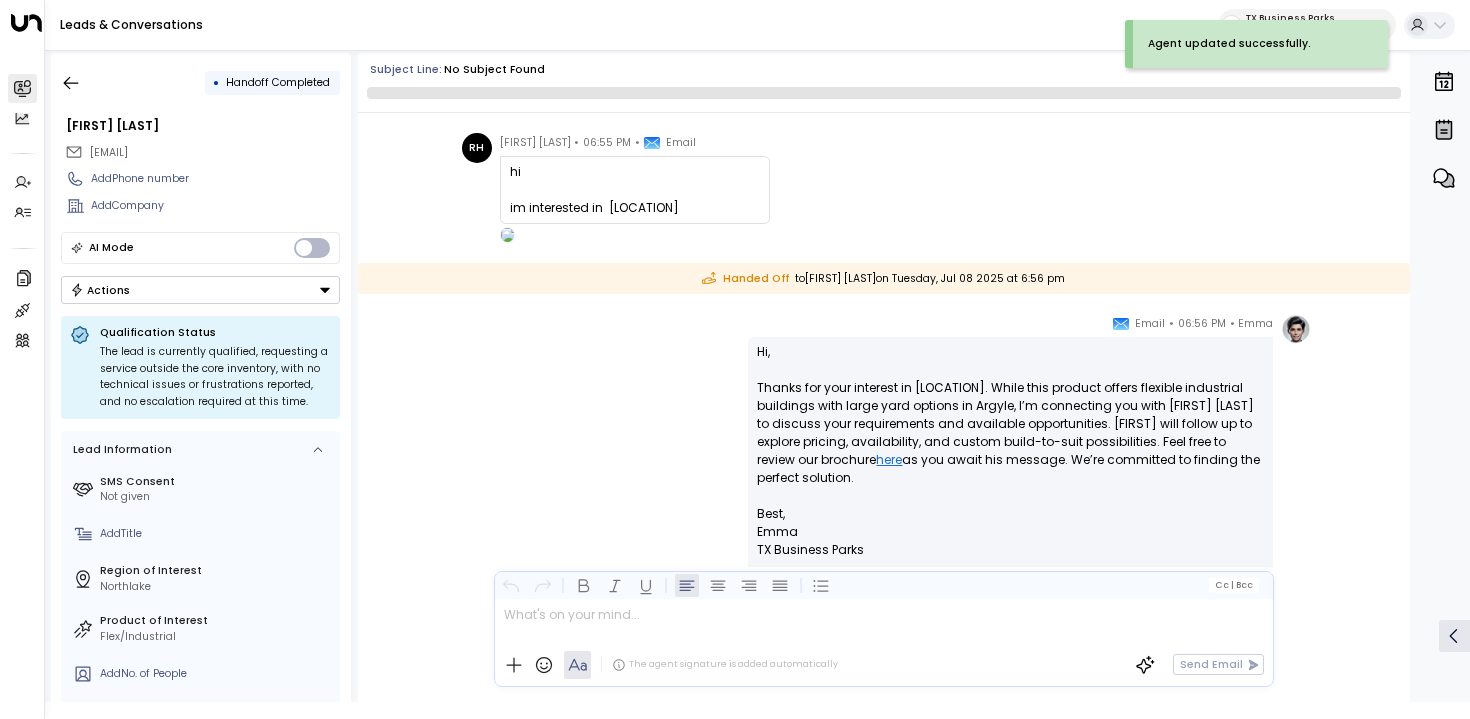scroll, scrollTop: 0, scrollLeft: 0, axis: both 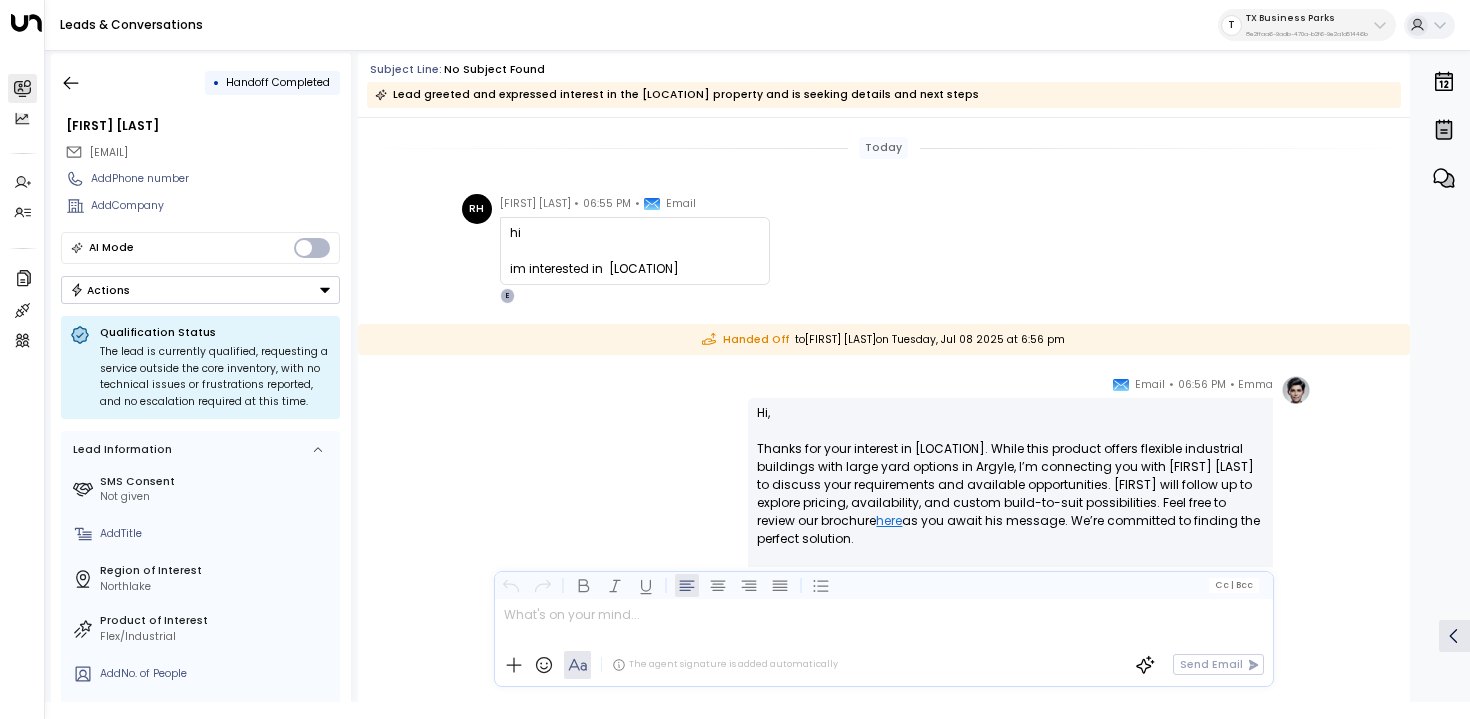 drag, startPoint x: 719, startPoint y: 270, endPoint x: 490, endPoint y: 214, distance: 235.74774 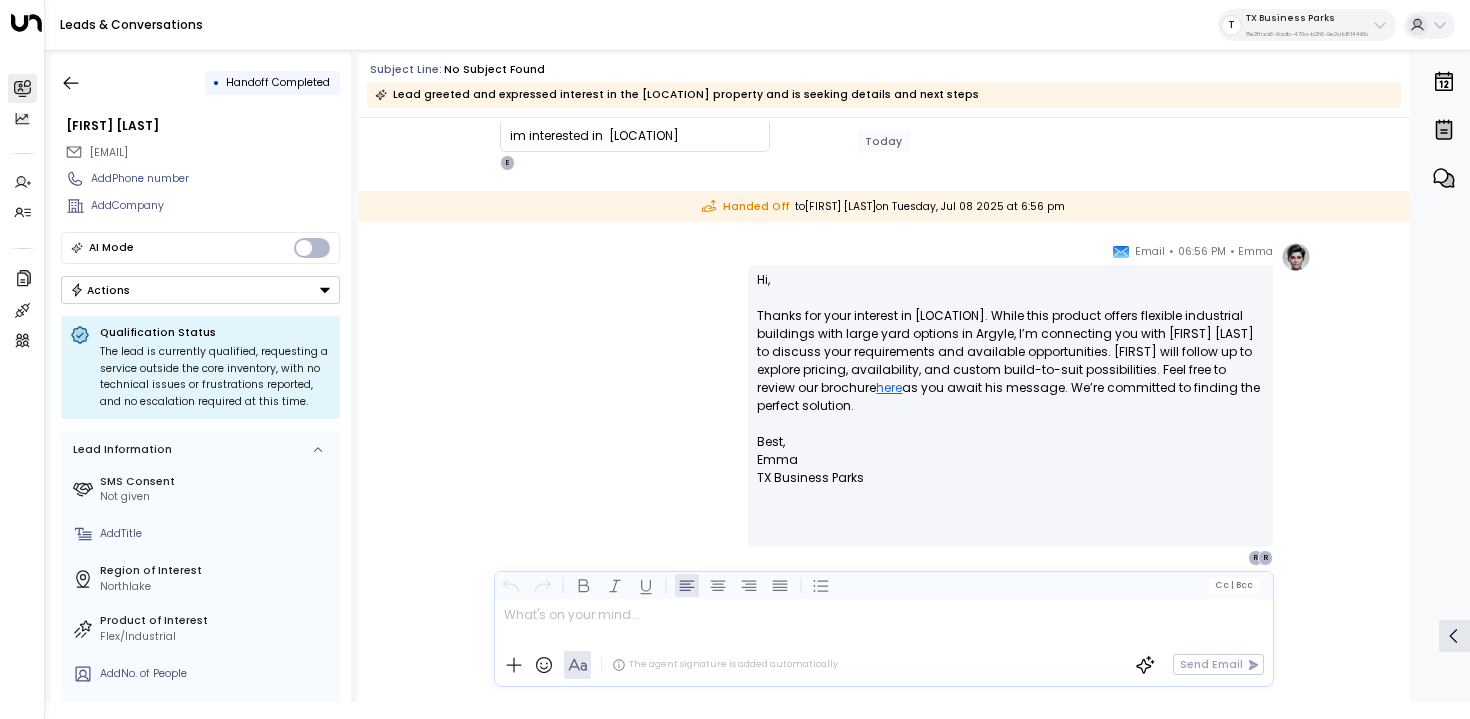 scroll, scrollTop: 0, scrollLeft: 0, axis: both 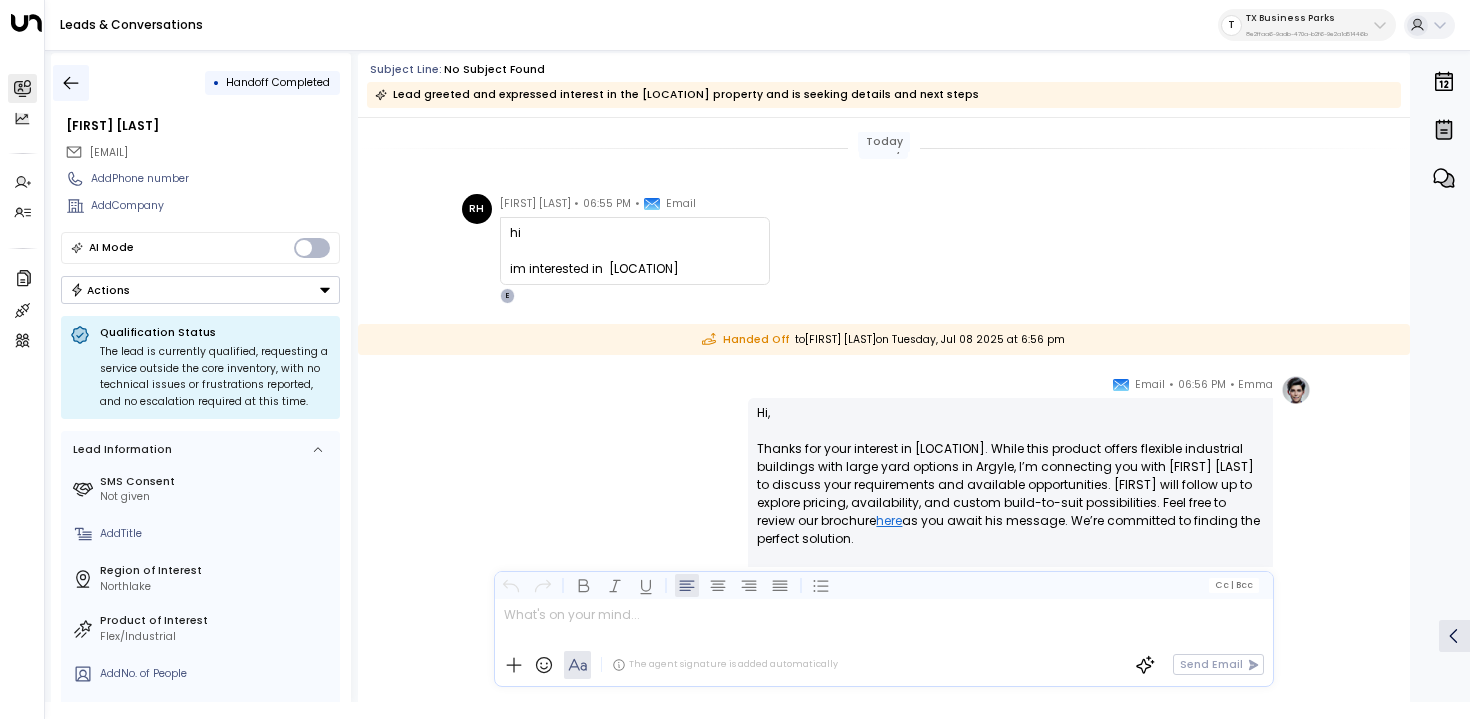 click at bounding box center (71, 83) 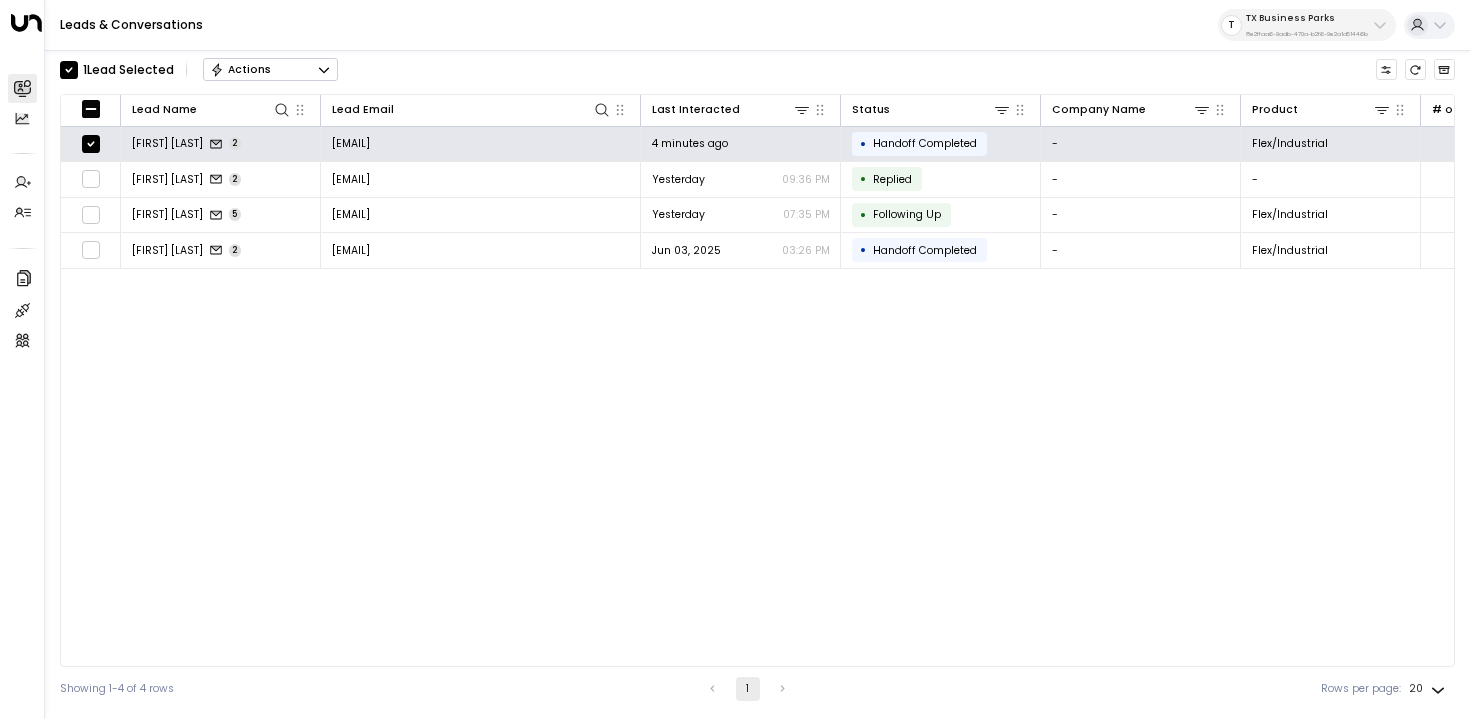 click at bounding box center (324, 70) 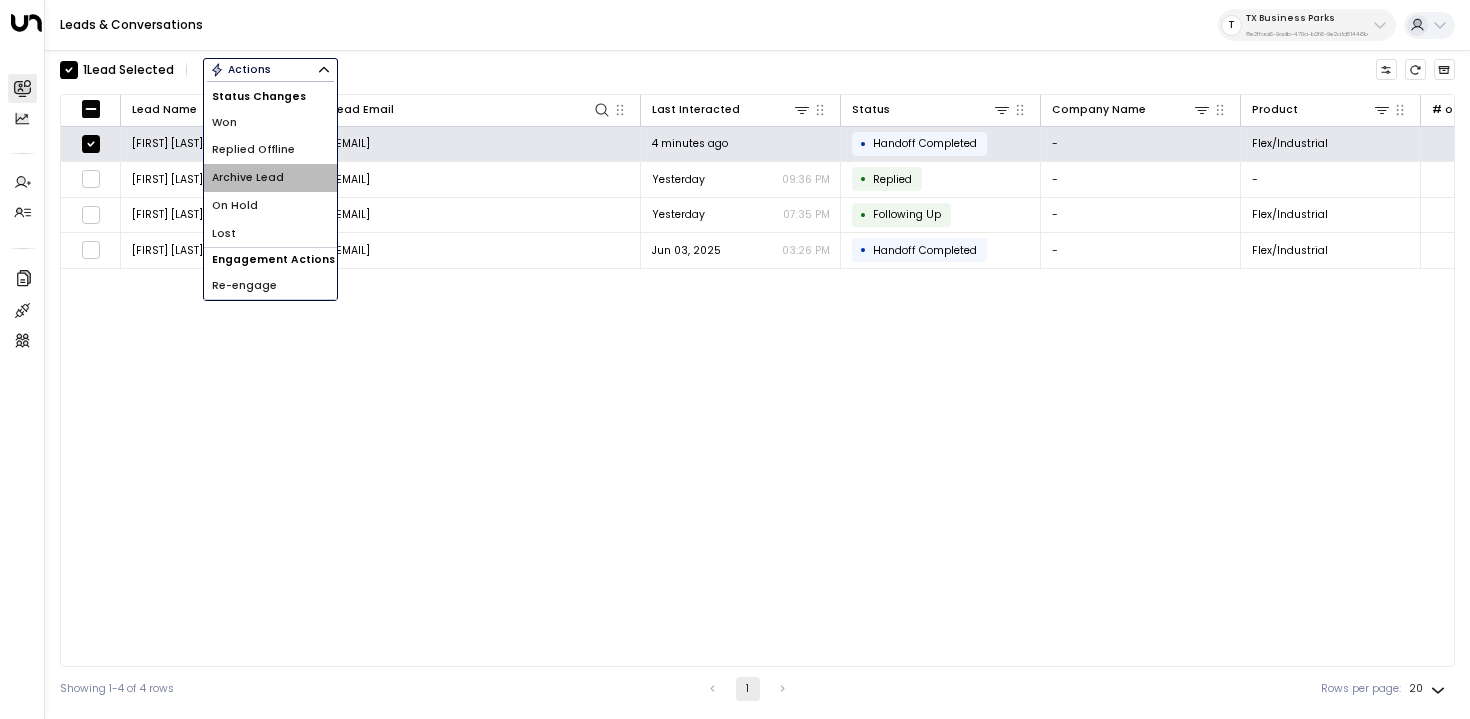 click on "Archive Lead" at bounding box center (270, 178) 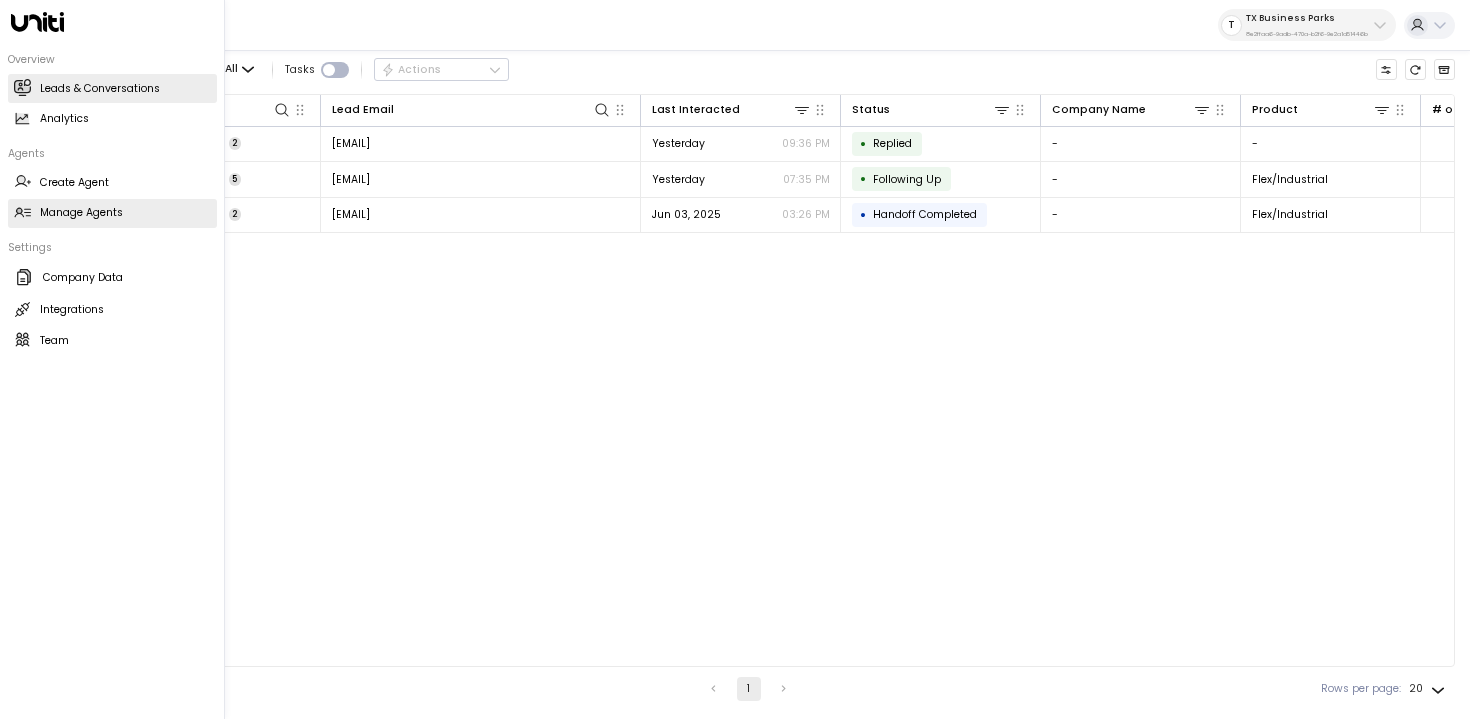 click on "Manage Agents Manage Agents" at bounding box center [112, 213] 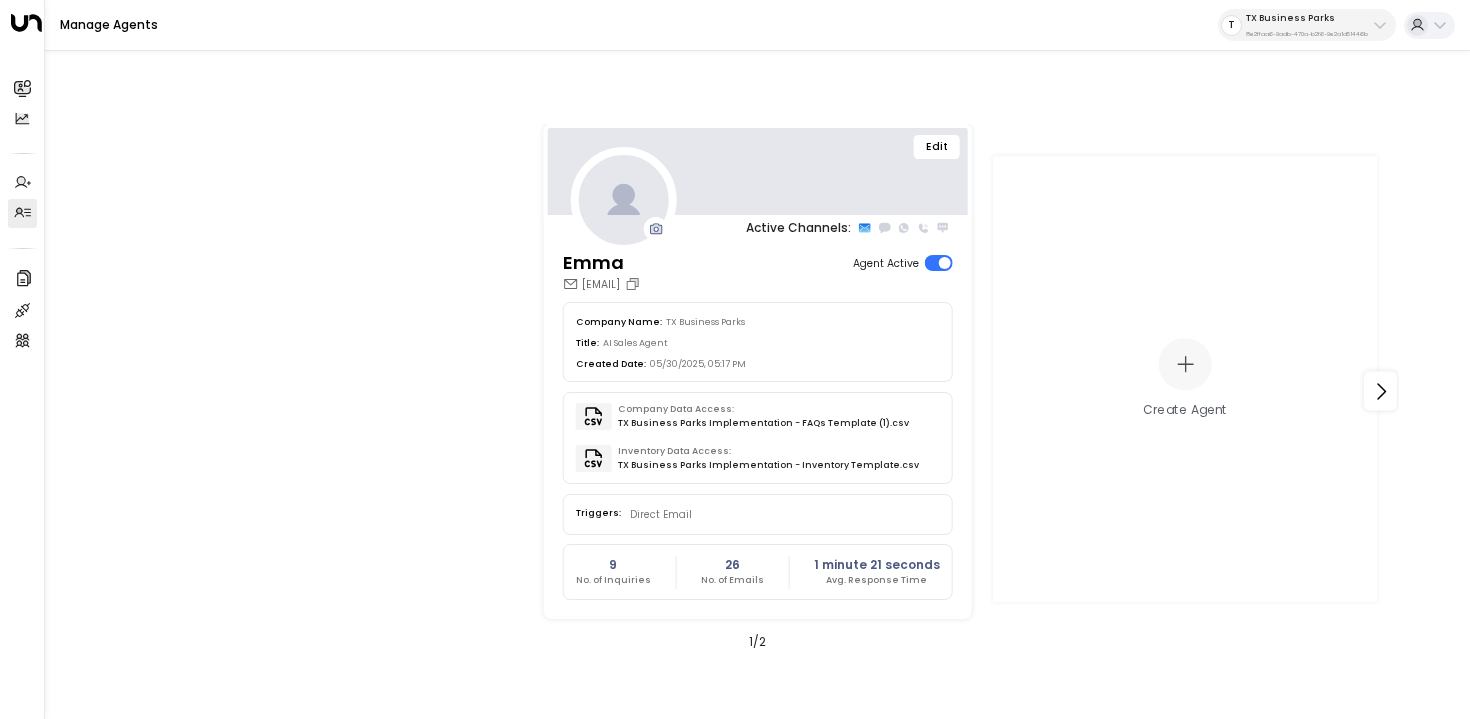 click on "Edit" at bounding box center (937, 147) 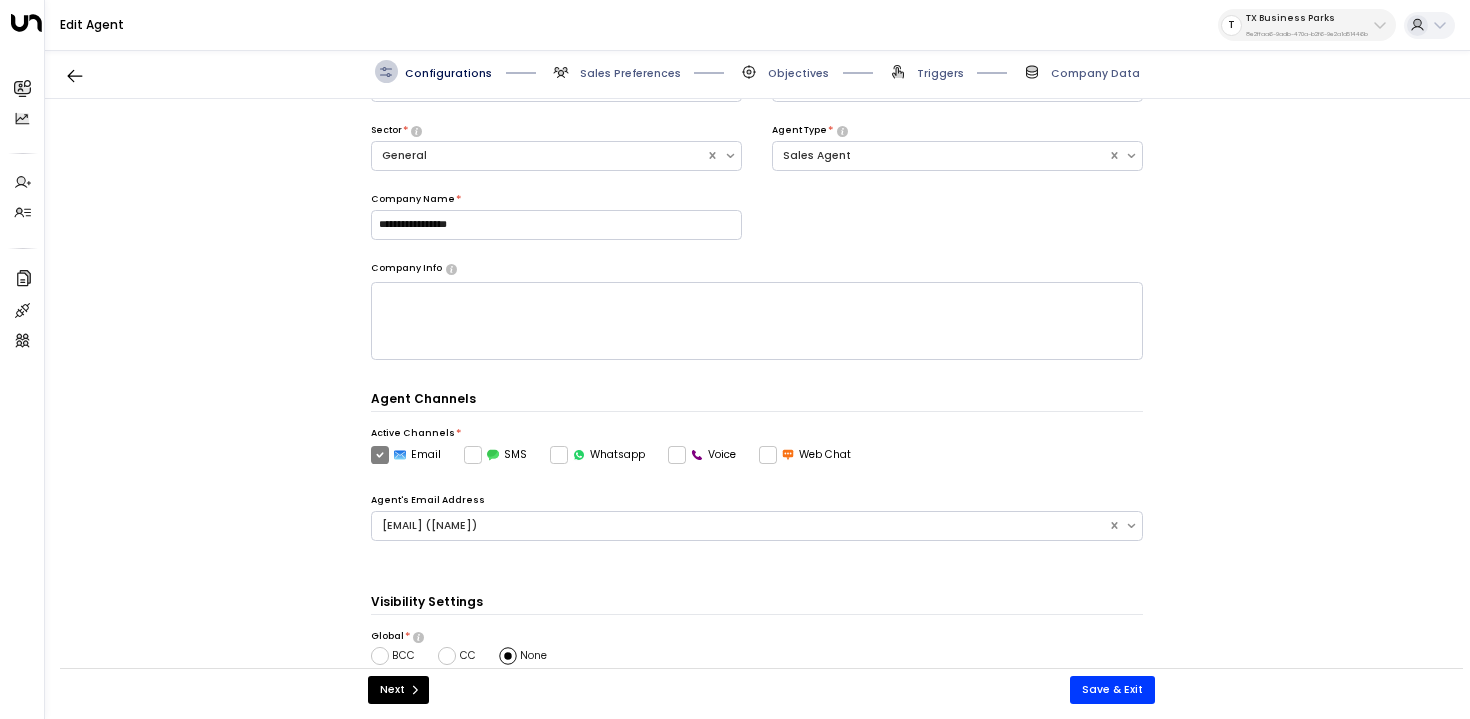 click on "Sales Preferences" at bounding box center [630, 73] 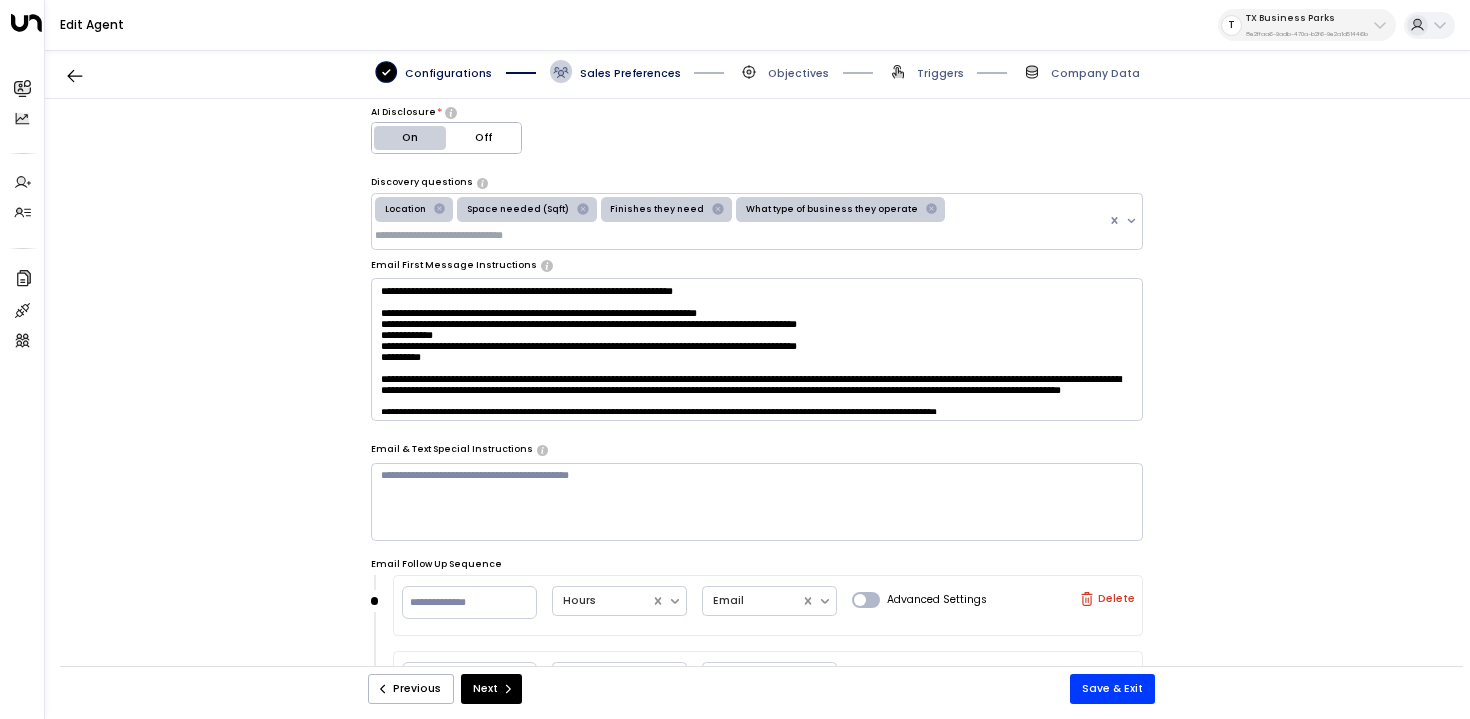 scroll, scrollTop: 345, scrollLeft: 0, axis: vertical 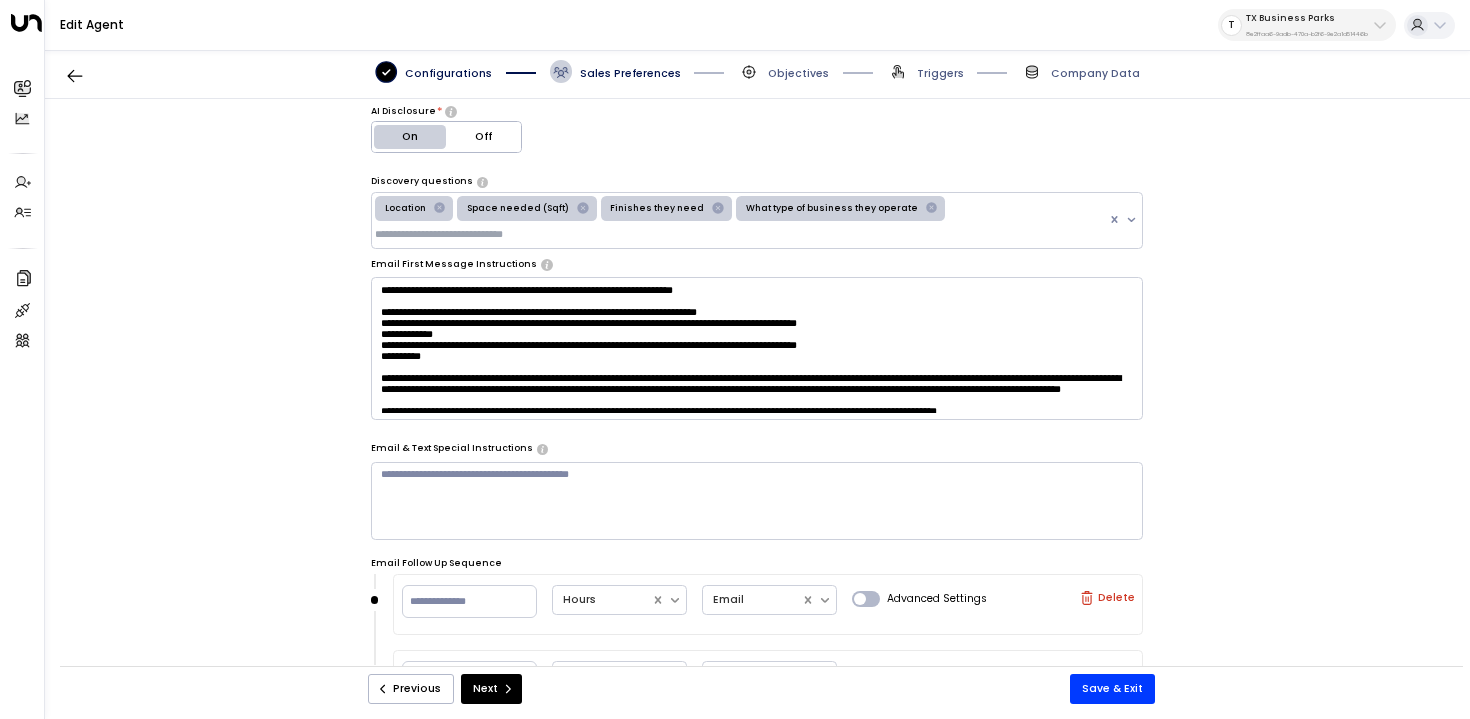 click at bounding box center [757, 501] 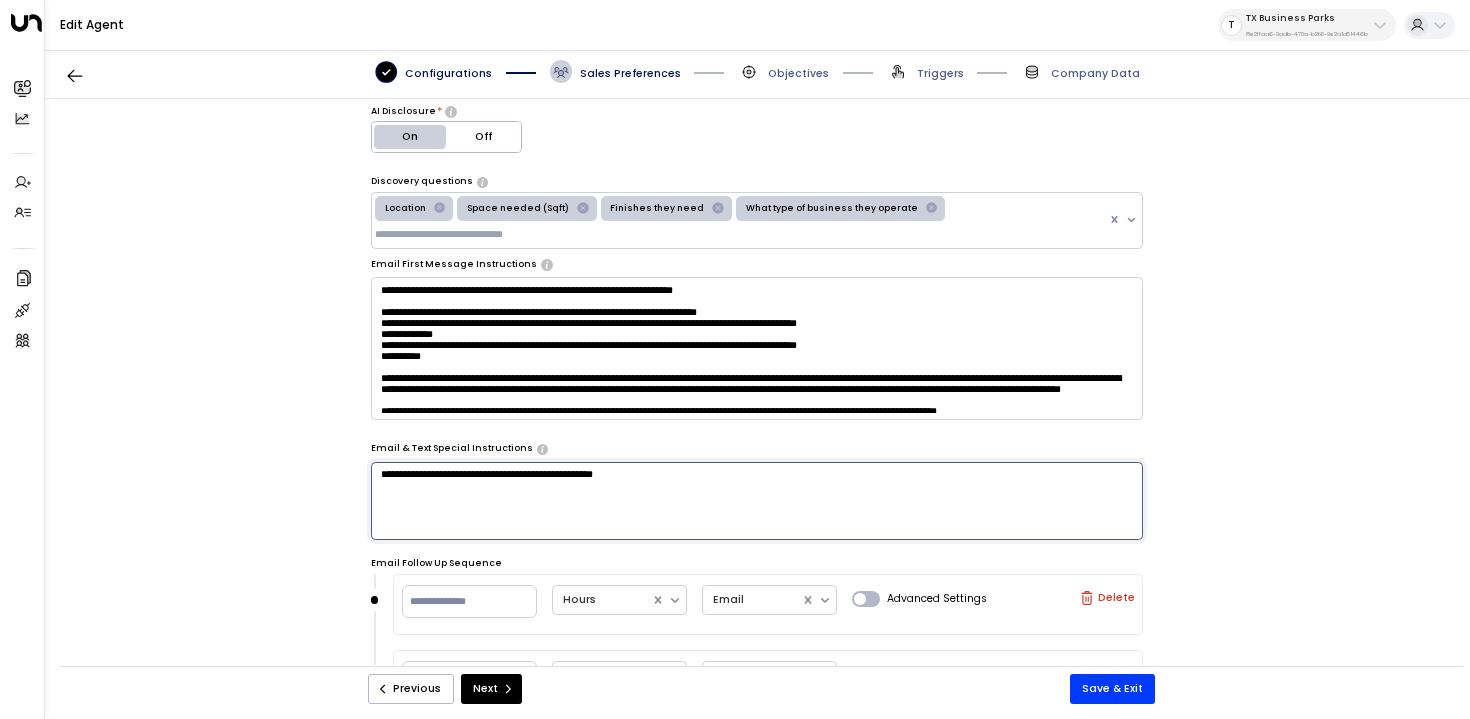 paste on "**********" 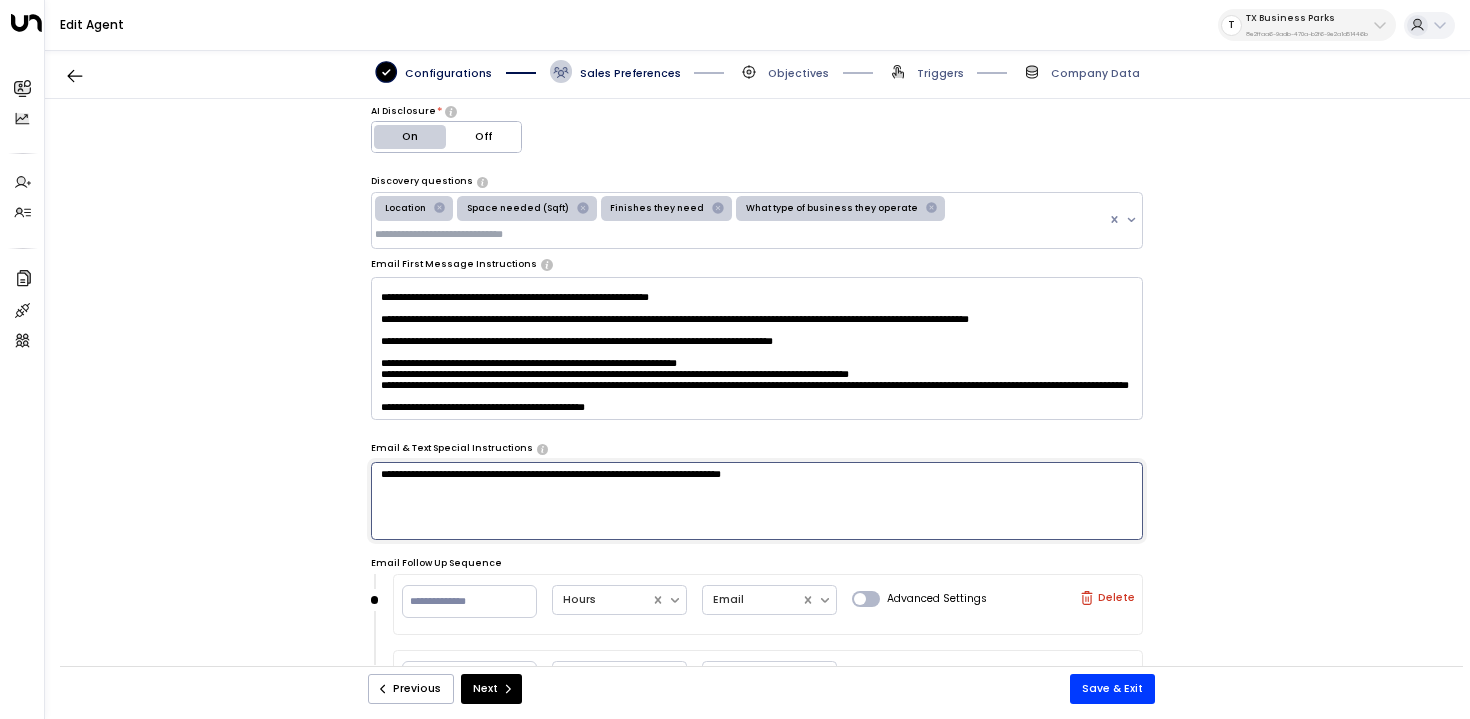 scroll, scrollTop: 1205, scrollLeft: 0, axis: vertical 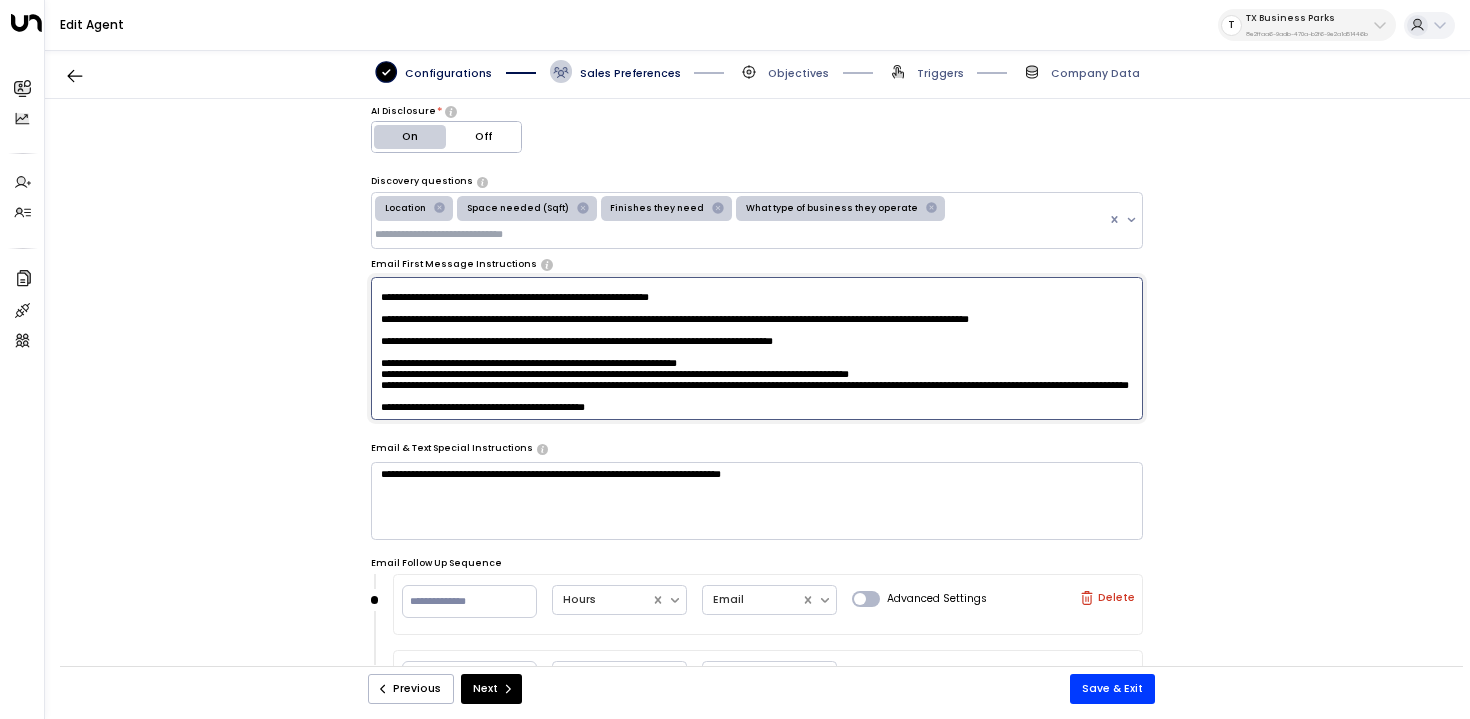 drag, startPoint x: 714, startPoint y: 387, endPoint x: 350, endPoint y: 374, distance: 364.23206 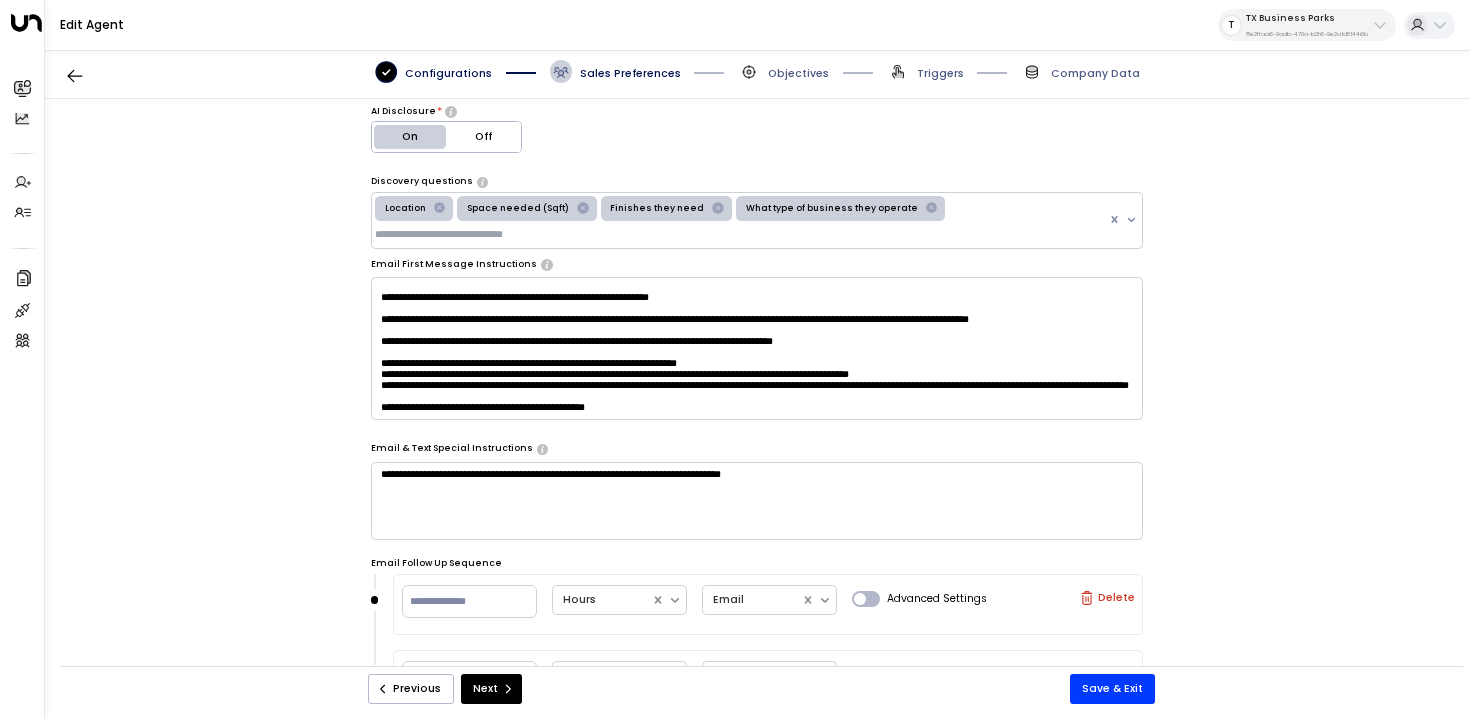 click on "**********" at bounding box center [757, 304] 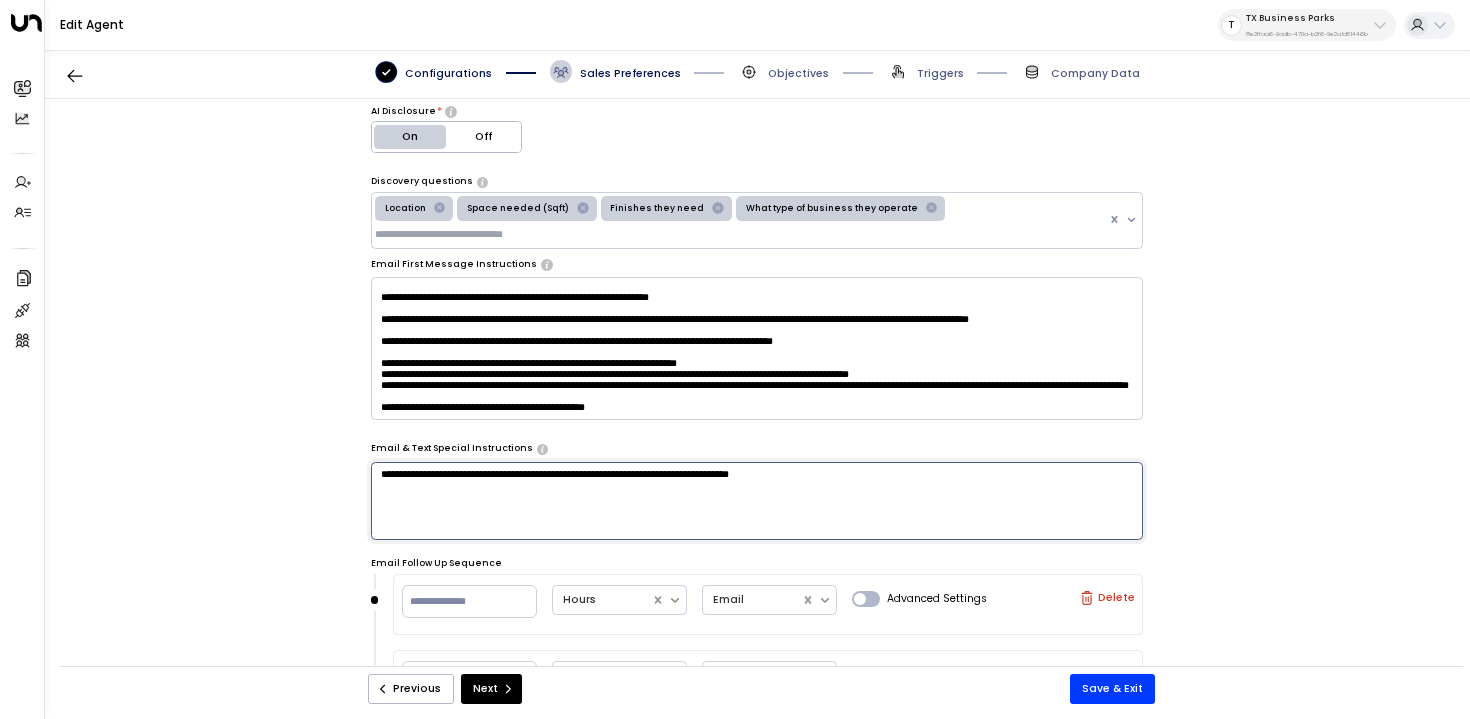 paste on "**********" 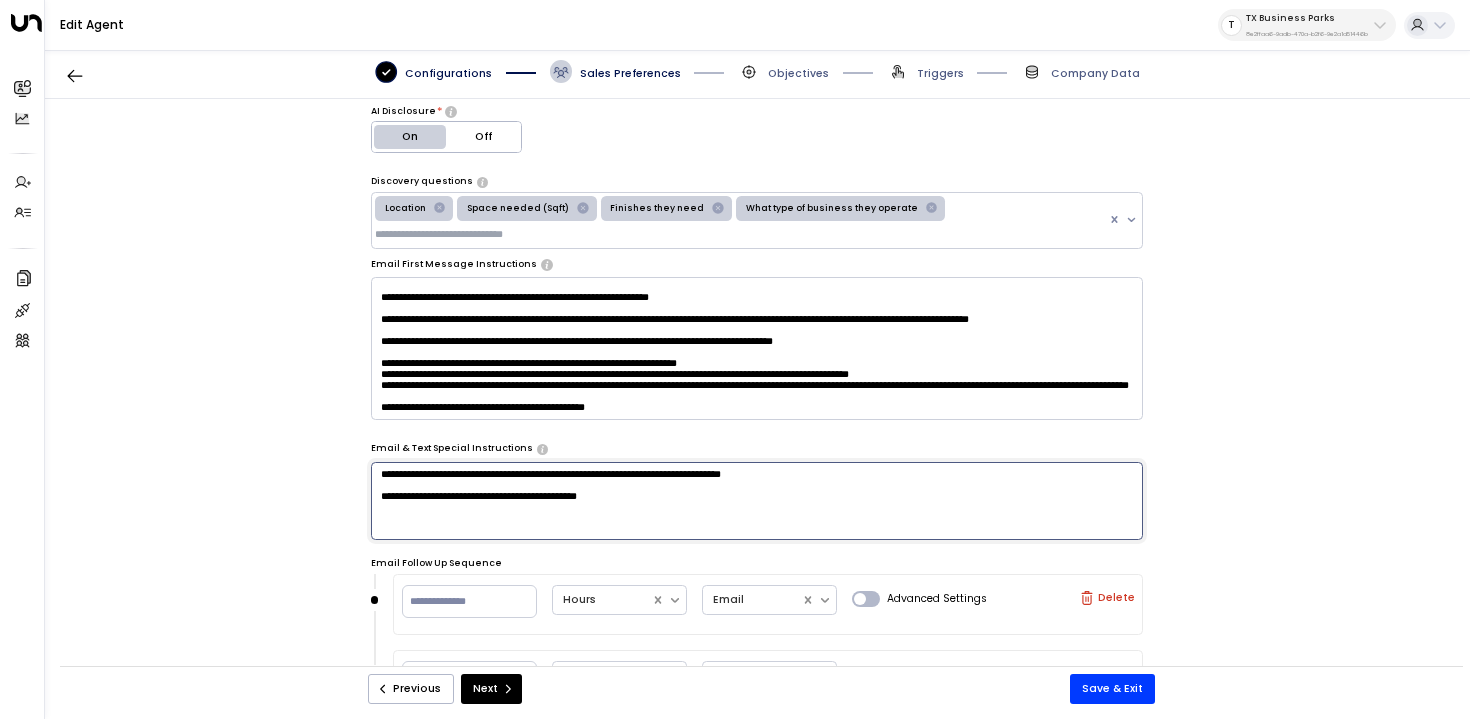 click on "**********" at bounding box center [757, 501] 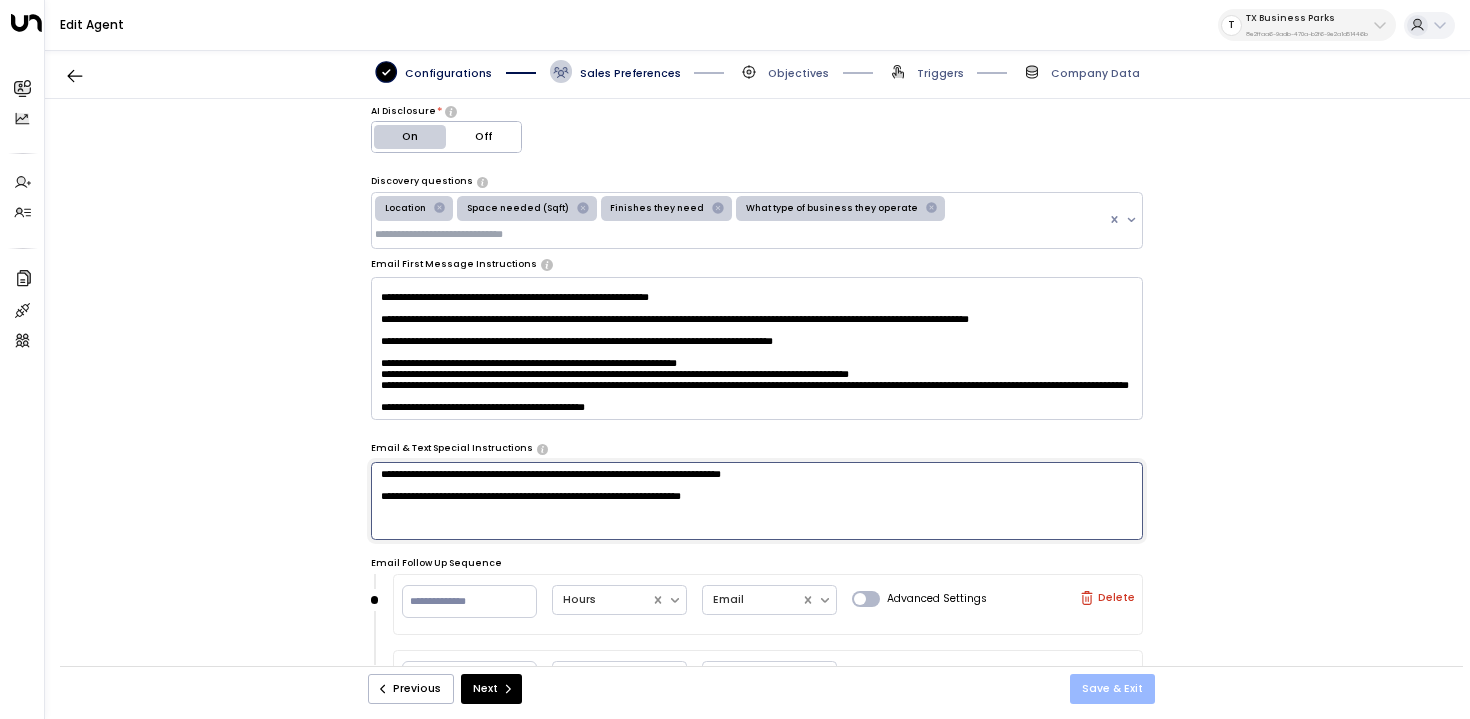 type on "**********" 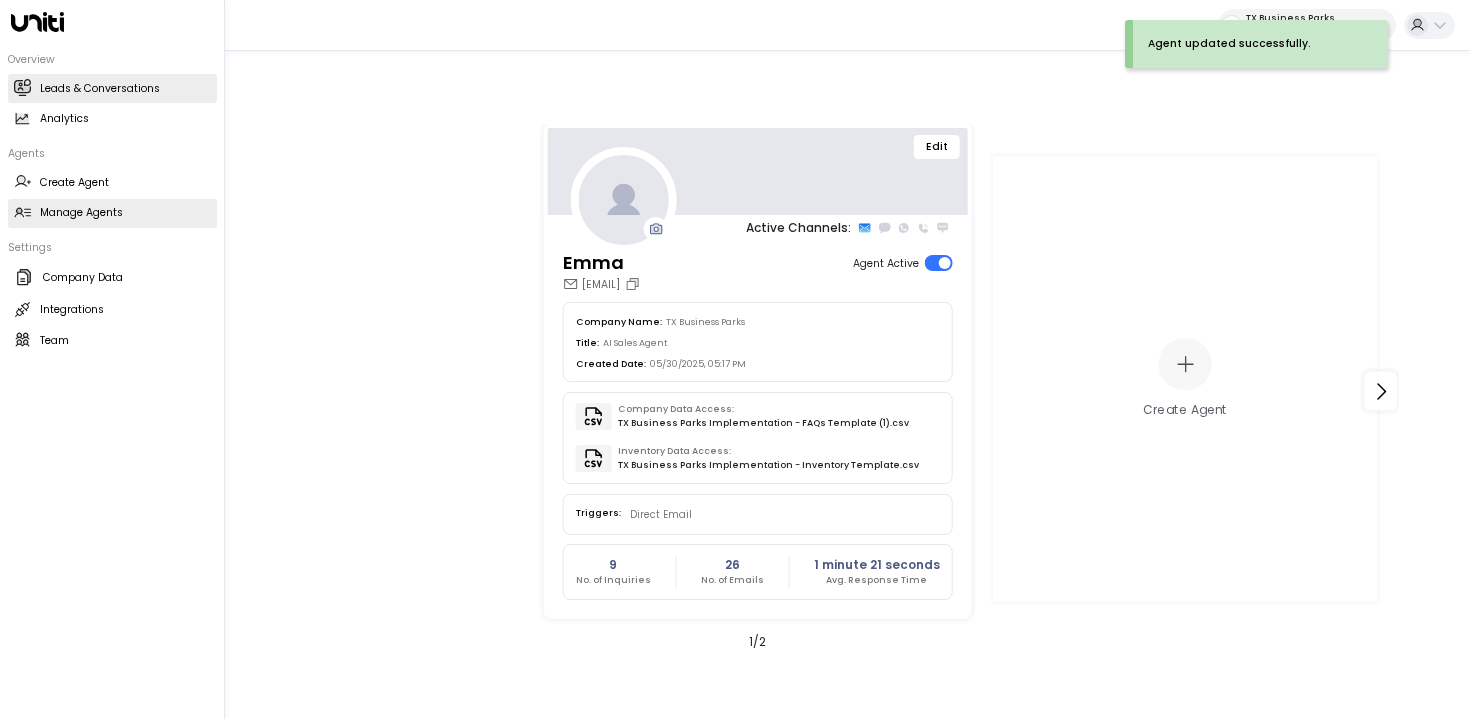 click on "Leads & Conversations Leads & Conversations" at bounding box center [112, 88] 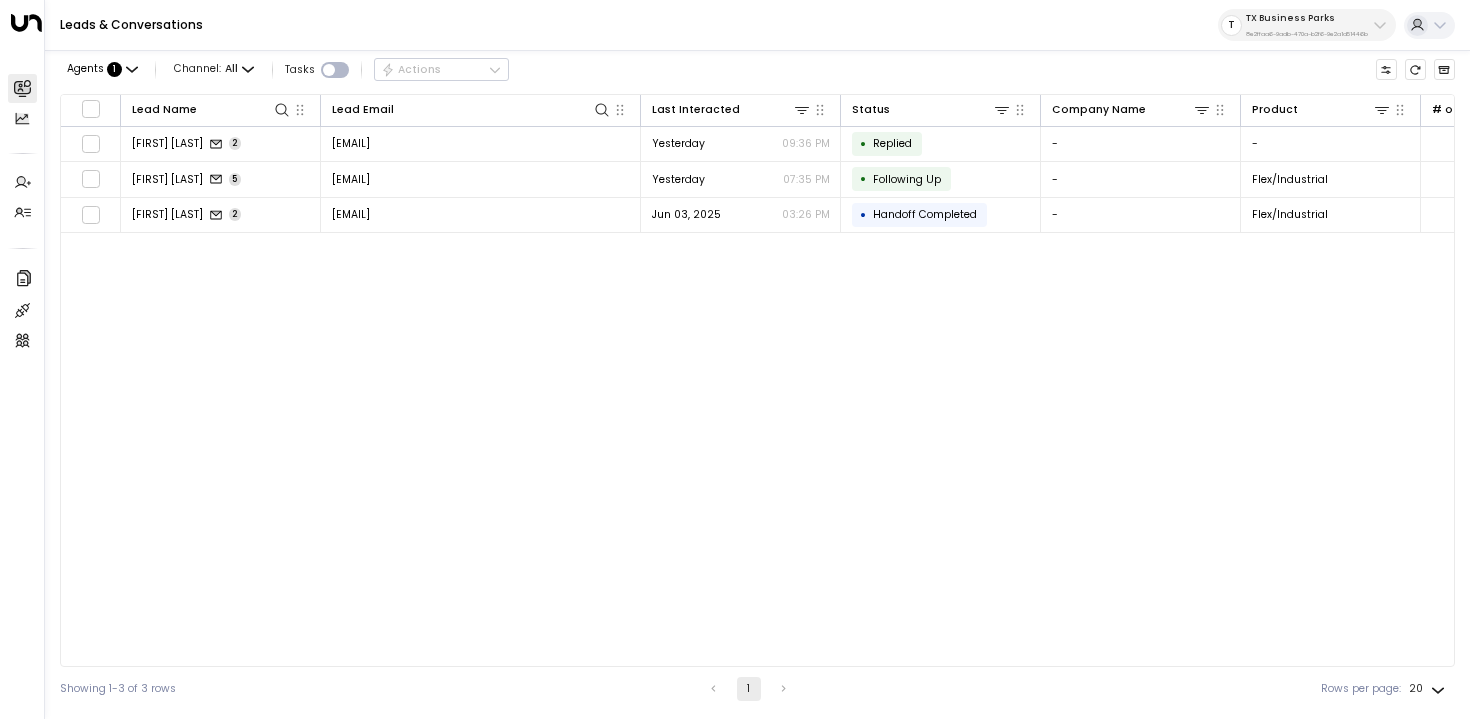 click on "Lead Name Lead Email Last Interacted Status Company Name Product # of people AI mode Trigger Phone Location Inquired At [FIRST] [LAST] 2 [EMAIL] Yesterday 09:36 PM • Replied - - - [EMAIL] +[PHONE] [LOCATION] Yesterday 09:34 PM [FIRST] [LAST] 5 [EMAIL] Yesterday 07:35 PM • Following Up - Flex/Industrial - [EMAIL] +[PHONE] [LOCATION] Jul 01, 2025 10:01 PM [FIRST] [LAST] 2 [EMAIL] Jun 03, 2025 03:26 PM • Handoff Completed - Flex/Industrial - [EMAIL] +[PHONE] [LOCATION] - Celina Jun 03, 2025 03:25 PM" at bounding box center (757, 380) 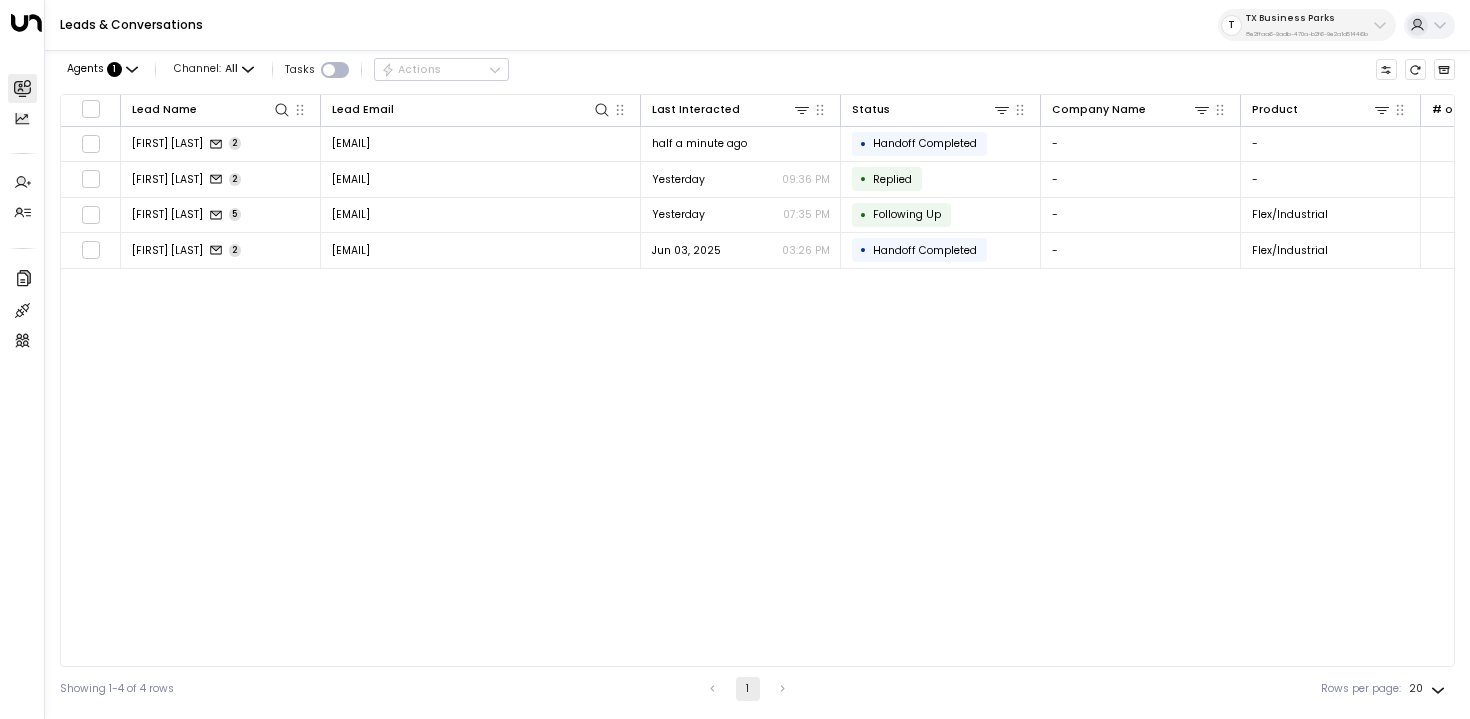 click on "Lead Name Lead Email Last Interacted Status Company Name Product # of people AI mode Trigger Phone Location Inquired At [FIRST] [LAST] 2 [EMAIL] half a minute ago • Handoff Completed - - - [EMAIL] - [LOCATION] 2 minutes ago [FIRST] [LAST] 2 [EMAIL] Yesterday 09:36 PM • Replied - - - [EMAIL] +[PHONE] [LOCATION] Yesterday 09:34 PM [FIRST] [LAST] 5 [EMAIL] Yesterday 07:35 PM • Following Up - Flex/Industrial - [EMAIL] +[PHONE] [LOCATION] Jul 01, 2025 10:01 PM [FIRST] [LAST] 2 [EMAIL] Jun 03, 2025 03:26 PM • Handoff Completed - Flex/Industrial - [EMAIL] +[PHONE] [LOCATION] - Celina Jun 03, 2025 03:25 PM" at bounding box center [757, 380] 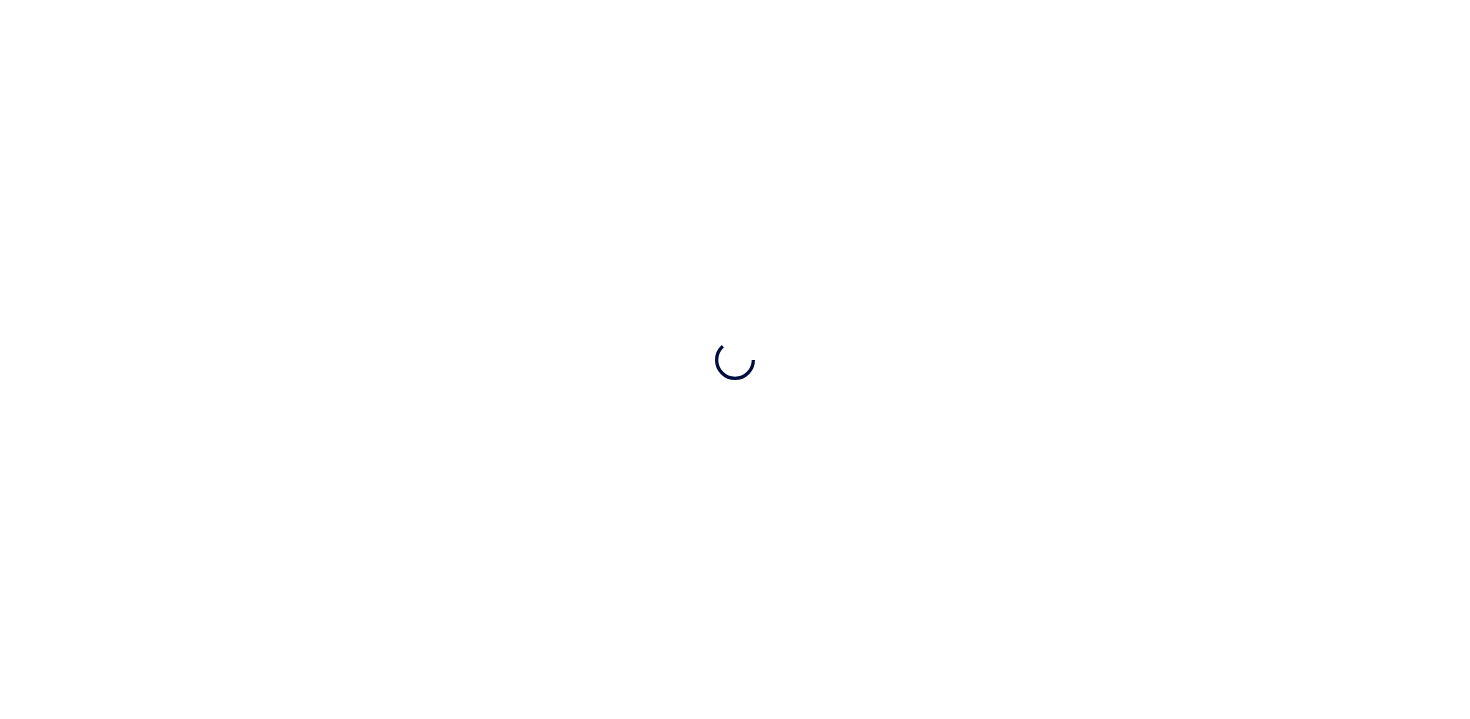 scroll, scrollTop: 0, scrollLeft: 0, axis: both 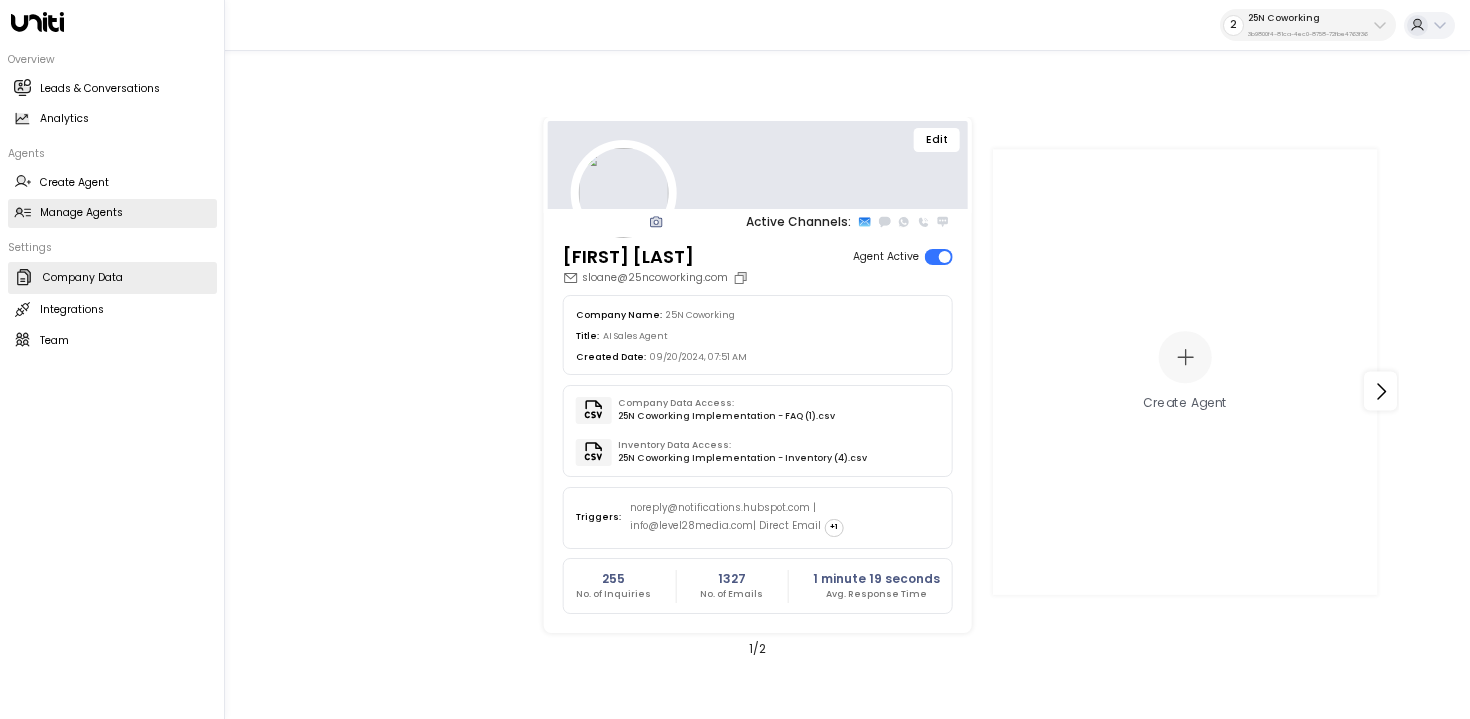 click on "Company Data" at bounding box center (83, 278) 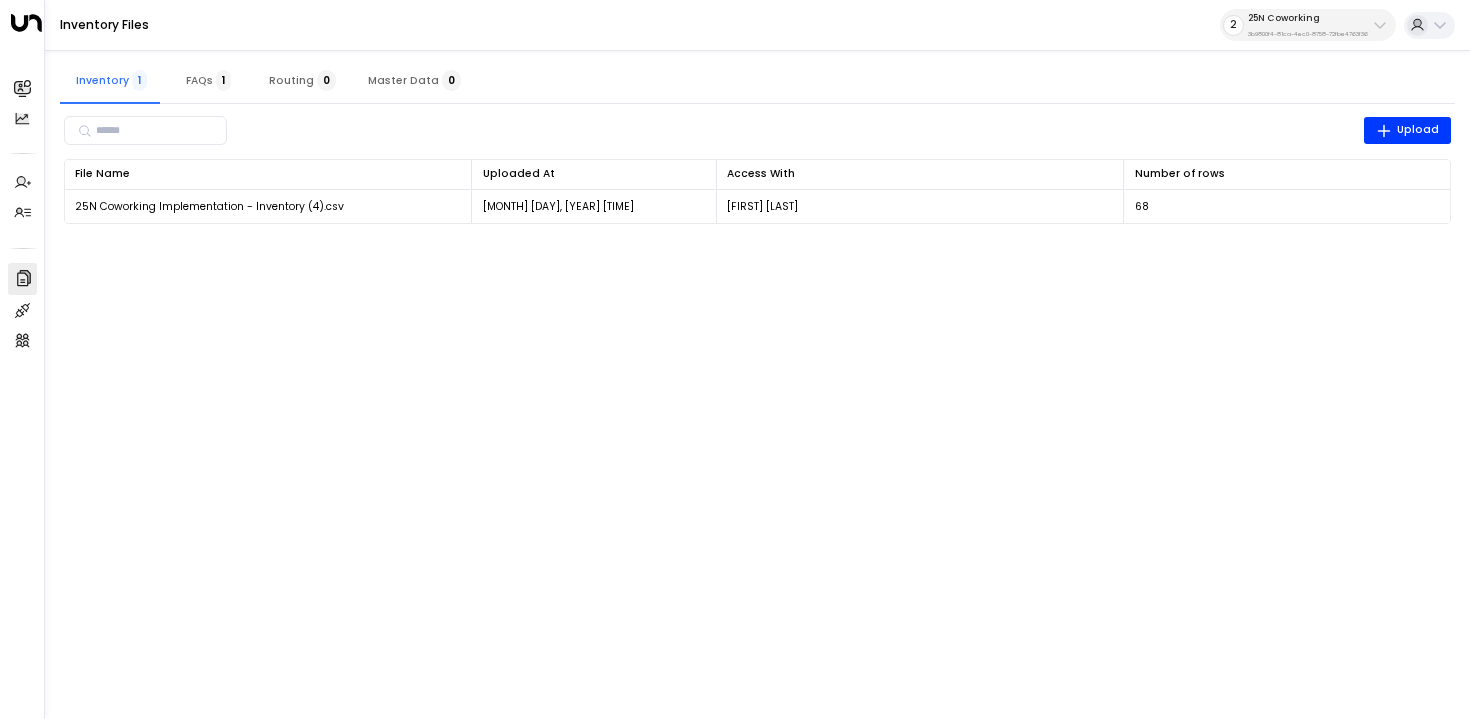 click on "25N Coworking 3b9800f4-81ca-4ec0-8758-72fbe4763f36" at bounding box center (1308, 25) 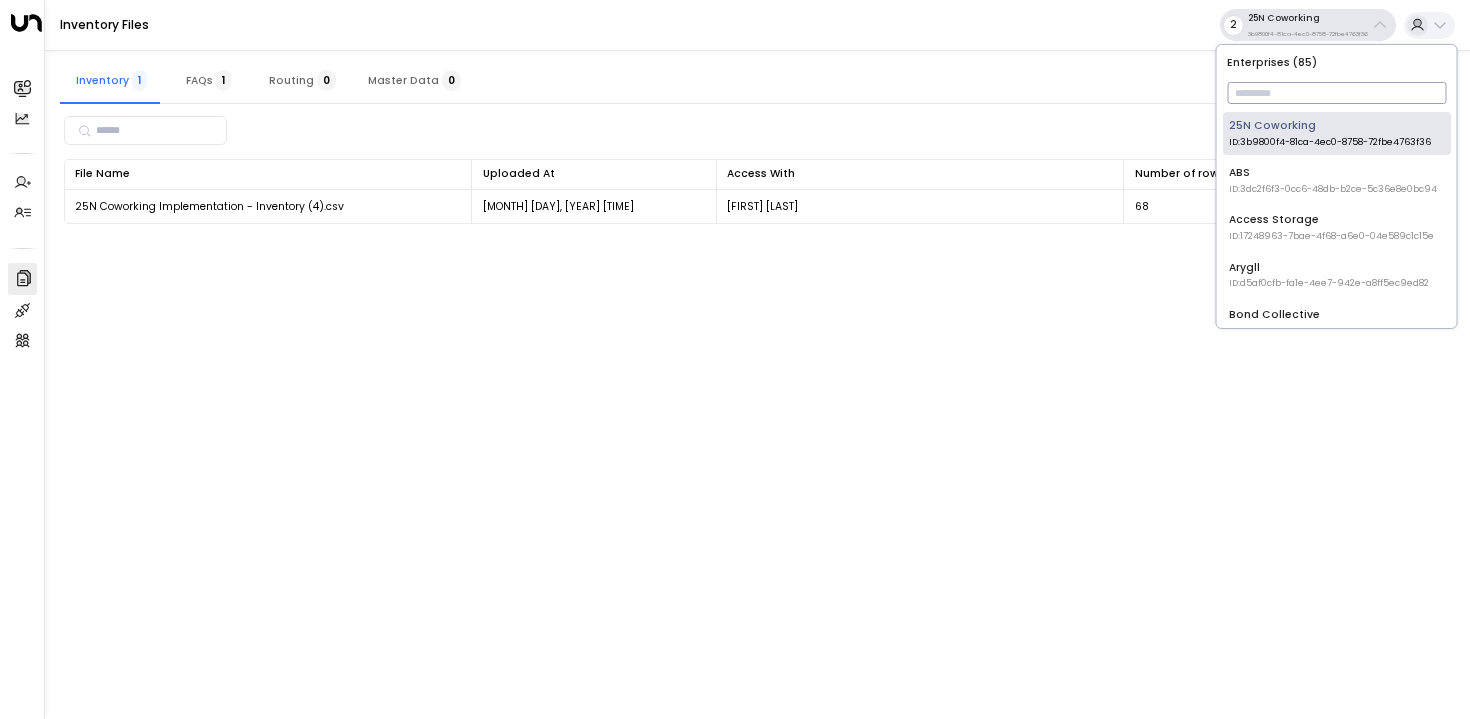click at bounding box center (1336, 93) 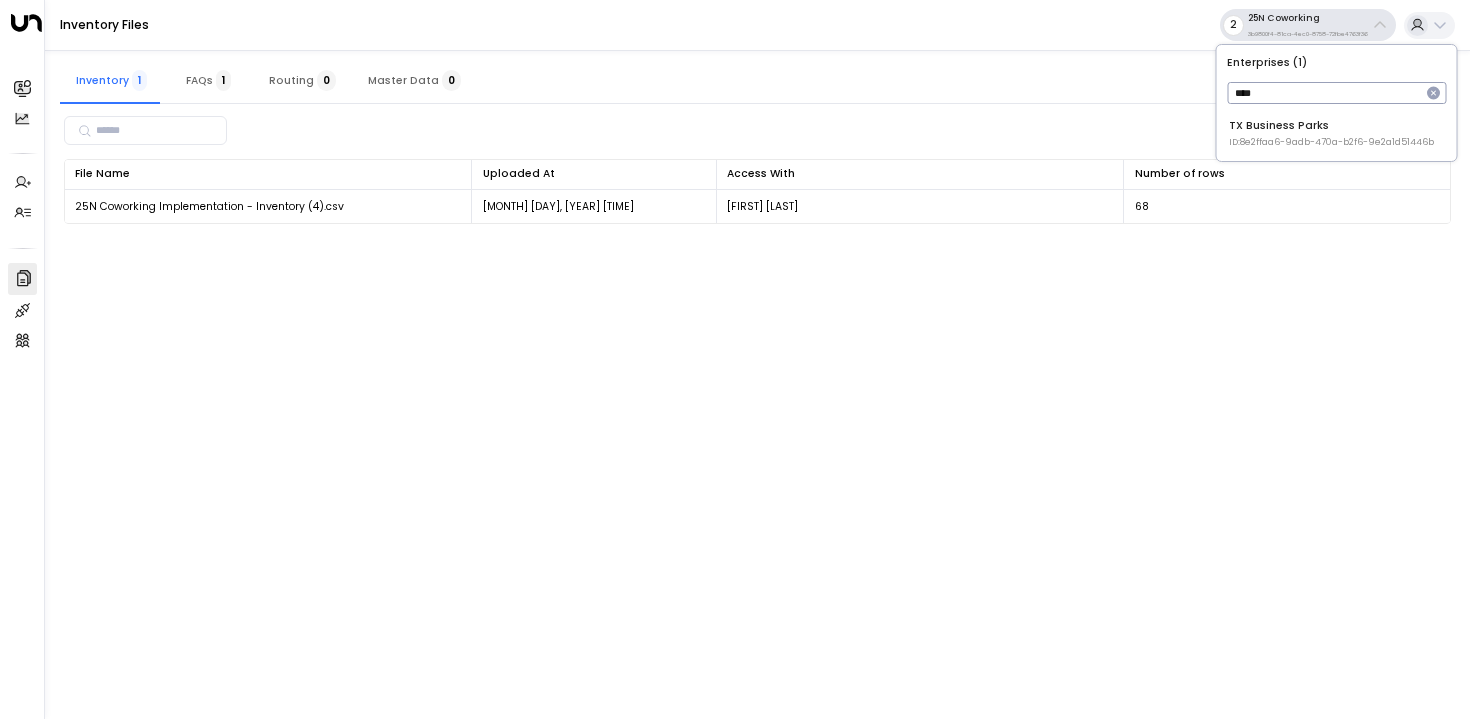 type on "****" 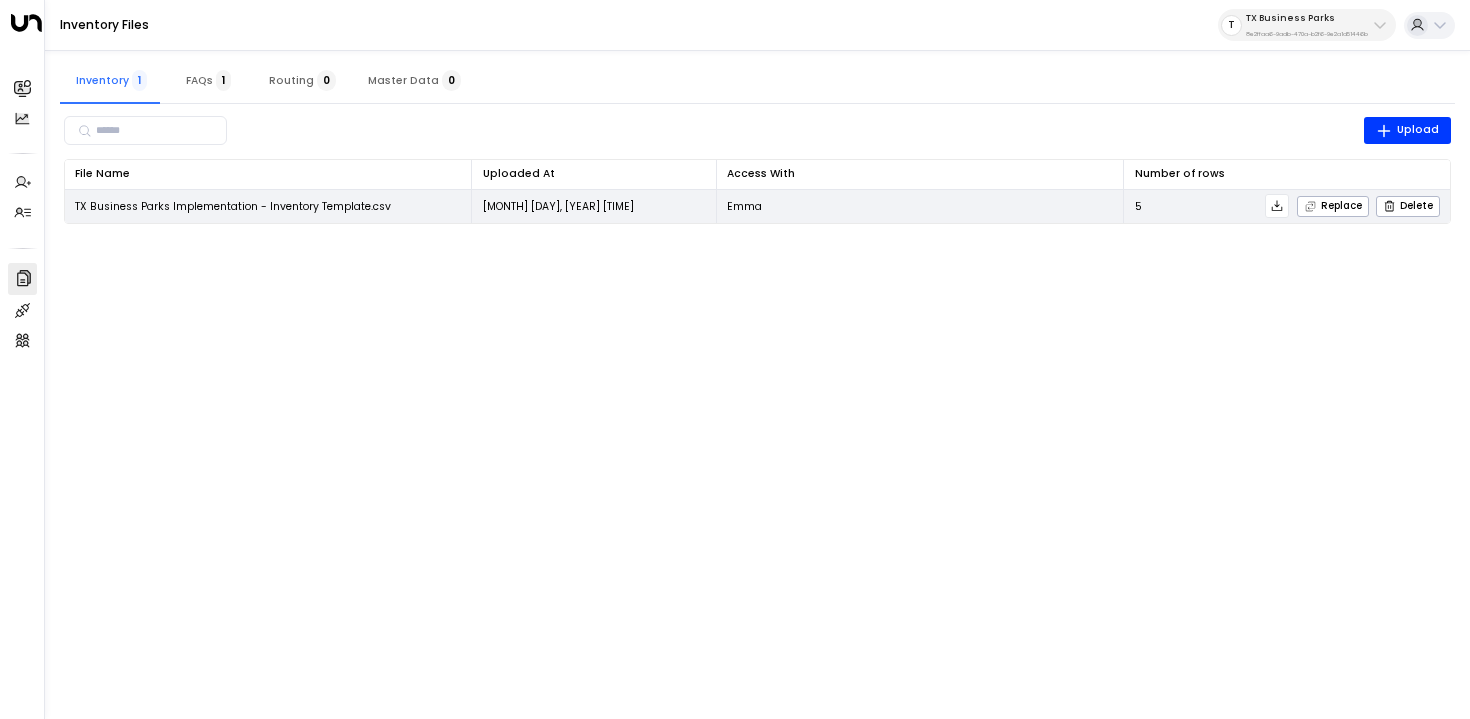 click at bounding box center (1277, 206) 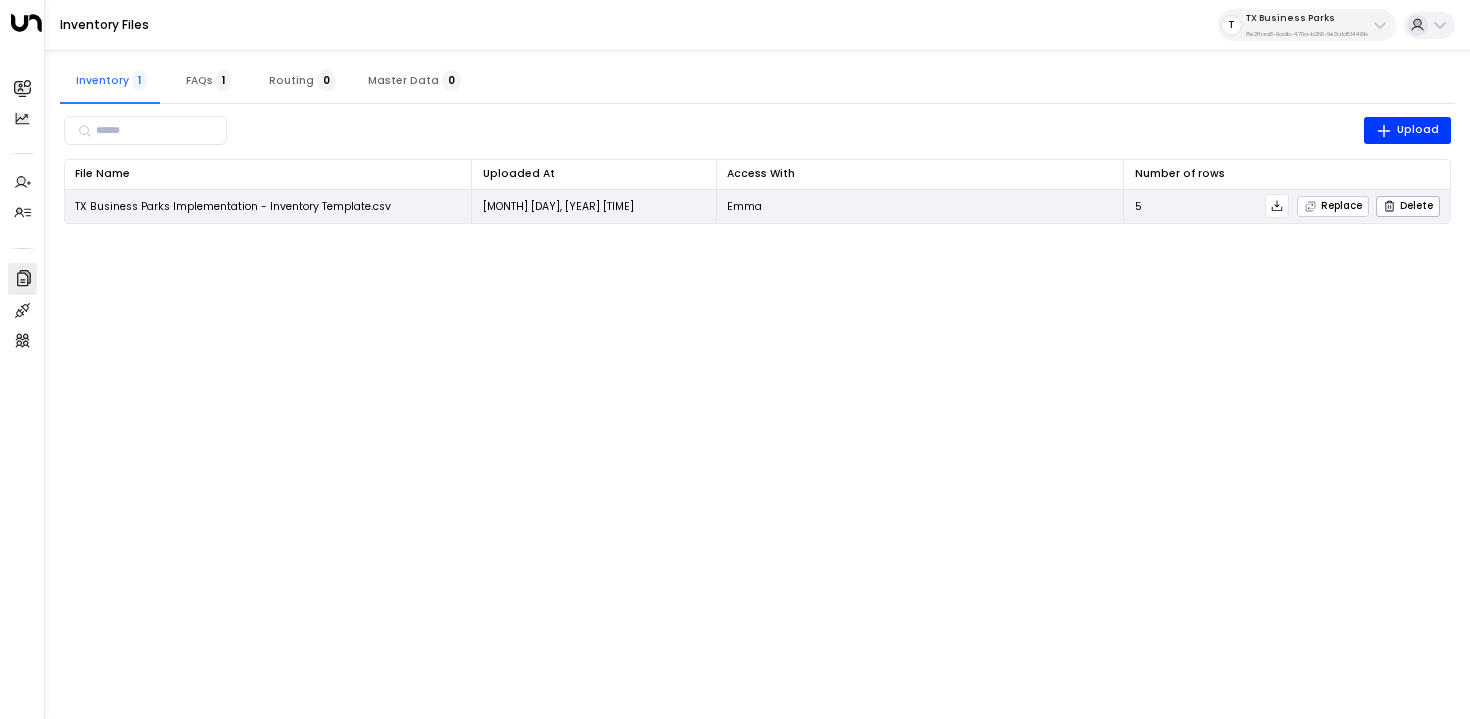 click on "Replace" at bounding box center (1333, 206) 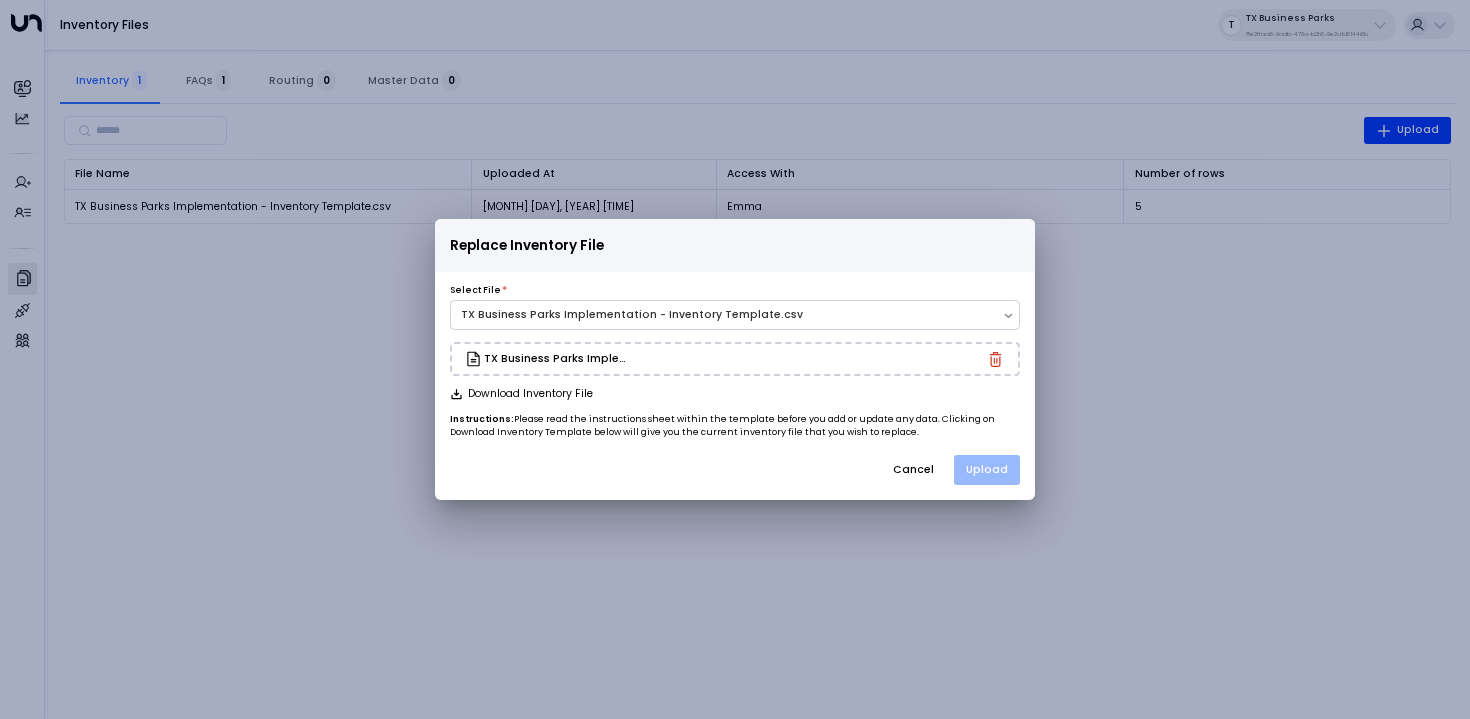 click on "Upload" at bounding box center [987, 470] 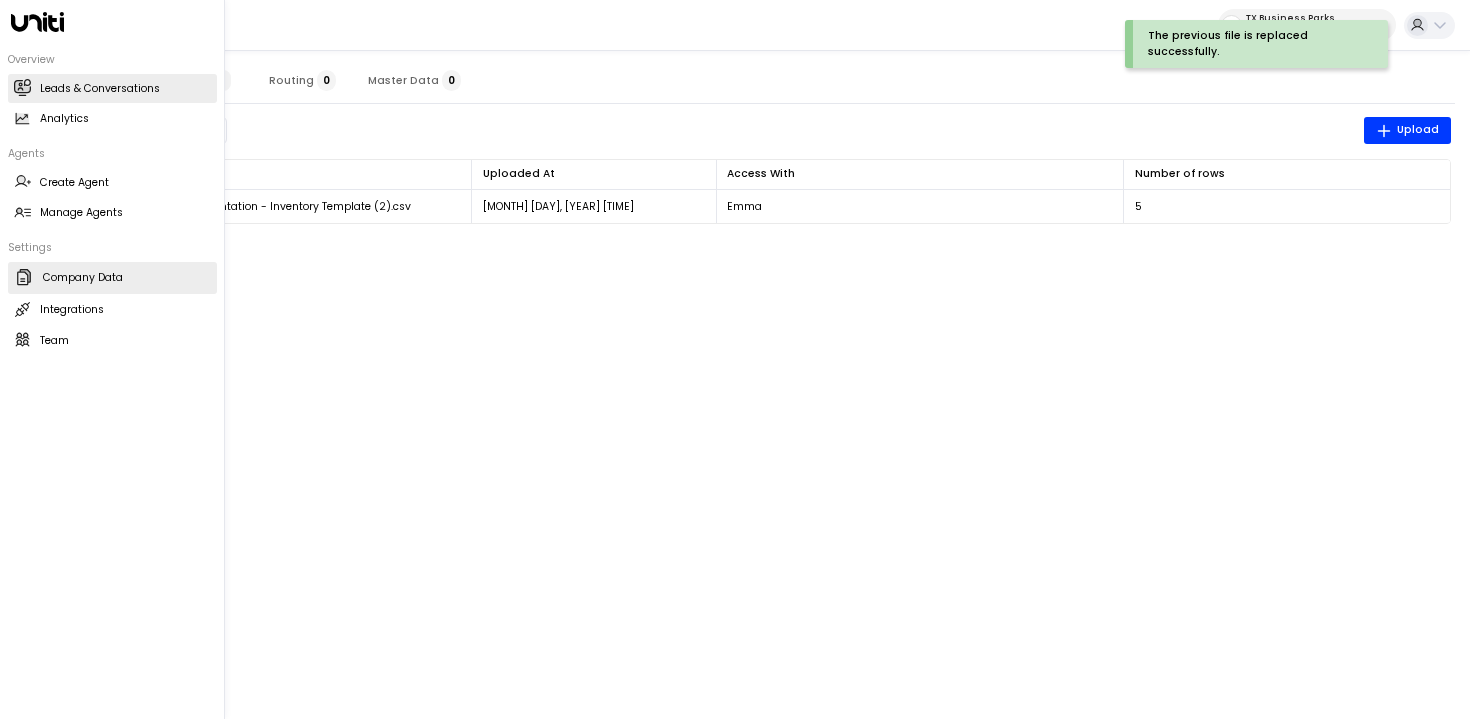 click at bounding box center [23, 87] 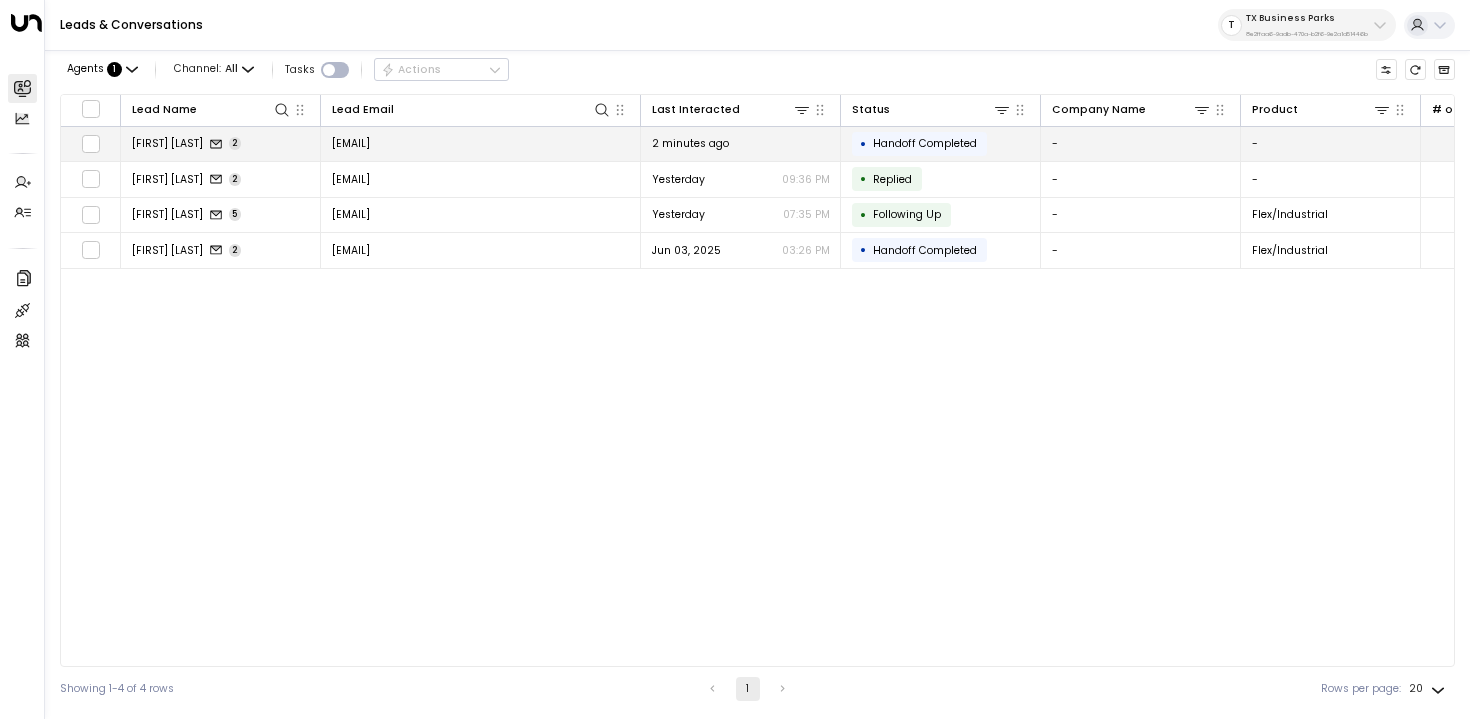 click on "[FIRST] [LAST]" at bounding box center (167, 143) 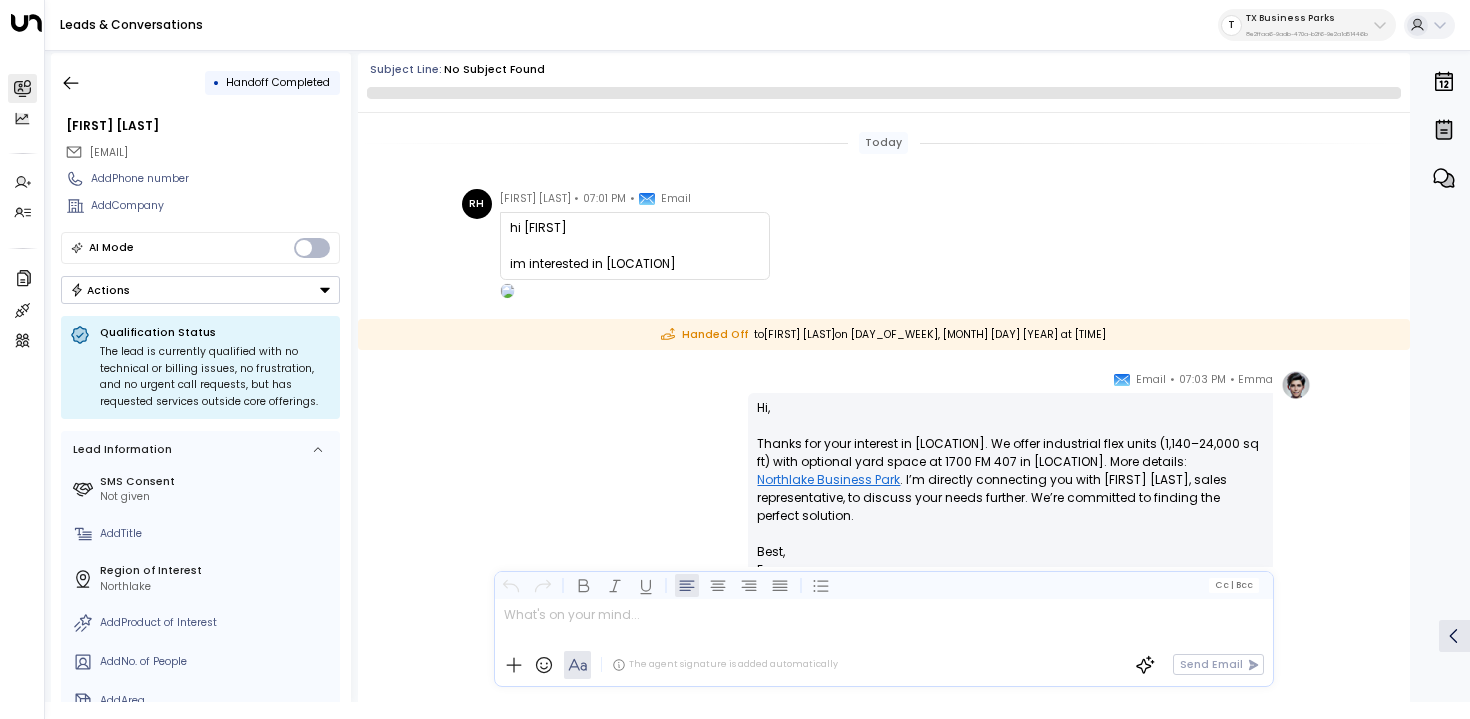 scroll, scrollTop: 110, scrollLeft: 0, axis: vertical 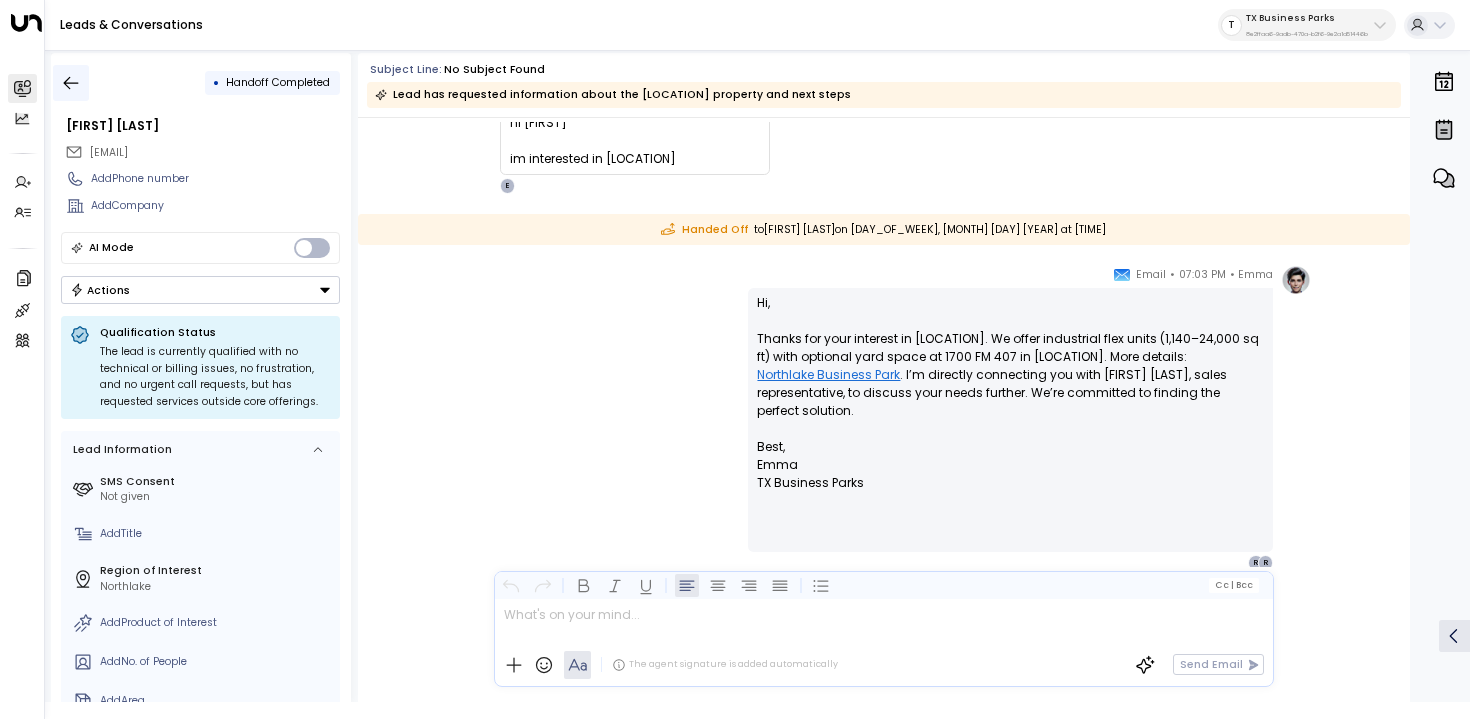 click at bounding box center [71, 83] 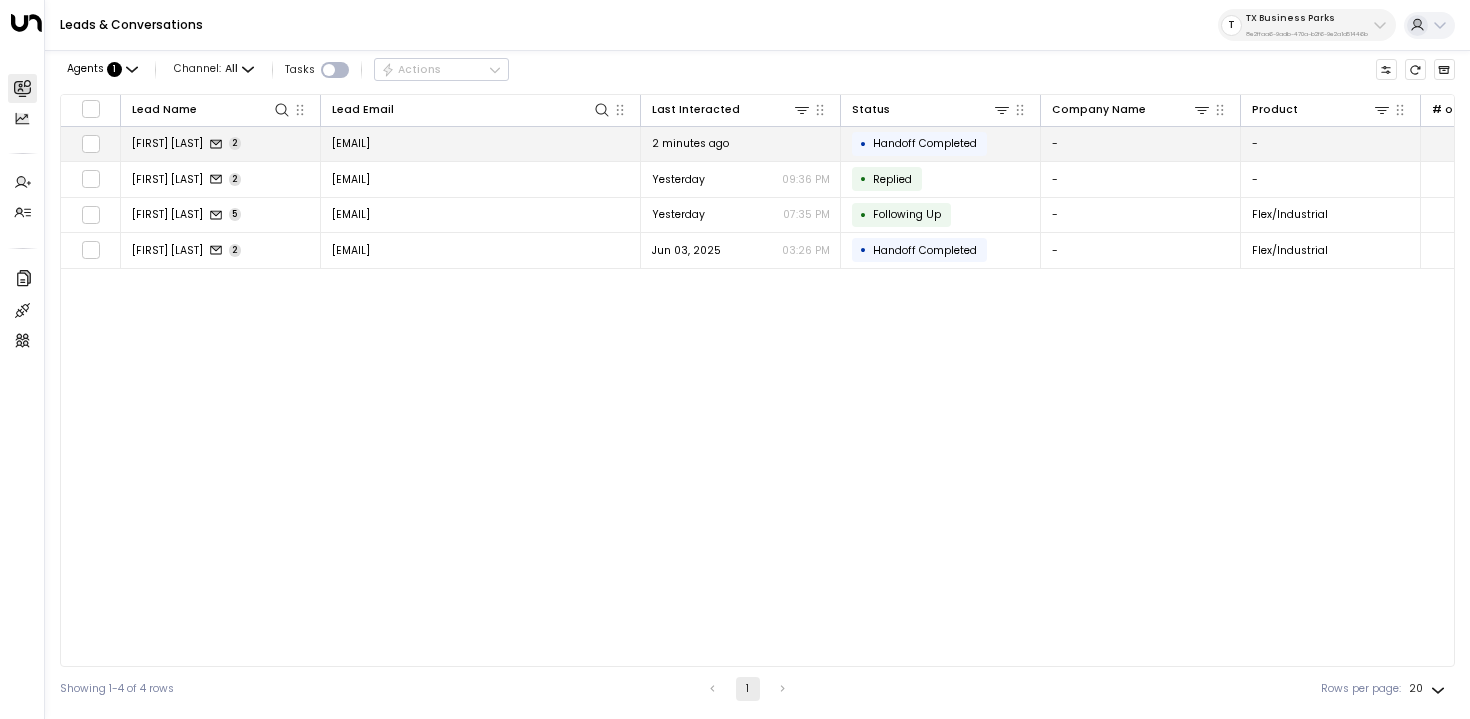 click at bounding box center (91, 144) 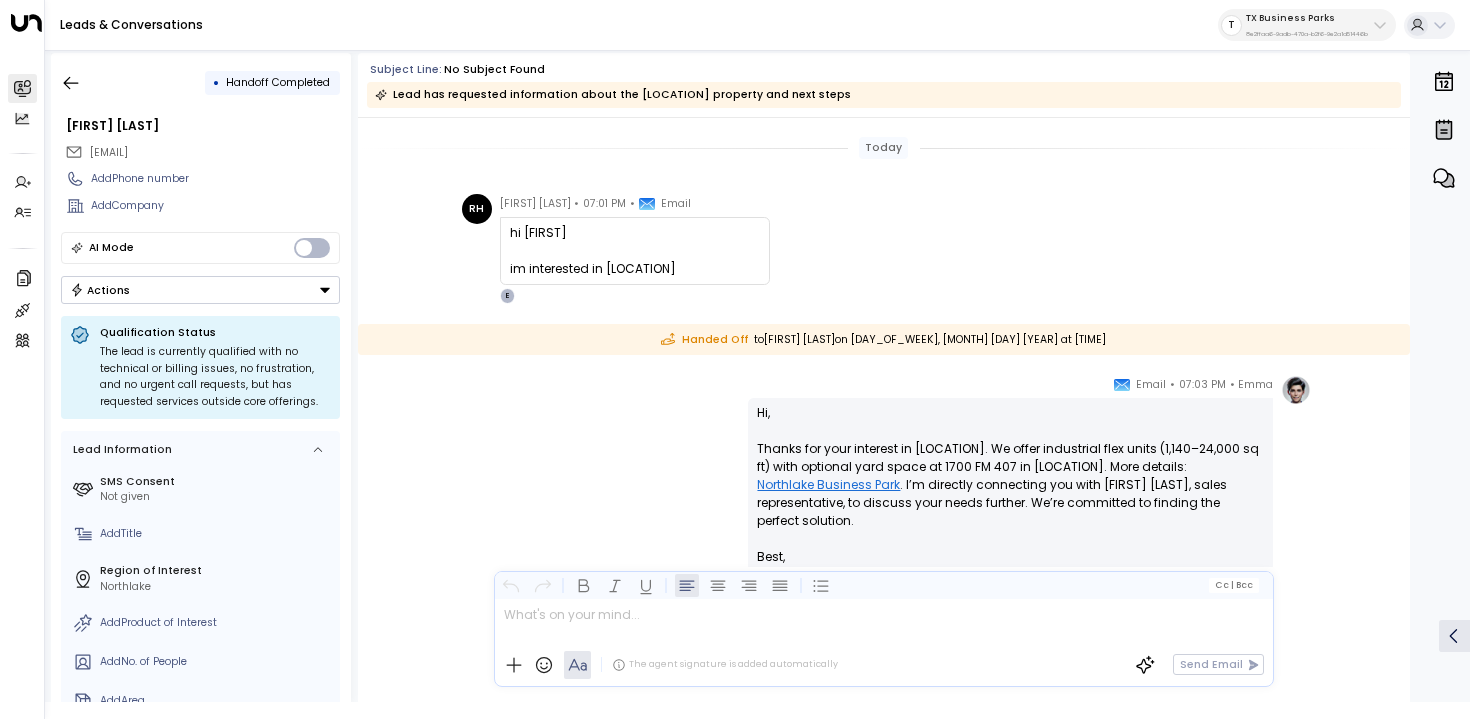 scroll, scrollTop: 115, scrollLeft: 0, axis: vertical 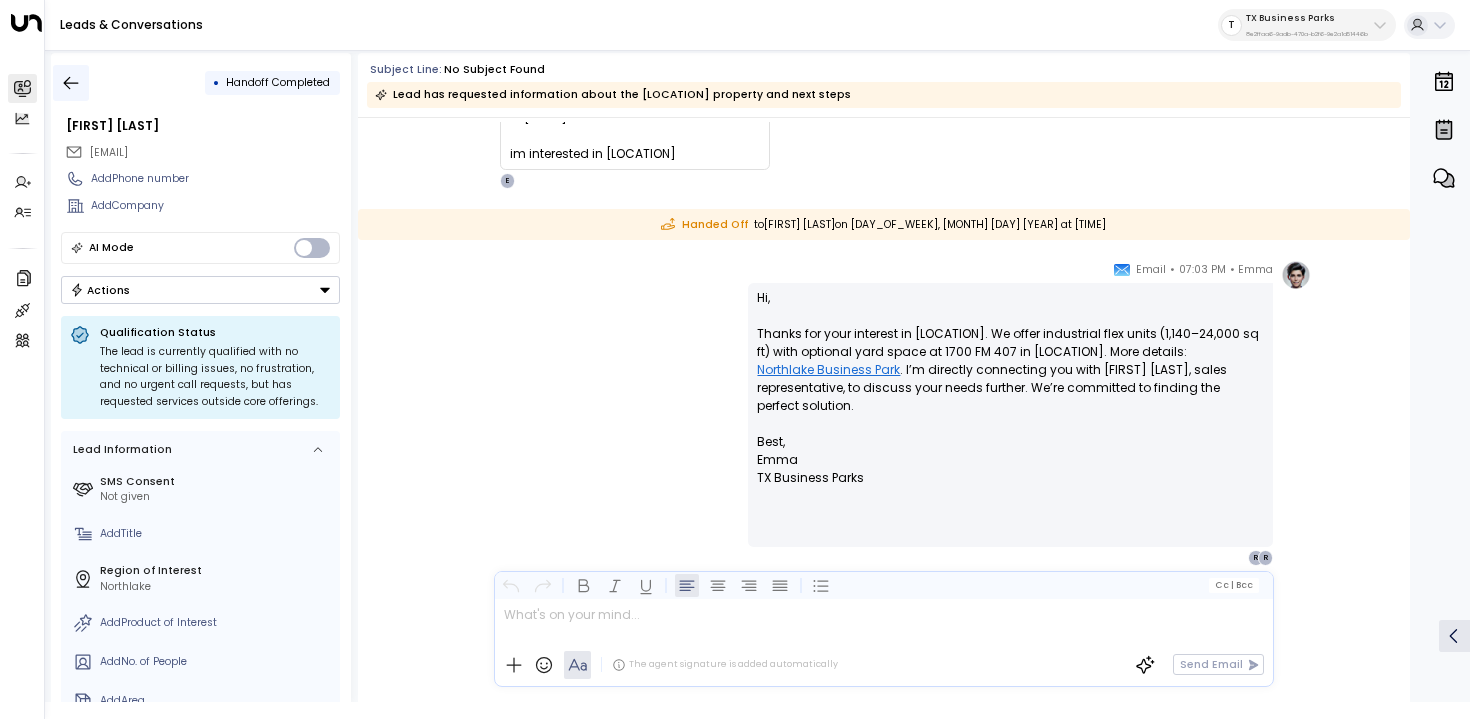 click at bounding box center [71, 83] 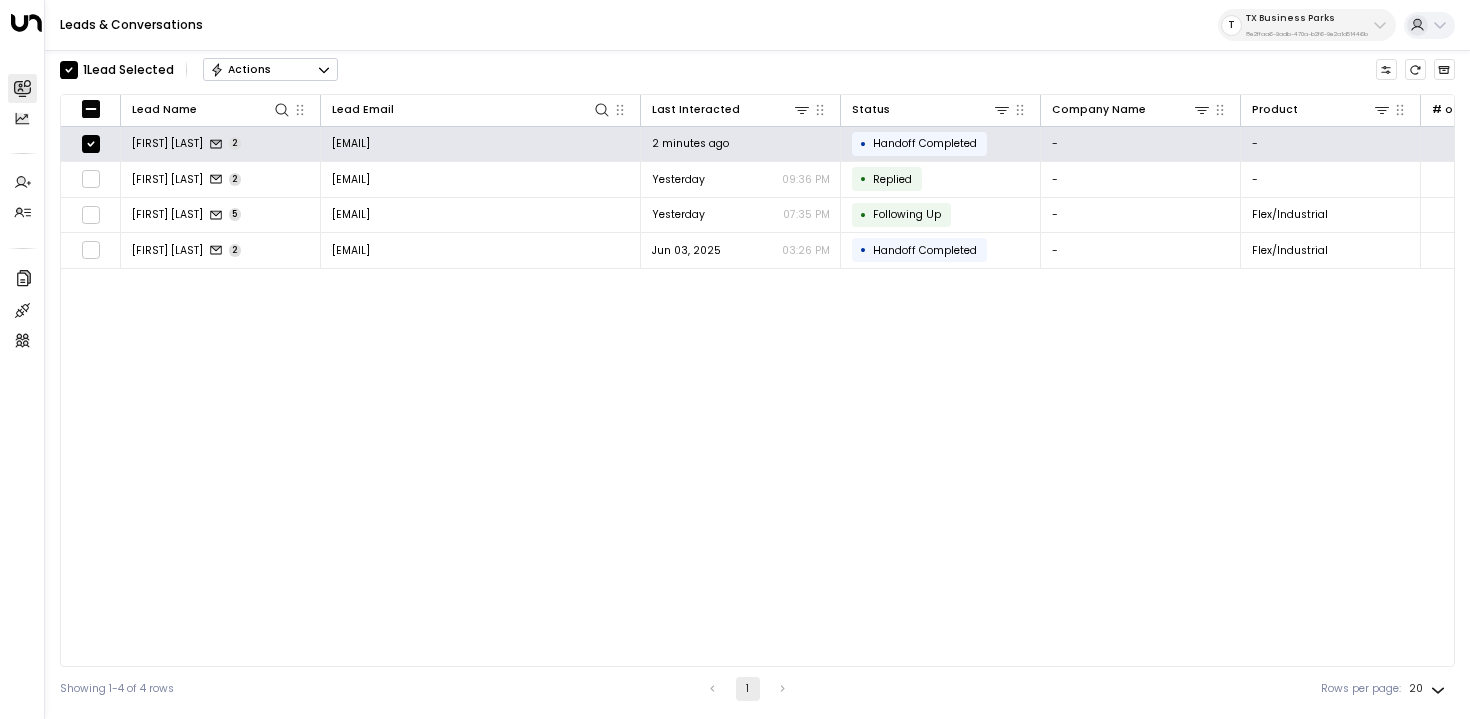 click on "Actions" at bounding box center [270, 70] 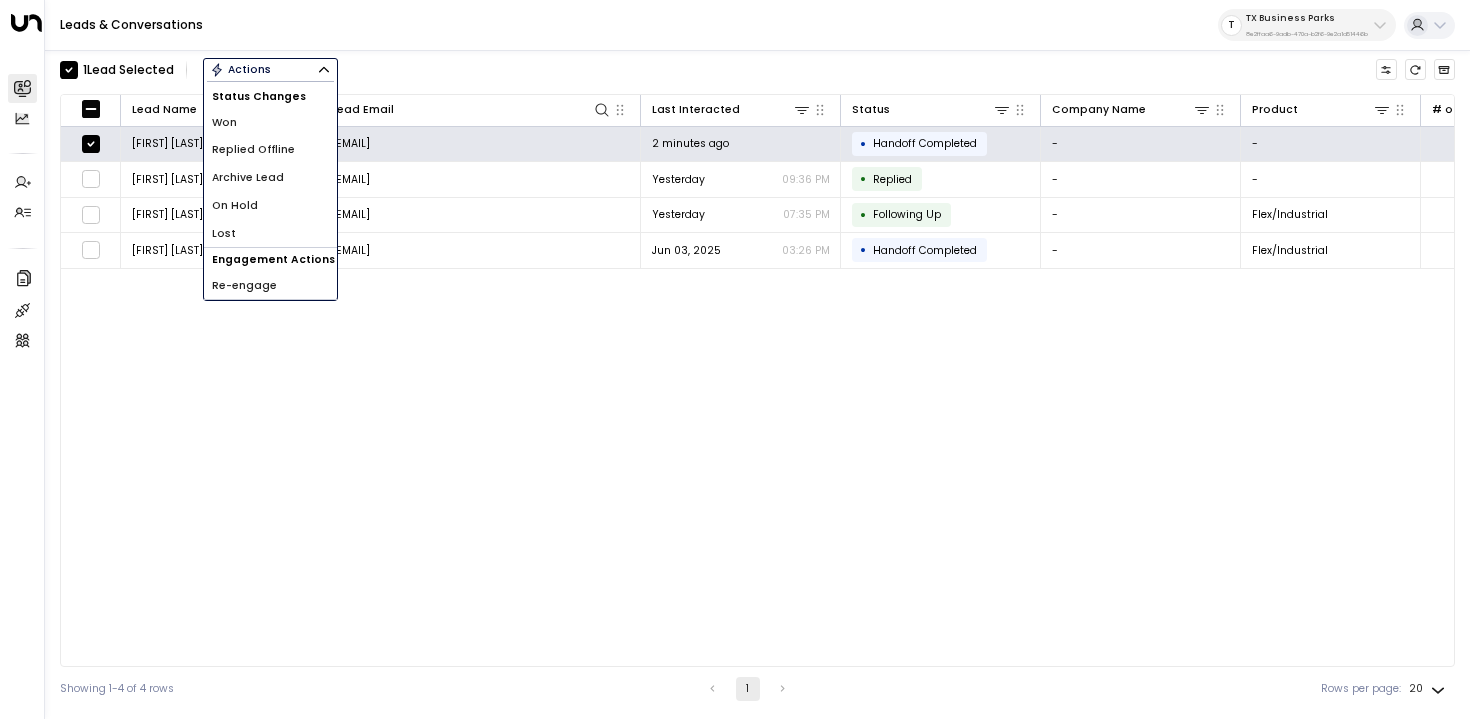 click on "Archive Lead" at bounding box center [270, 178] 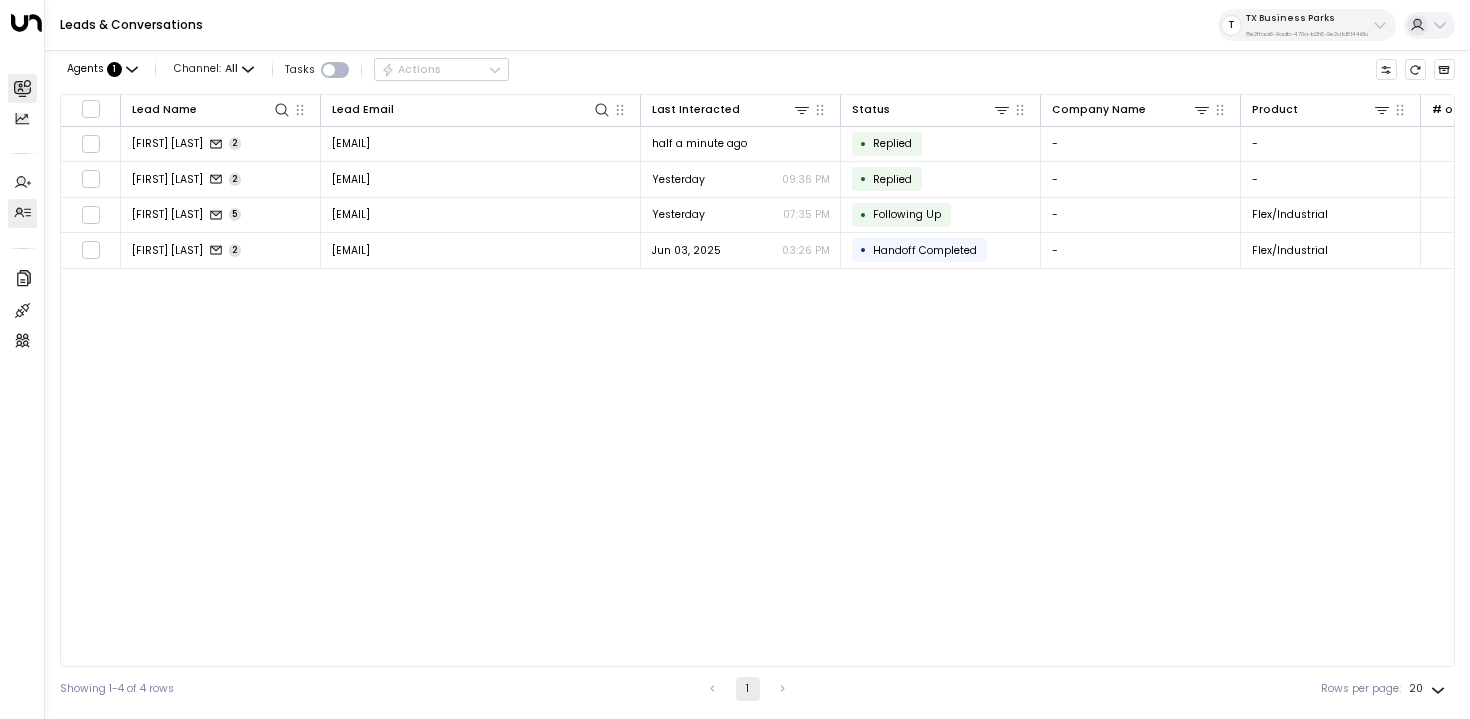 click on "Manage Agents Manage Agents" at bounding box center (22, 213) 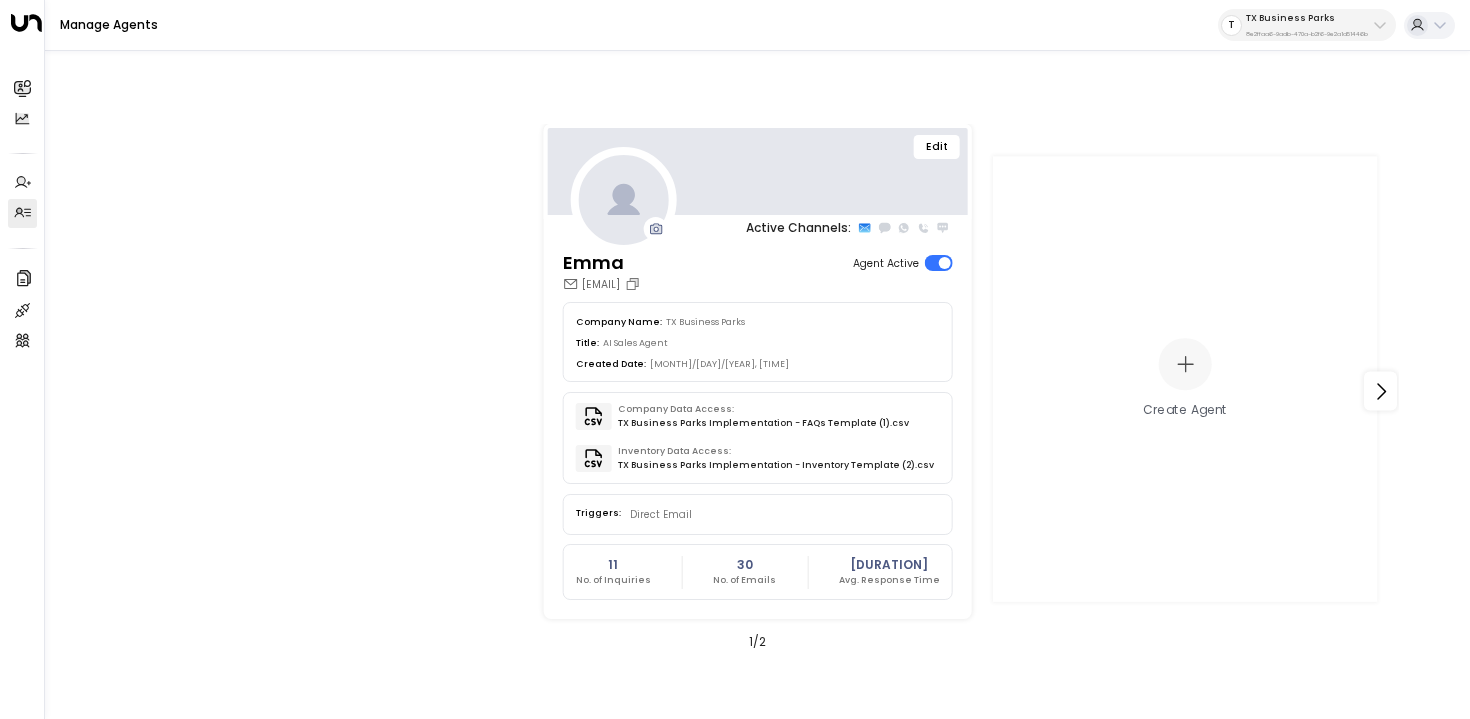 click on "Edit" at bounding box center (937, 147) 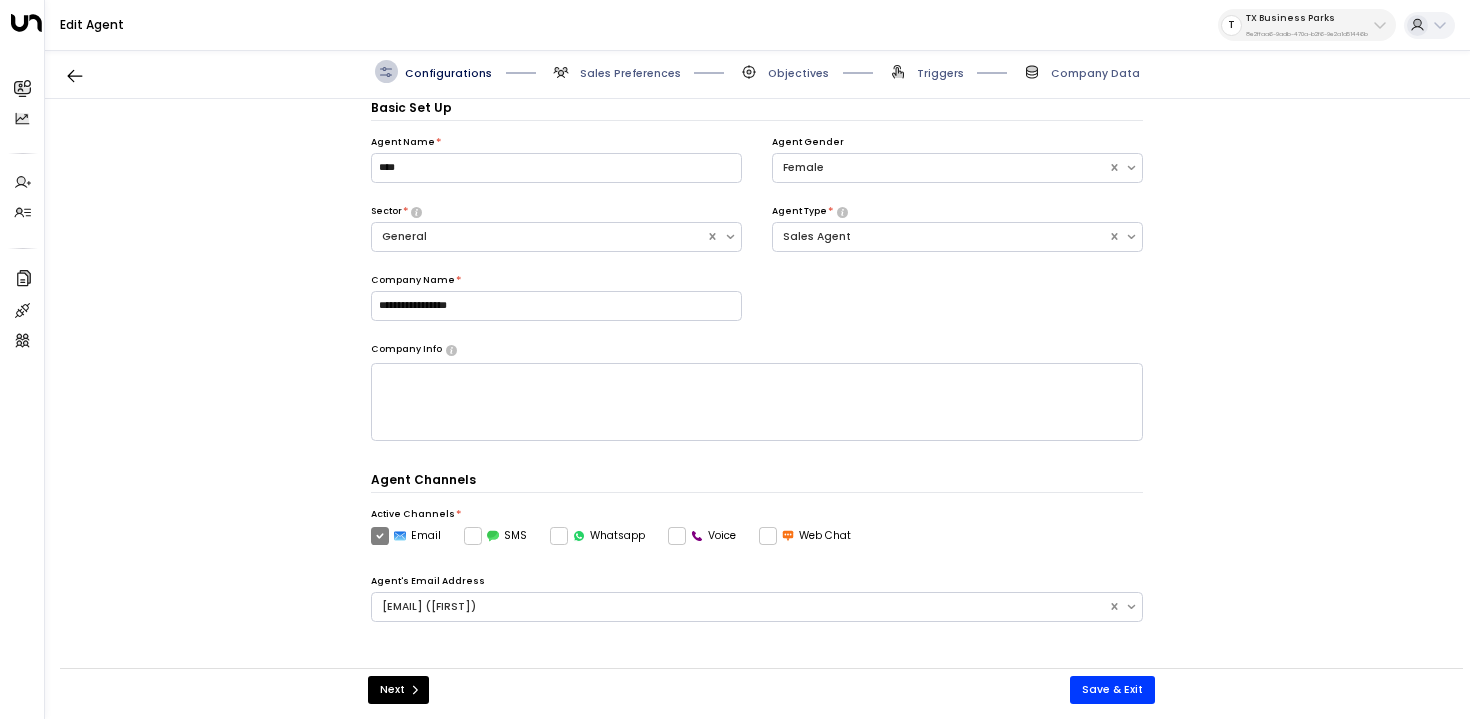 scroll, scrollTop: 283, scrollLeft: 0, axis: vertical 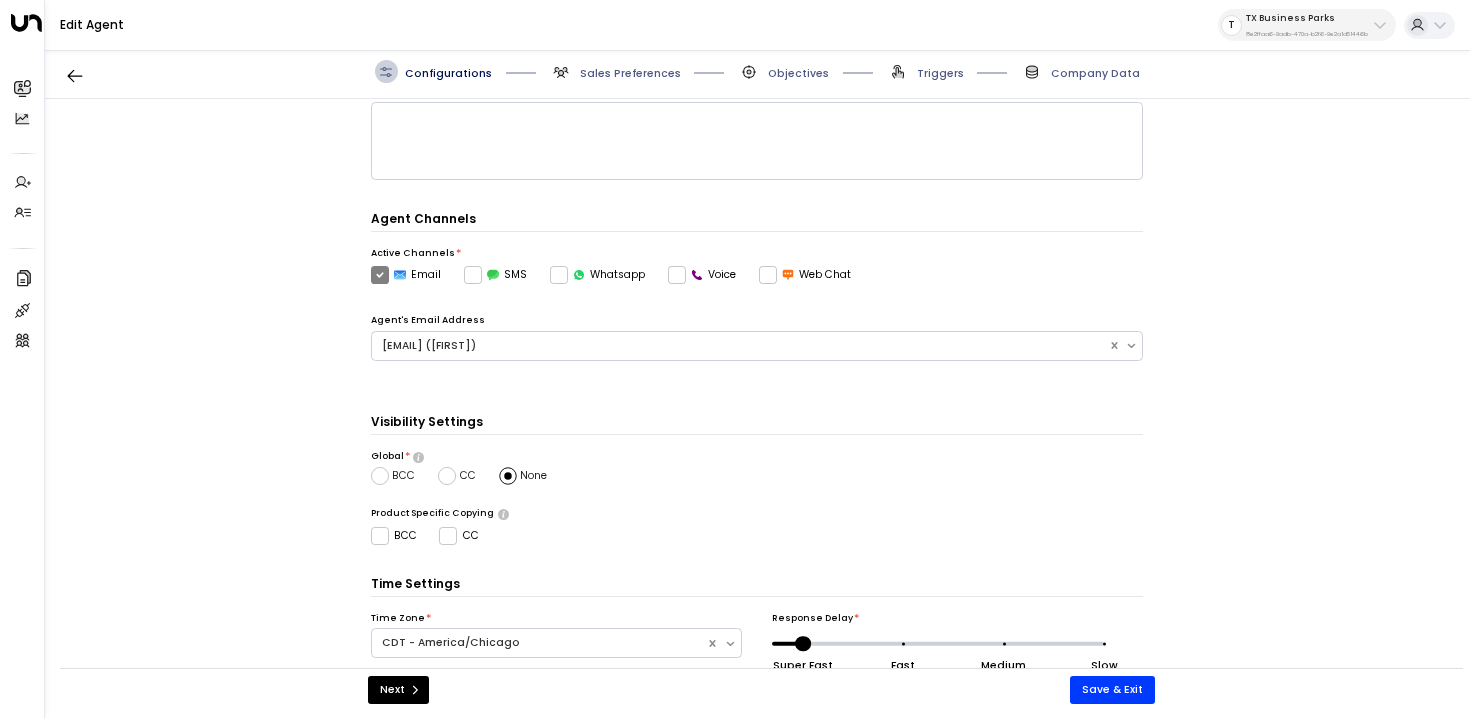 click on "Configurations Sales Preferences Objectives Triggers Company Data" at bounding box center [757, 72] 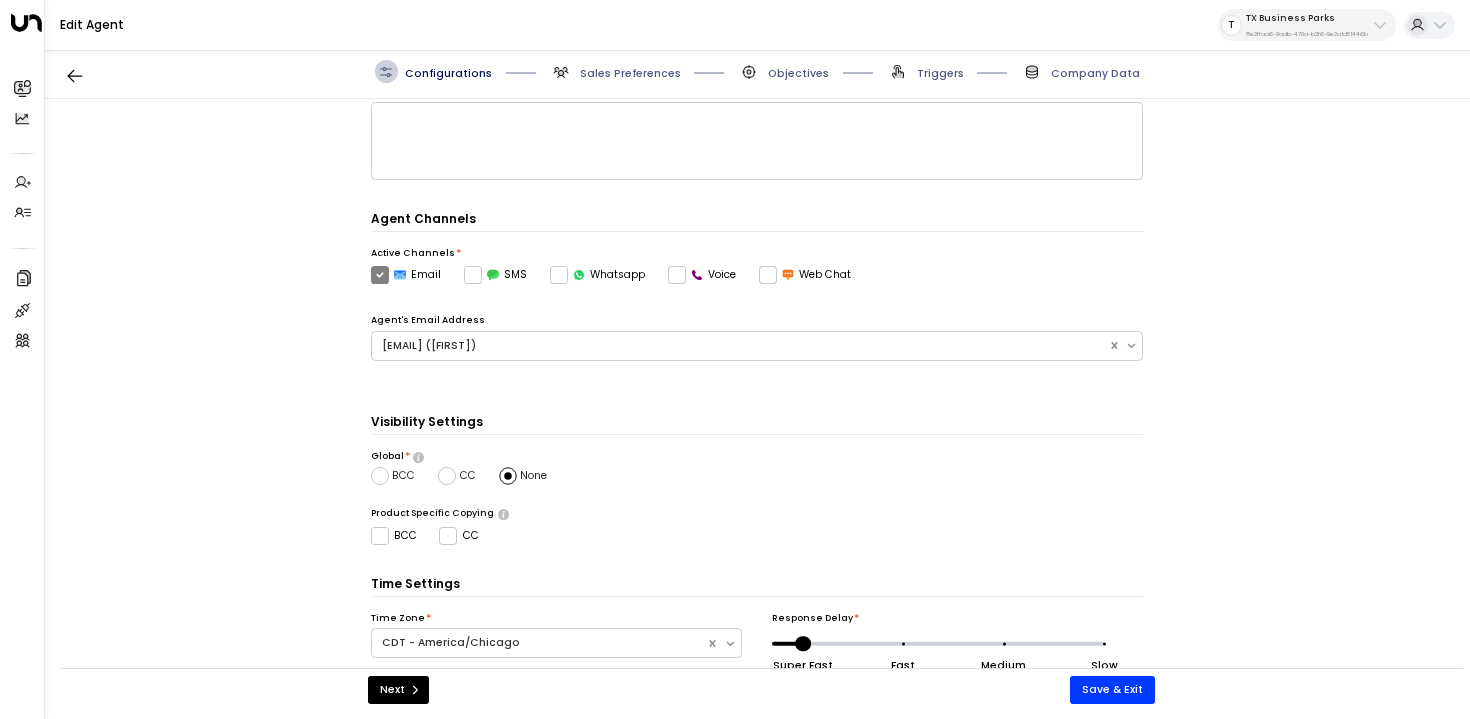 click on "Sales Preferences" at bounding box center (630, 73) 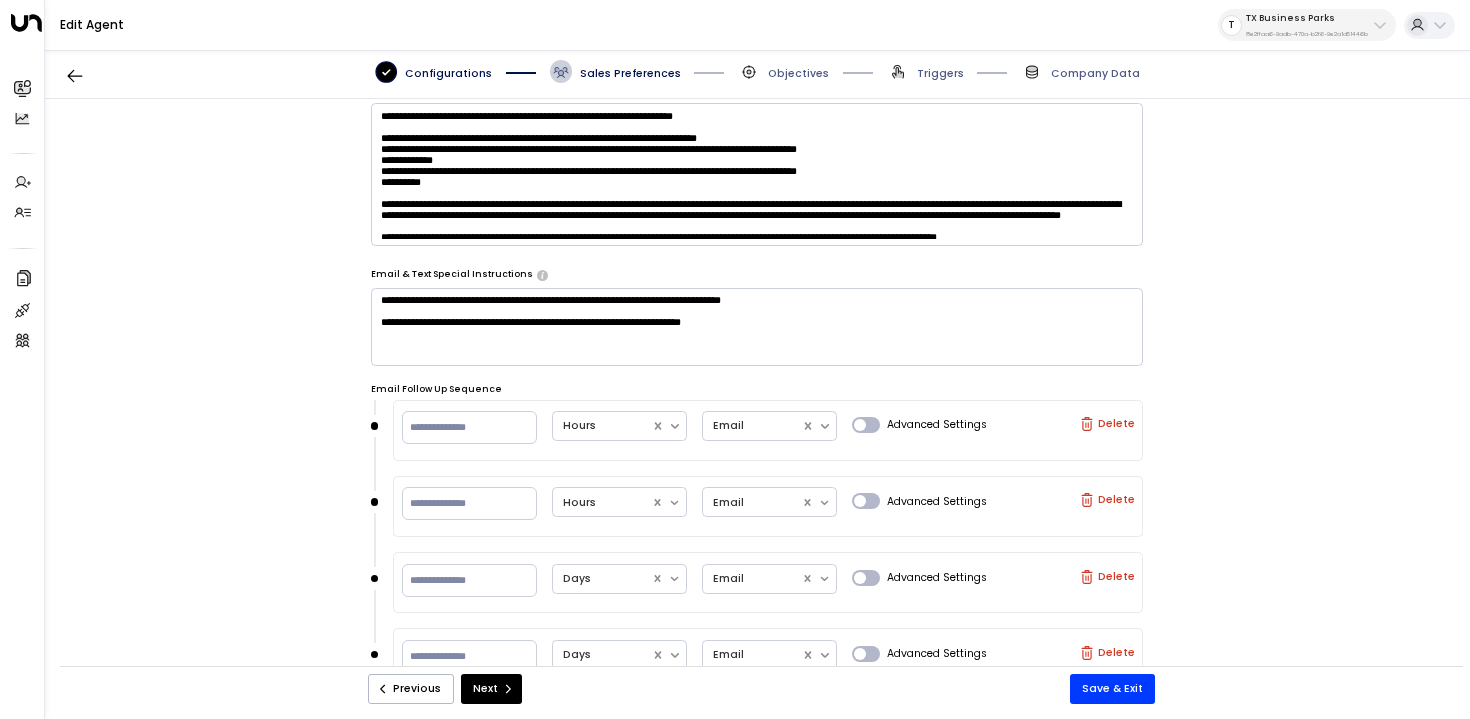 scroll, scrollTop: 461, scrollLeft: 0, axis: vertical 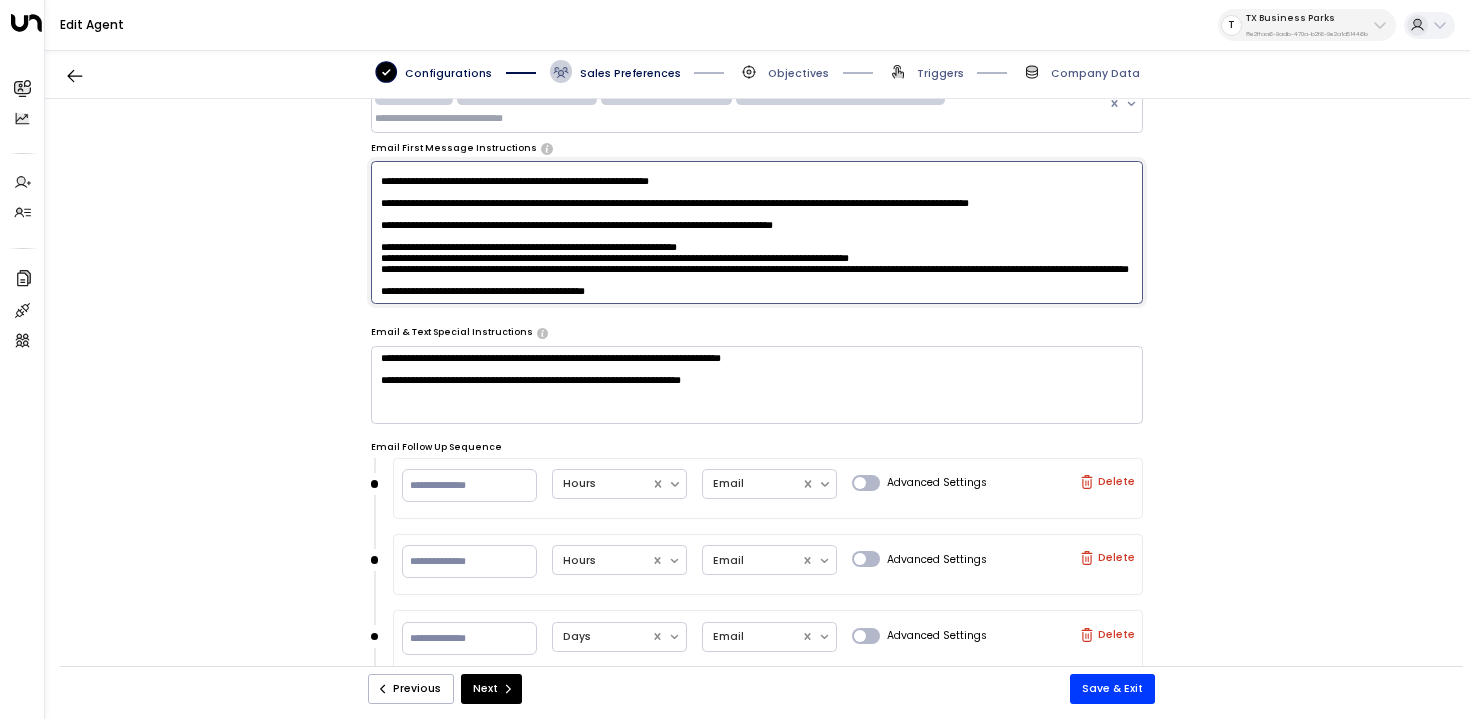drag, startPoint x: 456, startPoint y: 223, endPoint x: 1061, endPoint y: 204, distance: 605.2983 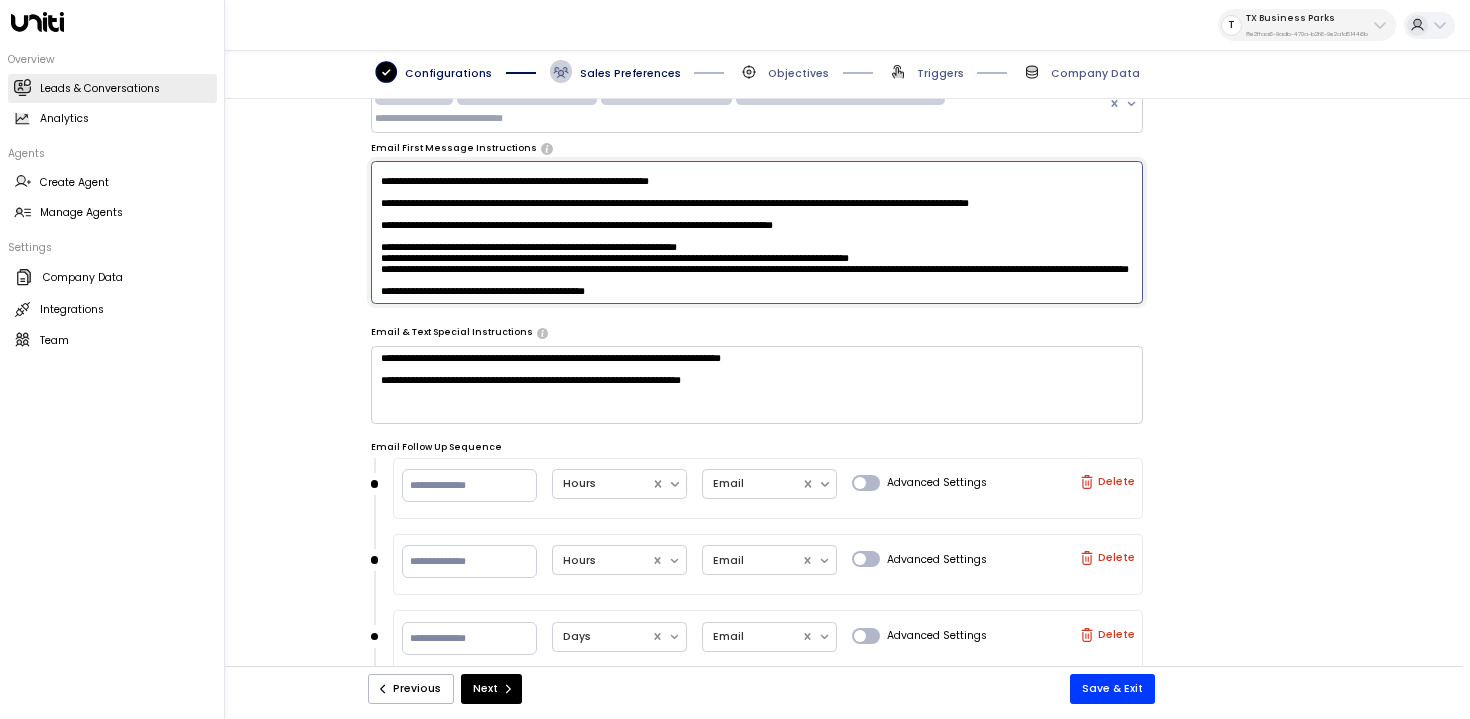 click on "Leads & Conversations Leads & Conversations" at bounding box center (112, 88) 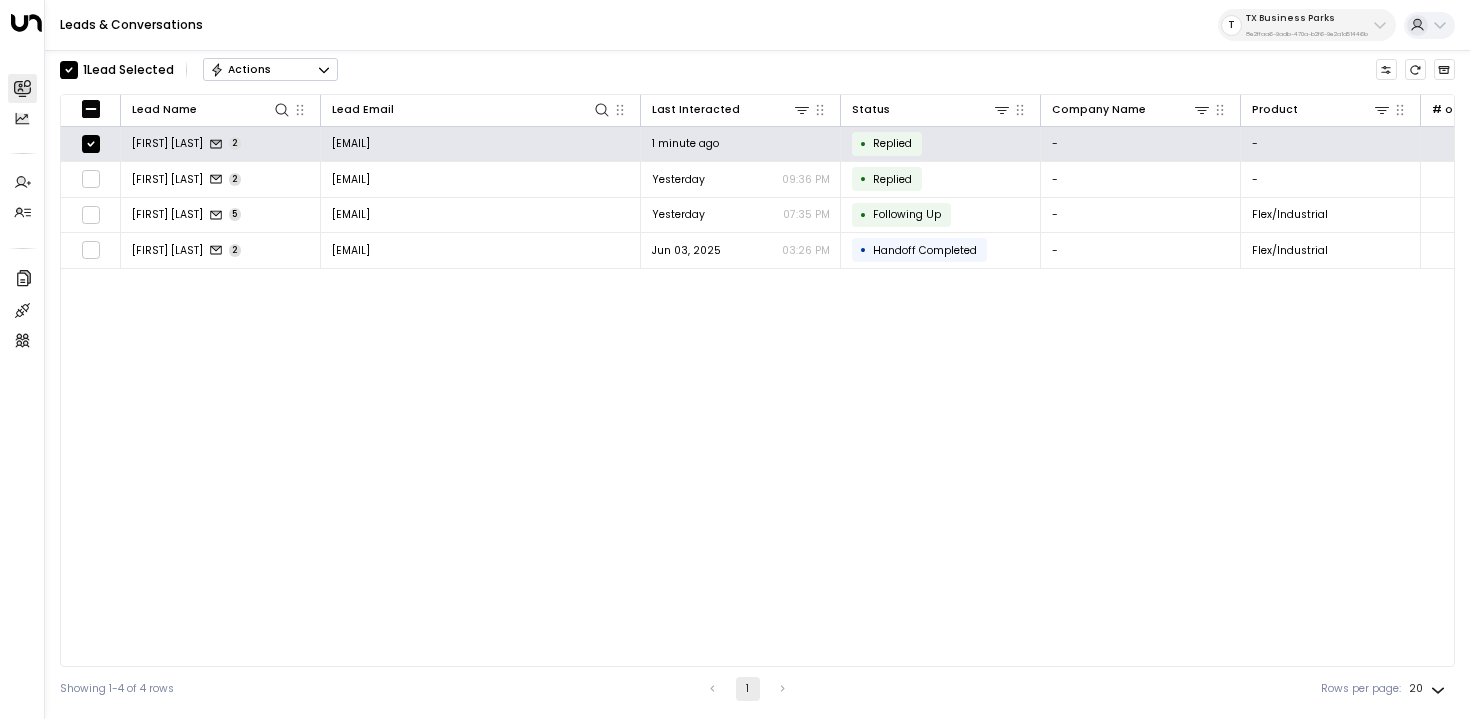 click on "Actions" at bounding box center [270, 70] 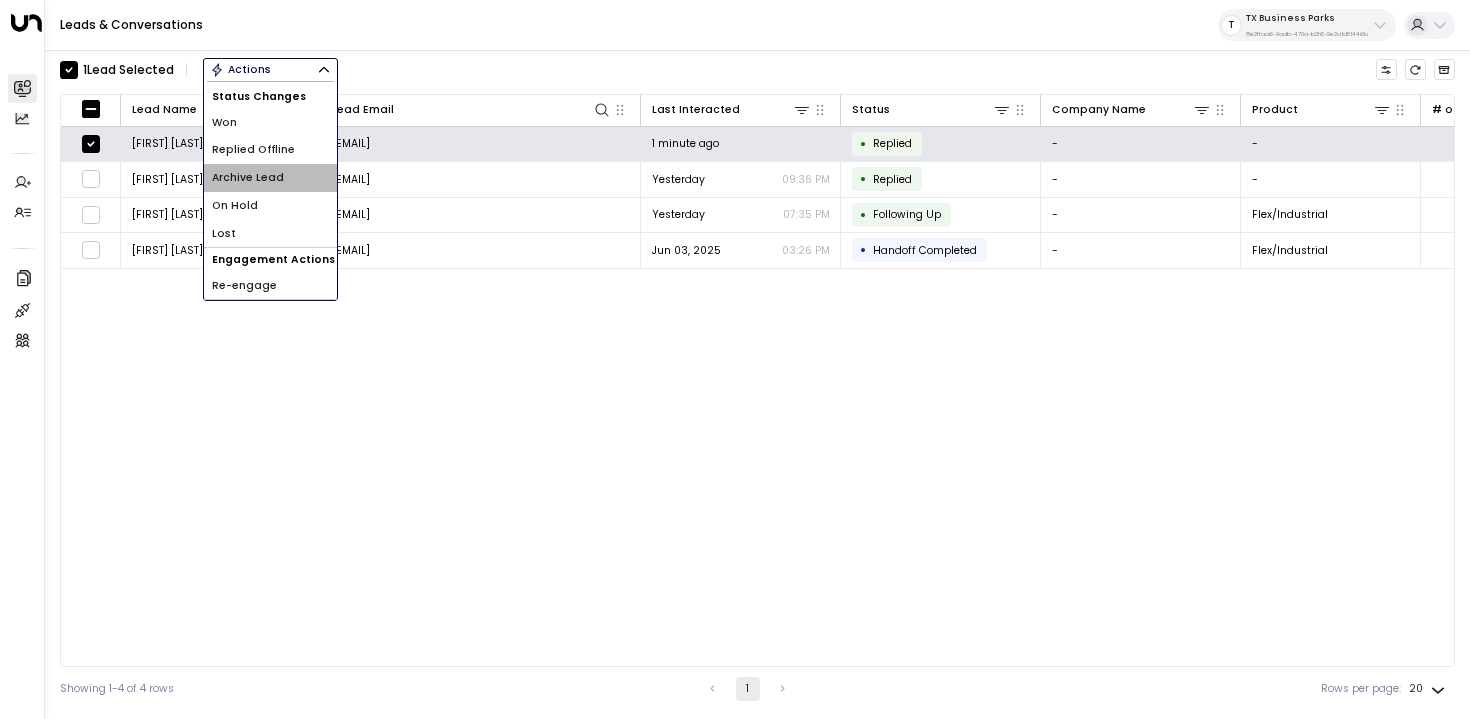 click on "Archive Lead" at bounding box center [270, 178] 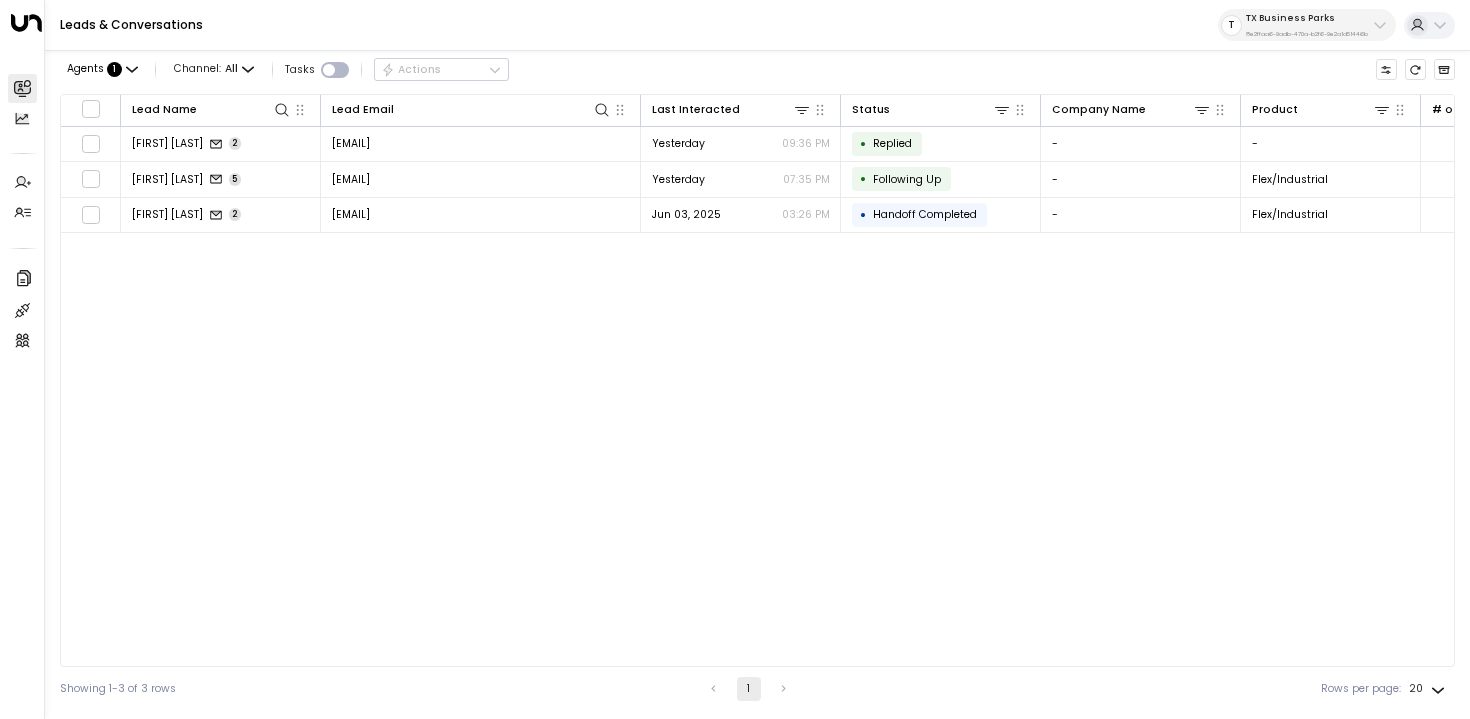 click on "Lead Name Lead Email Last Interacted Status Company Name Product # of people AI mode Trigger Phone Location Inquired At [FIRST] [LAST] 2 [EMAIL] Yesterday 09:36 PM • Replied - - - [EMAIL] +[PHONE] [LOCATION] Yesterday 09:34 PM [FIRST] [LAST] 5 [EMAIL] Yesterday 07:35 PM • Following Up - Flex/Industrial - [EMAIL] +[PHONE] [LOCATION] Jul 01, 2025 10:01 PM [FIRST] [LAST] 2 [EMAIL] Jun 03, 2025 03:26 PM • Handoff Completed - Flex/Industrial - [EMAIL] +[PHONE] [LOCATION] - Celina Jun 03, 2025 03:25 PM" at bounding box center [757, 380] 